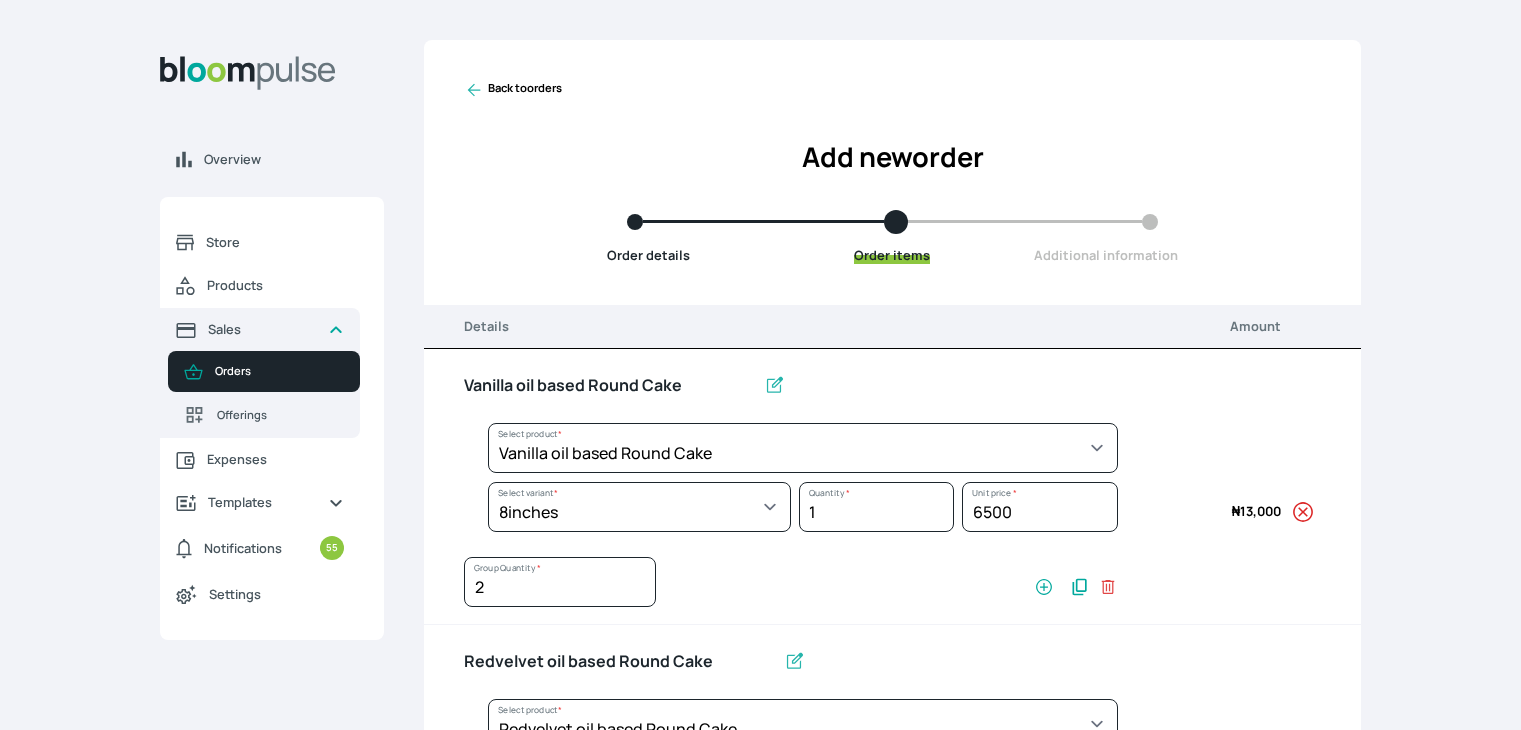 select on "49426e7e-6d78-4aff-80b2-0dfc408de078" 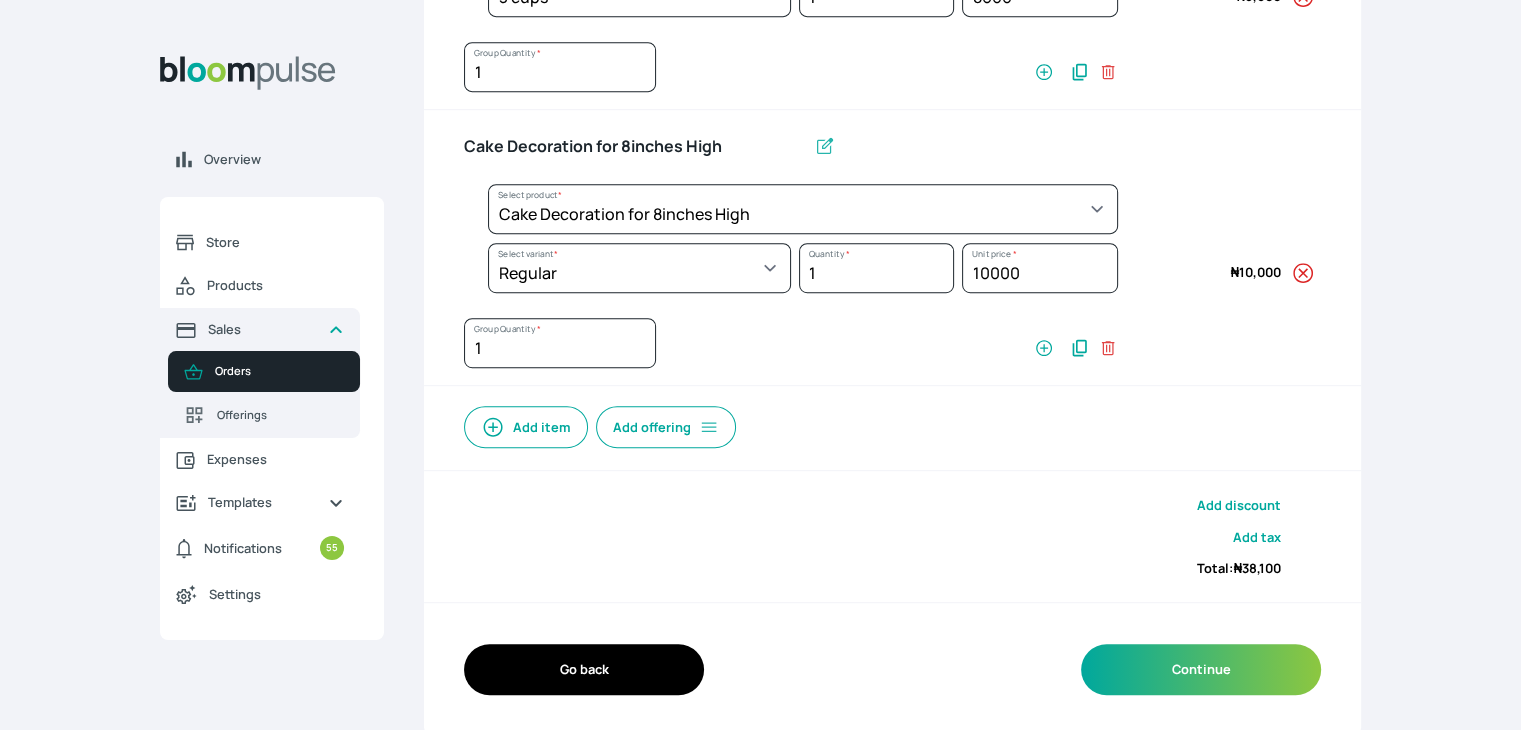 scroll, scrollTop: 428, scrollLeft: 0, axis: vertical 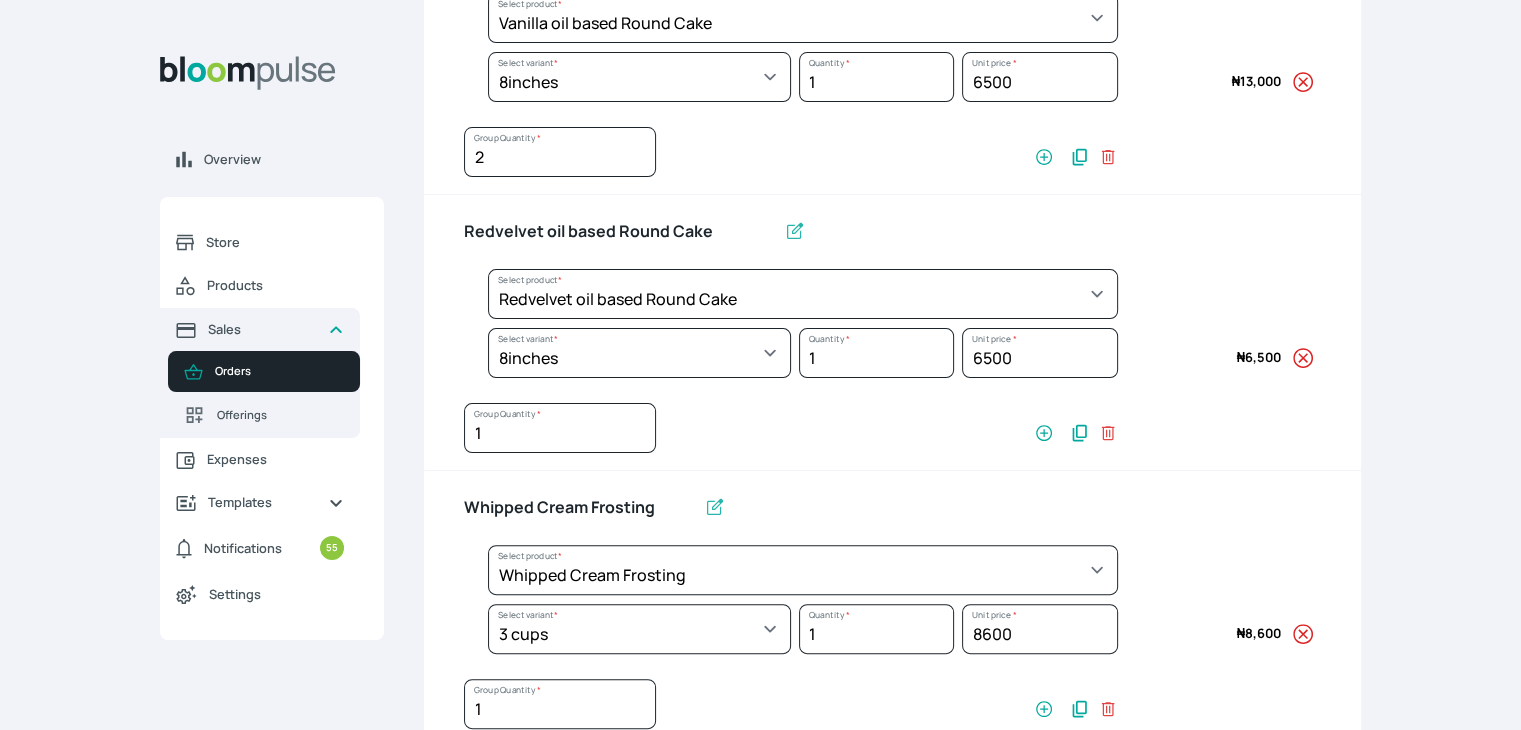 type on "10000" 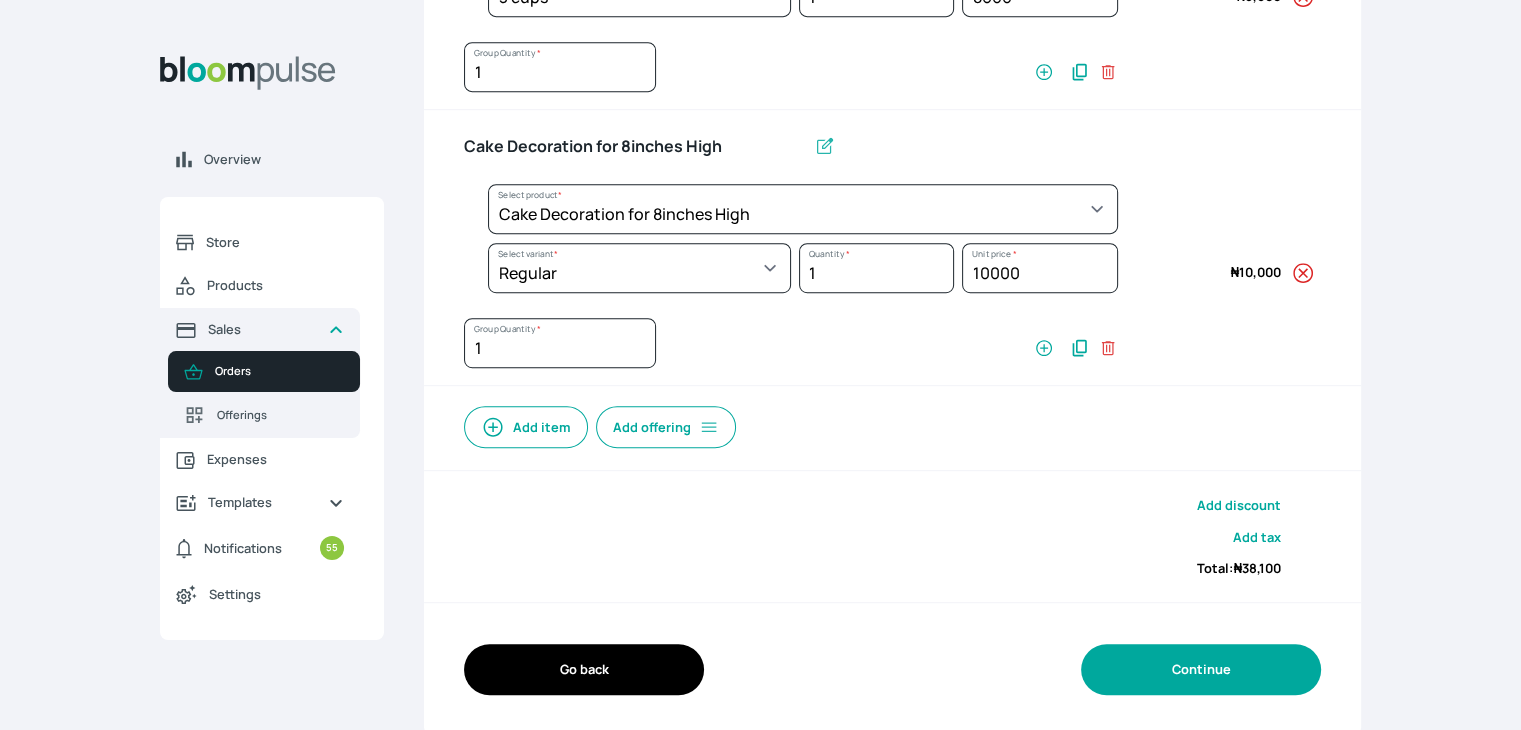click on "Continue" at bounding box center [1201, 669] 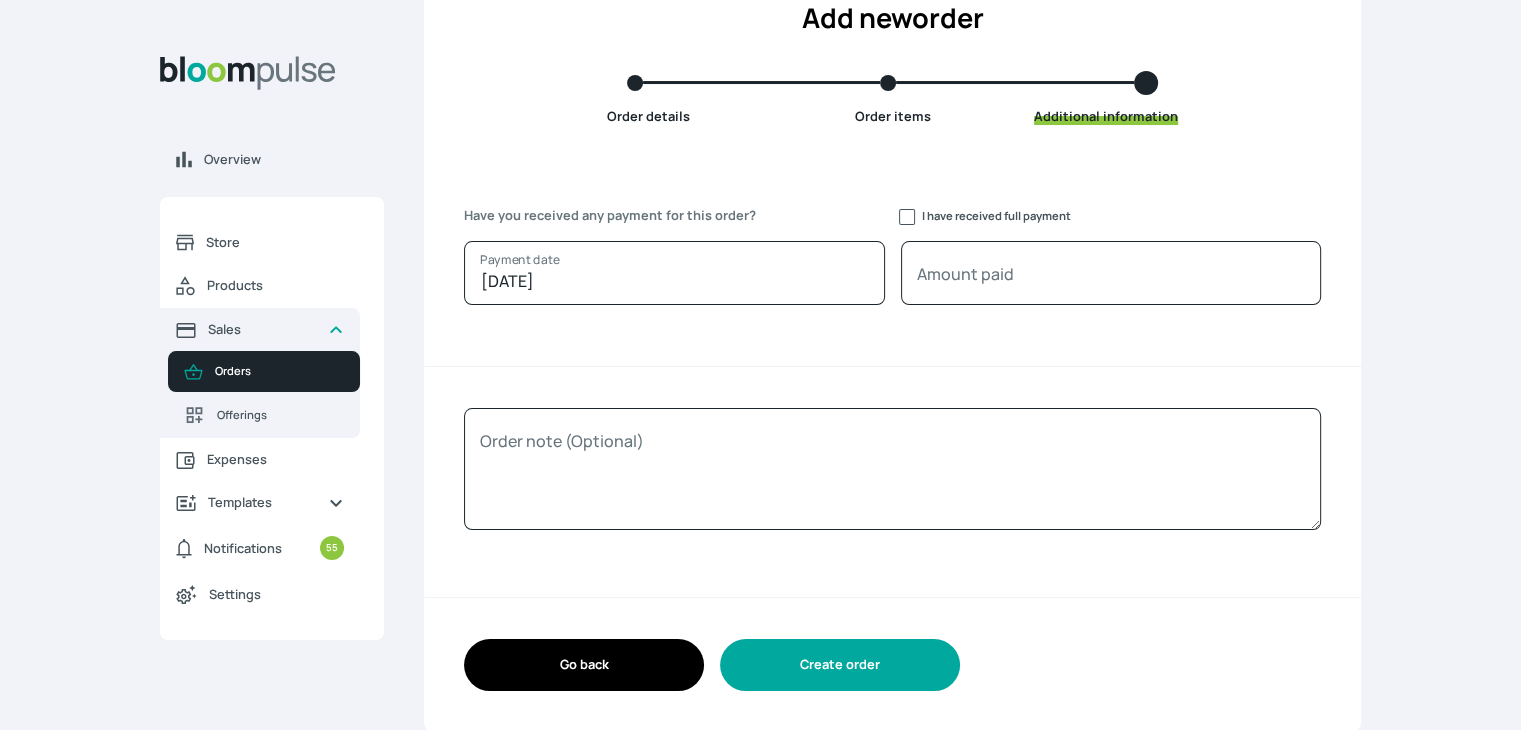 click on "Create order" at bounding box center (840, 664) 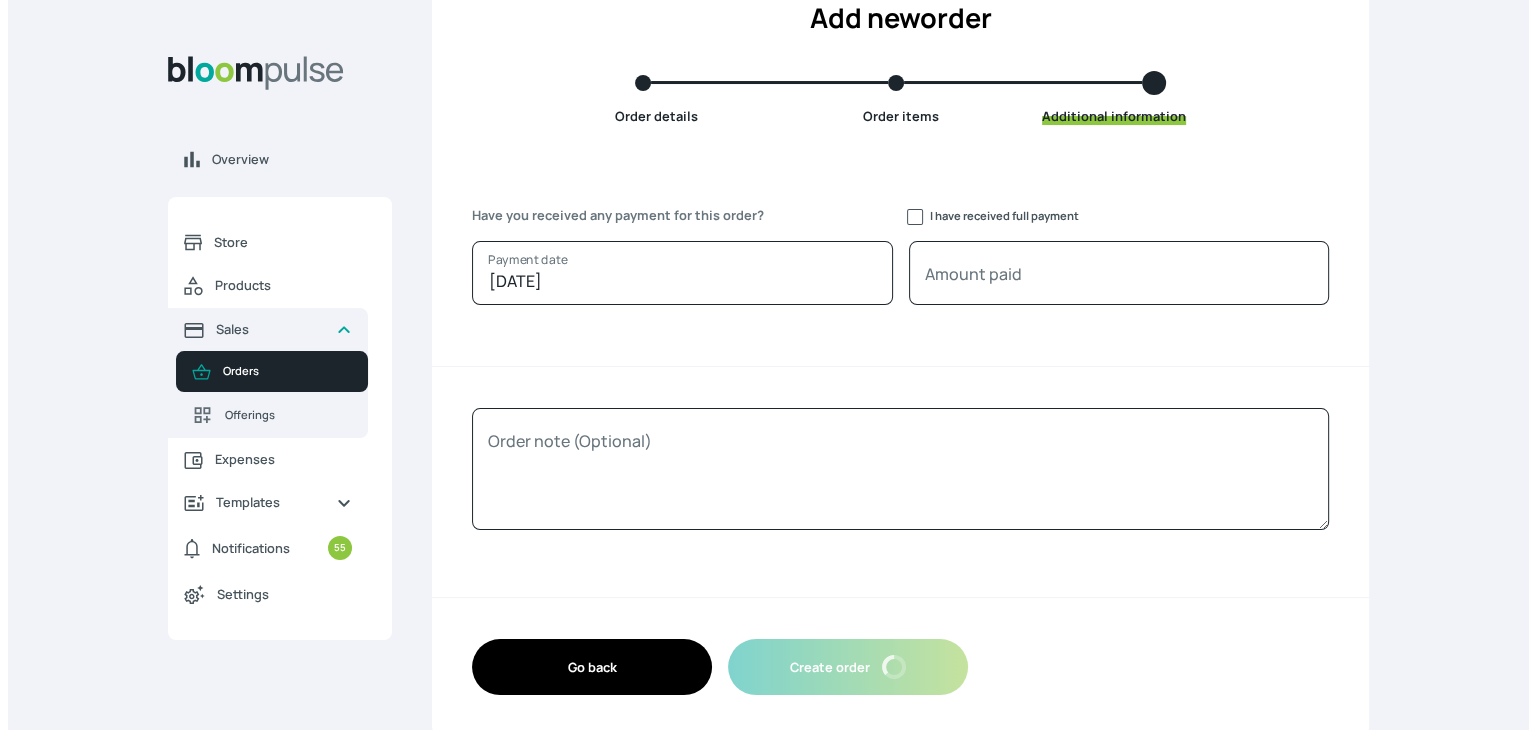 scroll, scrollTop: 0, scrollLeft: 0, axis: both 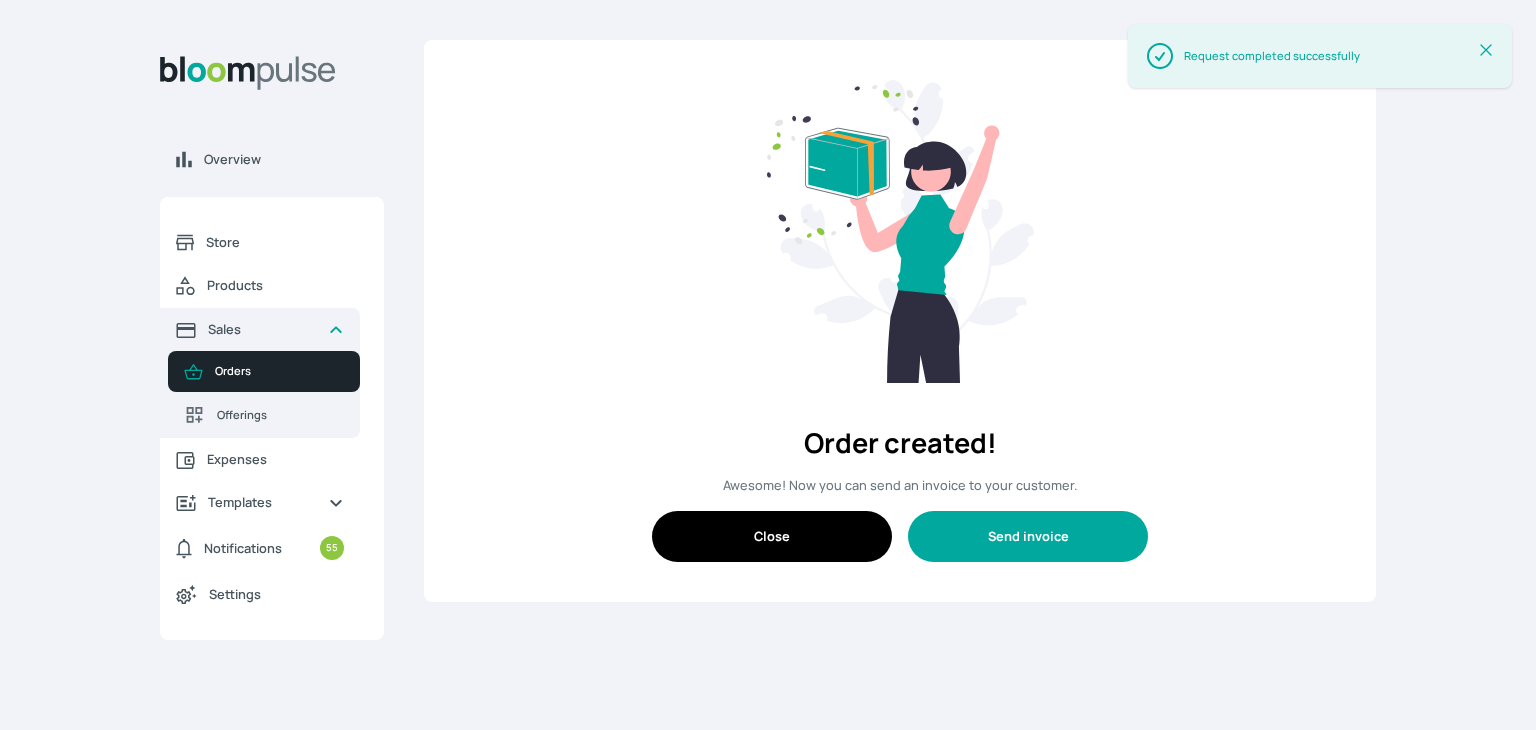 click on "Send invoice" at bounding box center [1028, 536] 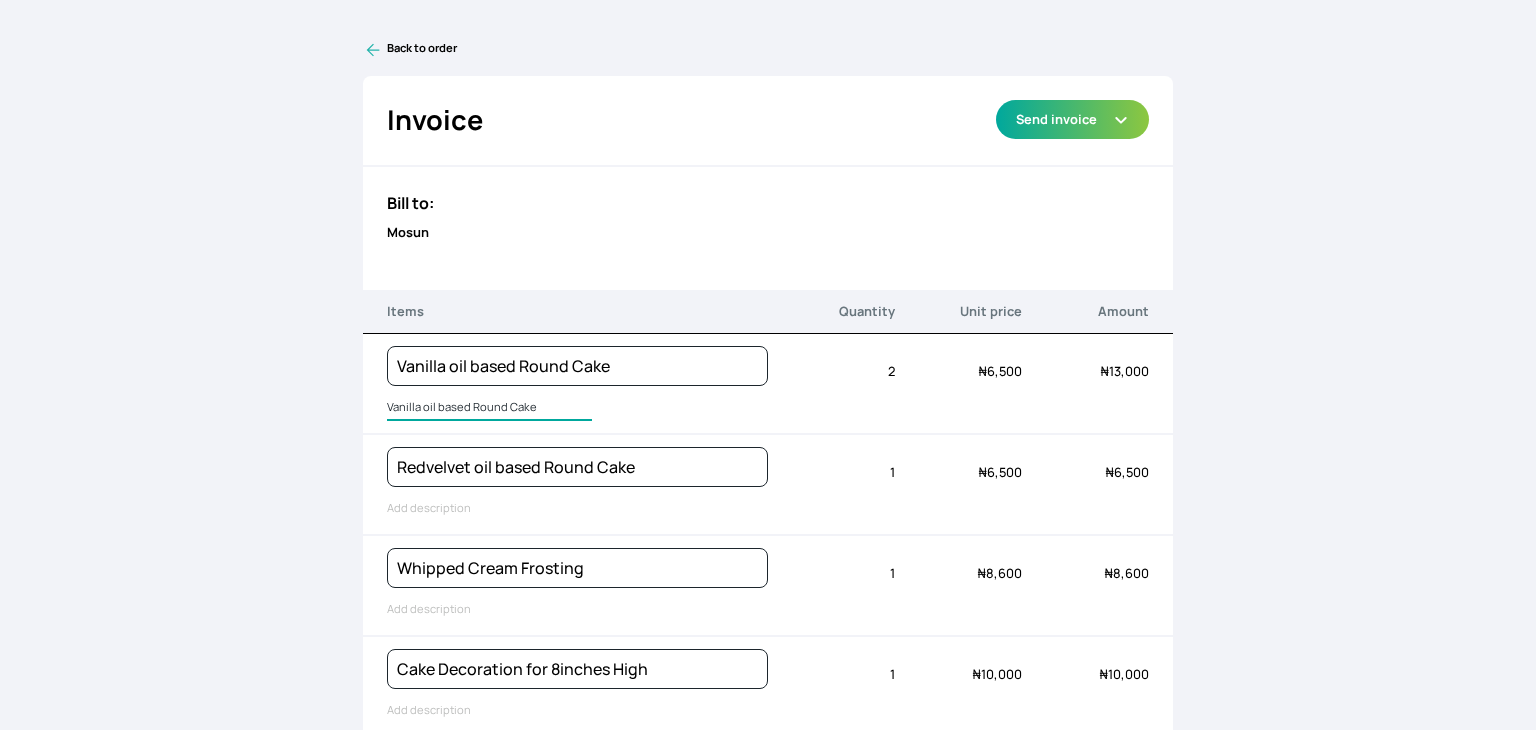 click on "Vanilla oil based Round Cake" at bounding box center (489, 408) 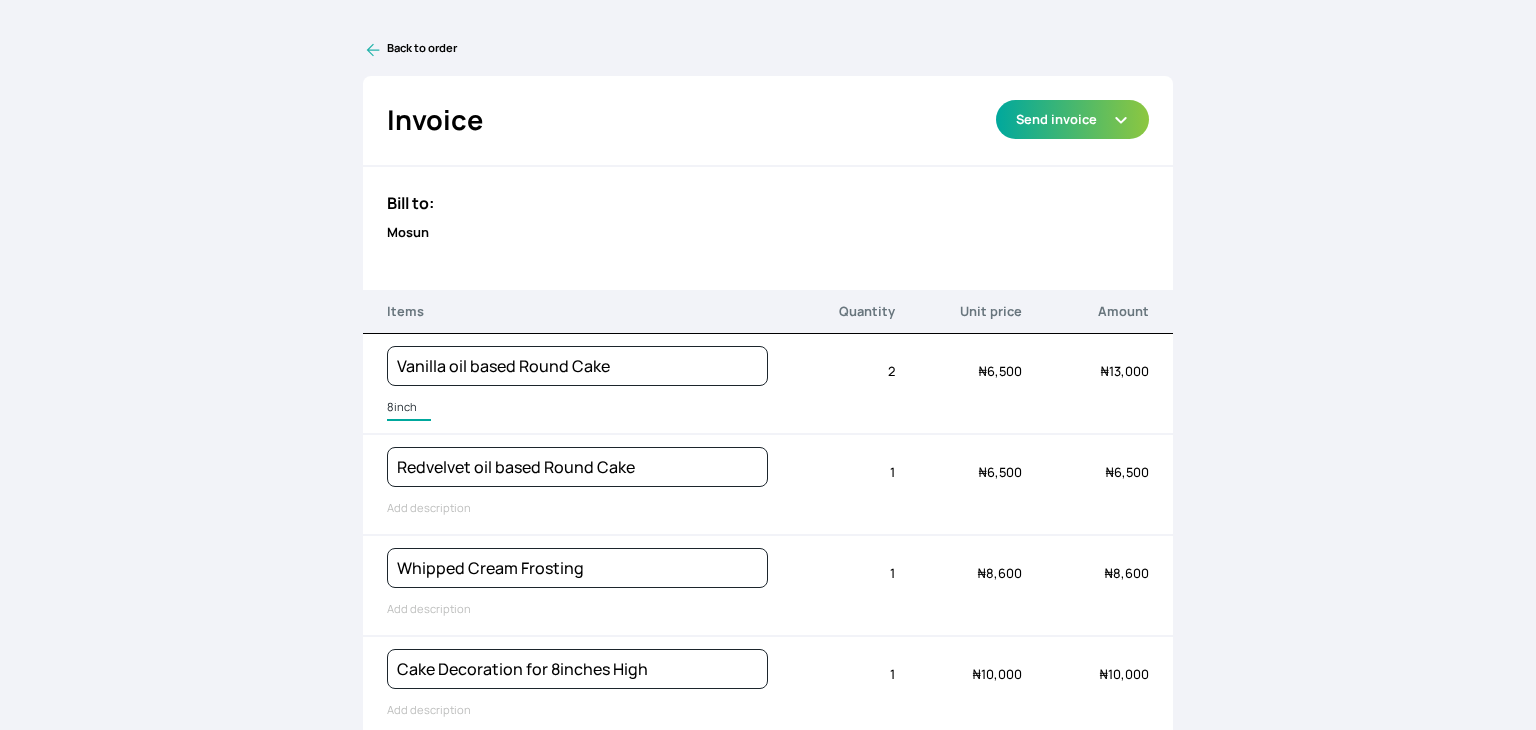 type on "8inches wide Vanilla" 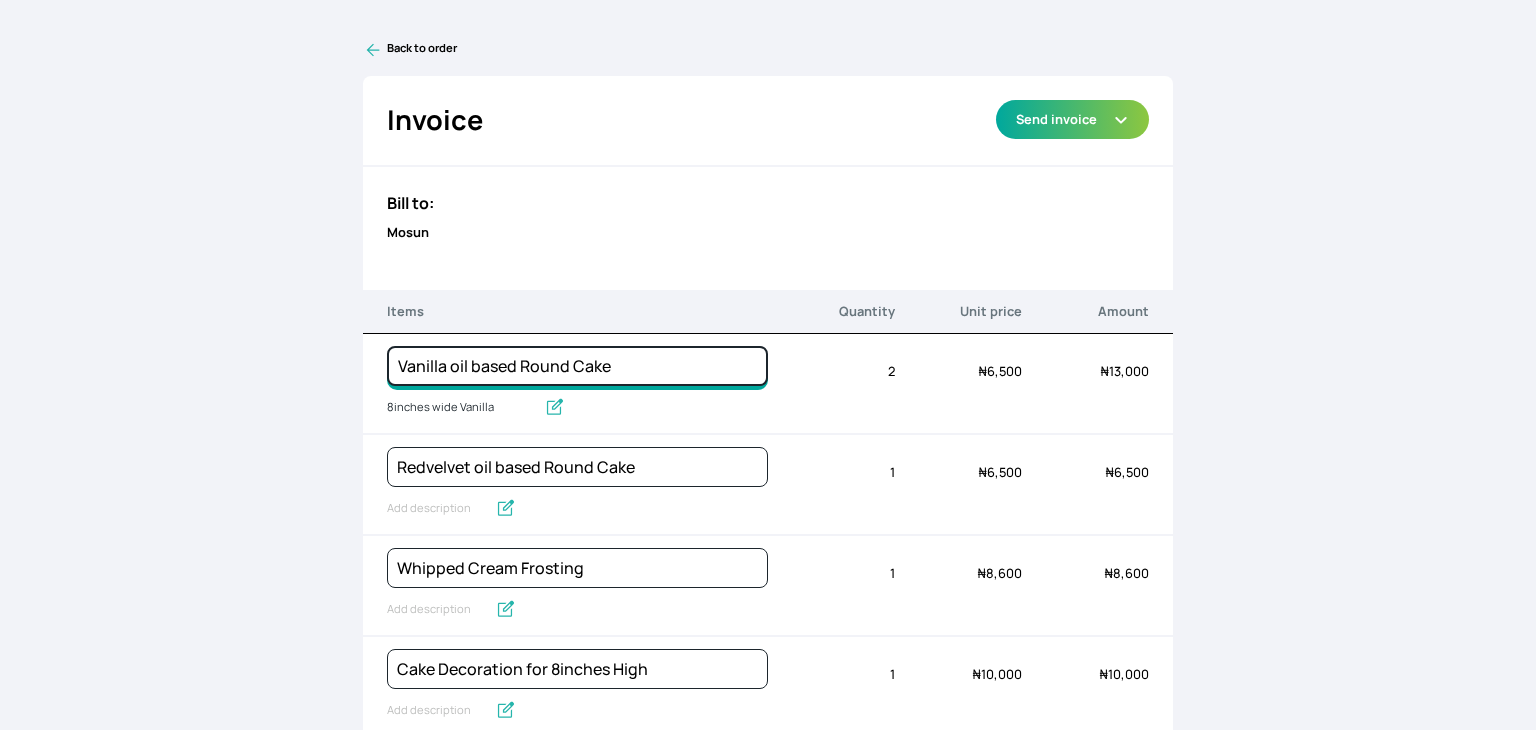 click on "Vanilla oil based Round Cake" at bounding box center [577, 366] 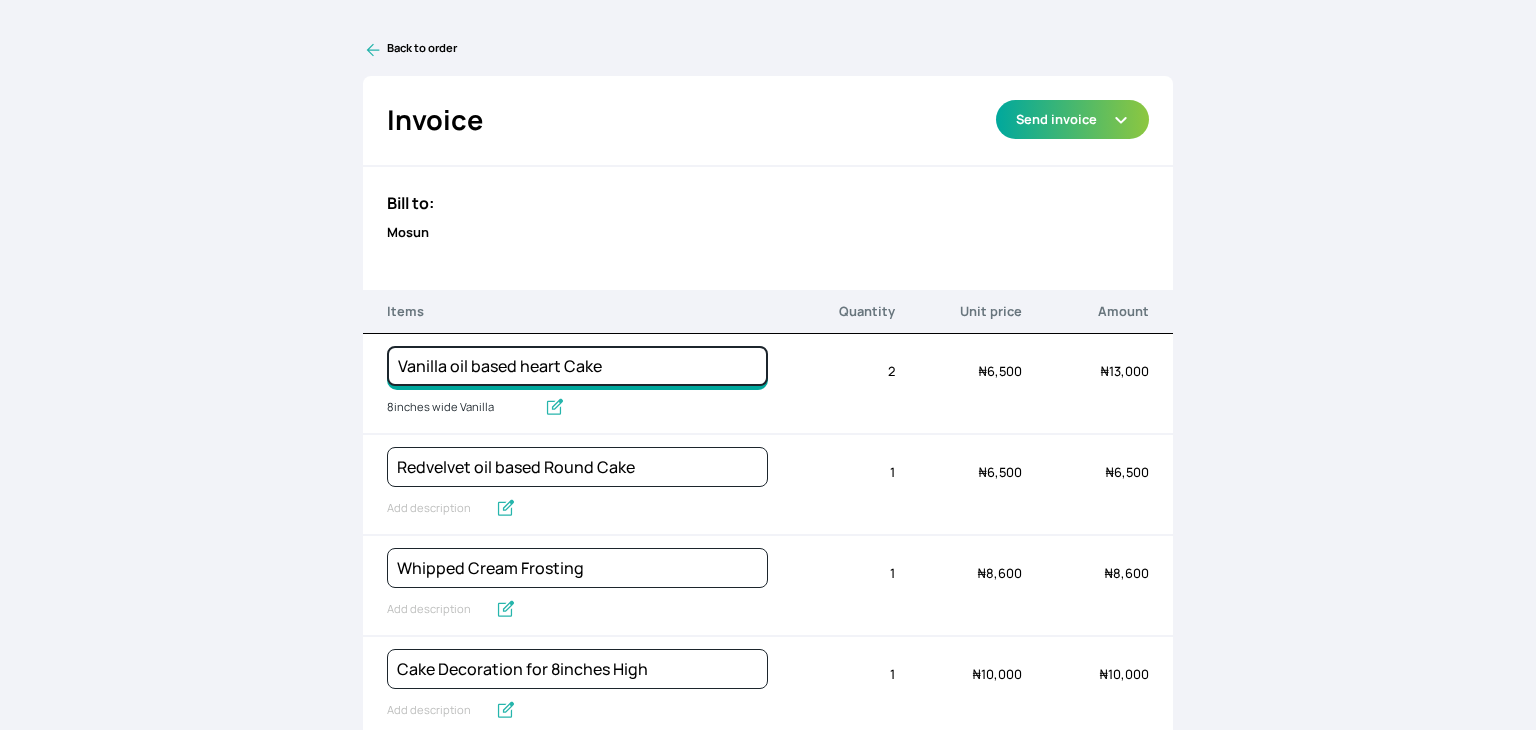 type on "Vanilla oil based heart Cake" 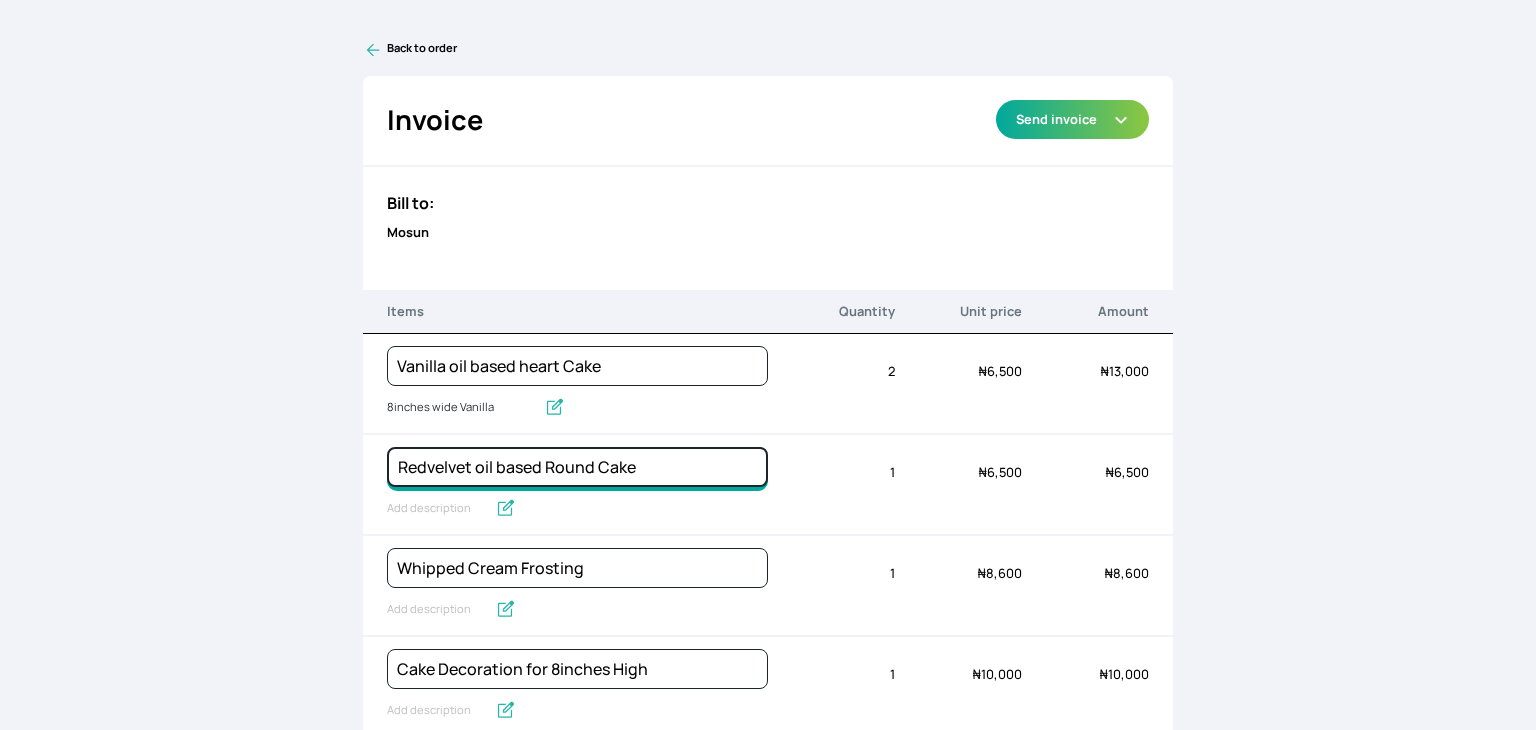 click on "Redvelvet oil based Round Cake" at bounding box center (577, 366) 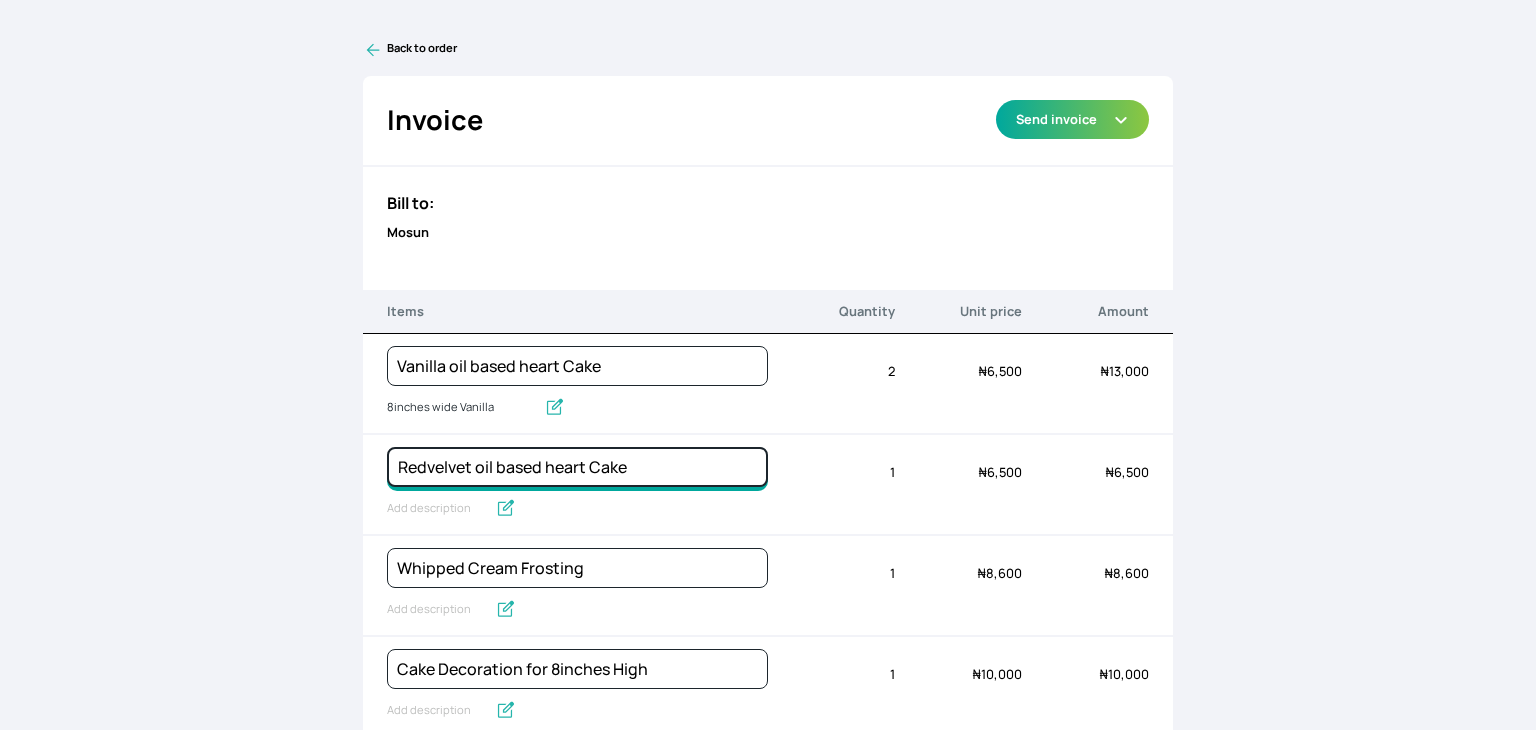 type on "Redvelvet oil based heart Cake" 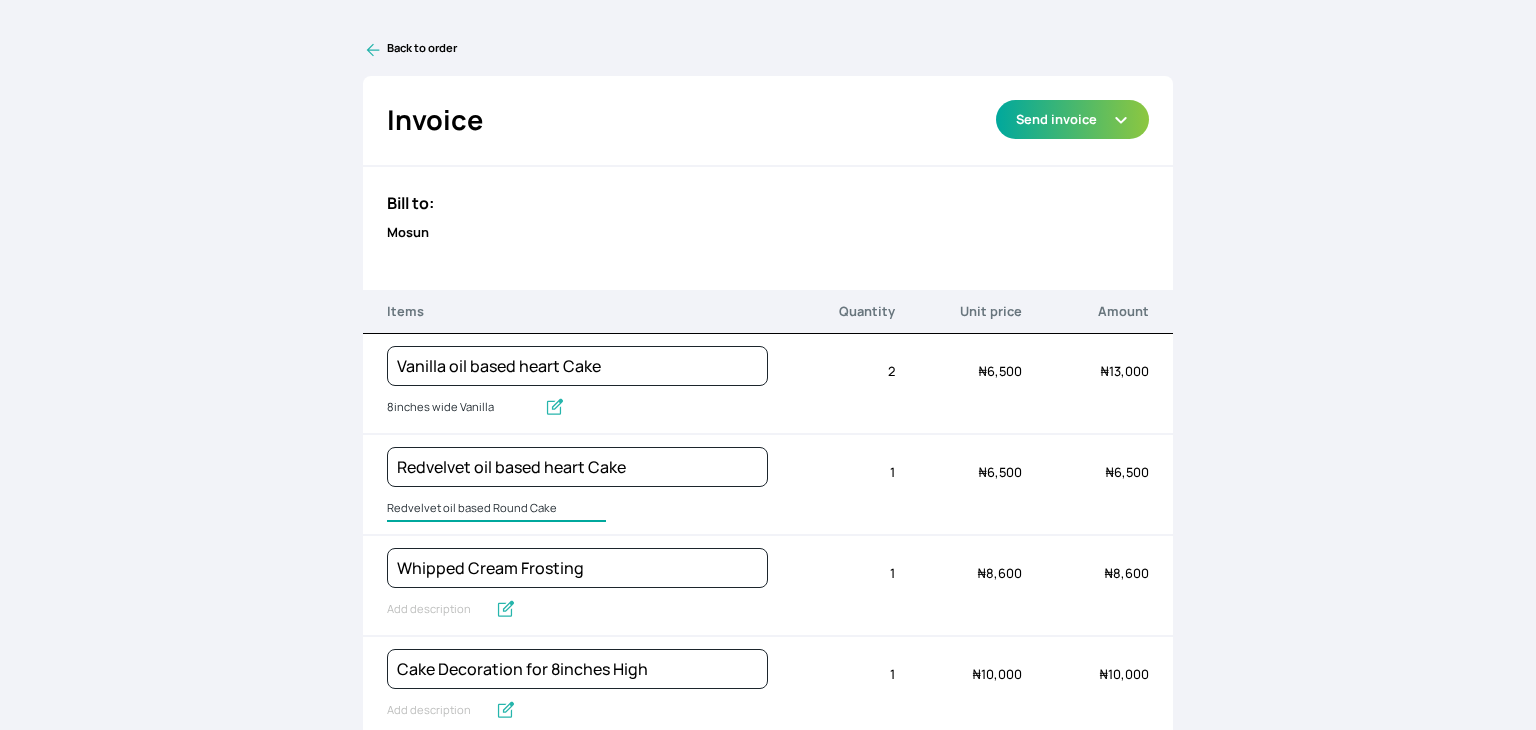 click on "Redvelvet oil based Round Cake" at bounding box center [496, 509] 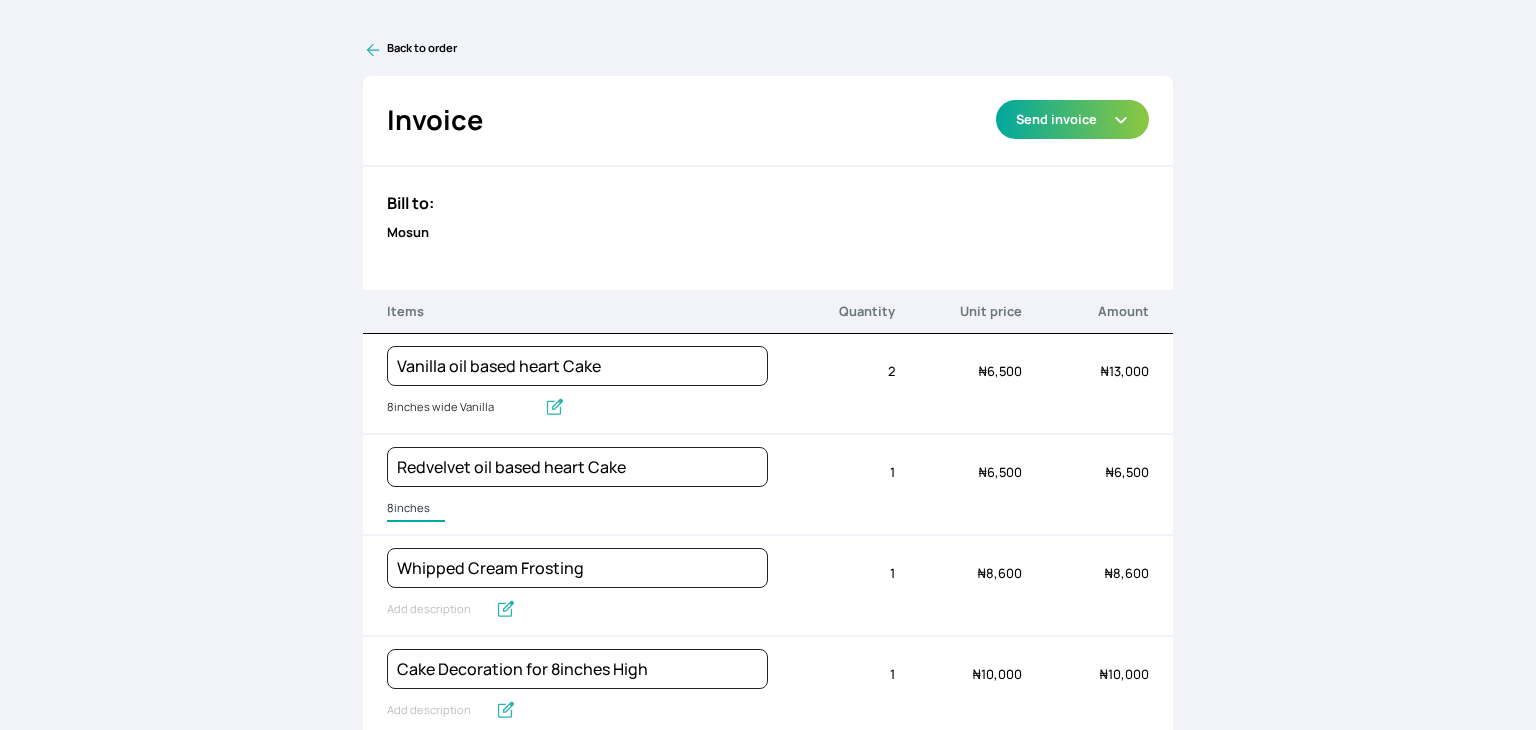 type on "8inches wide Vanilla" 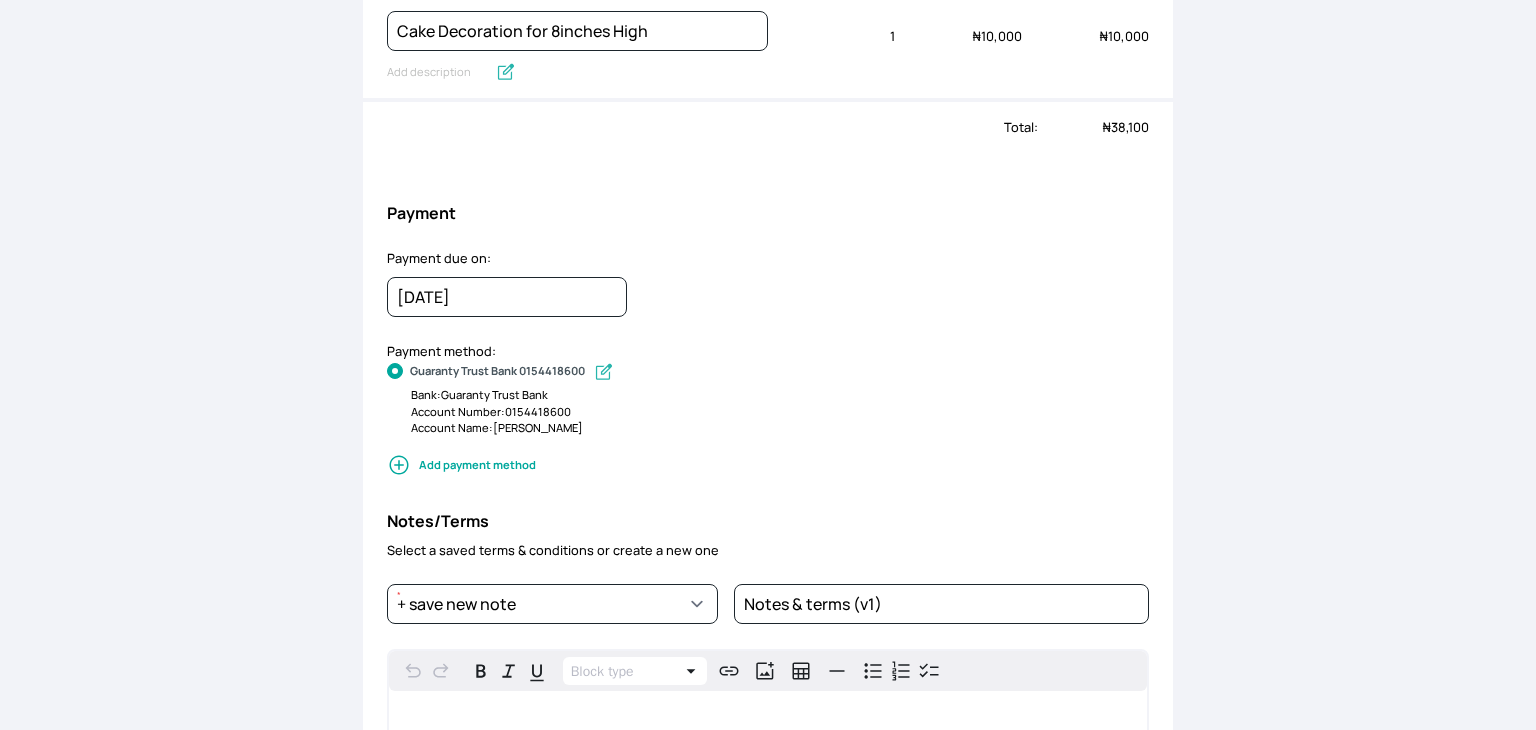 scroll, scrollTop: 0, scrollLeft: 0, axis: both 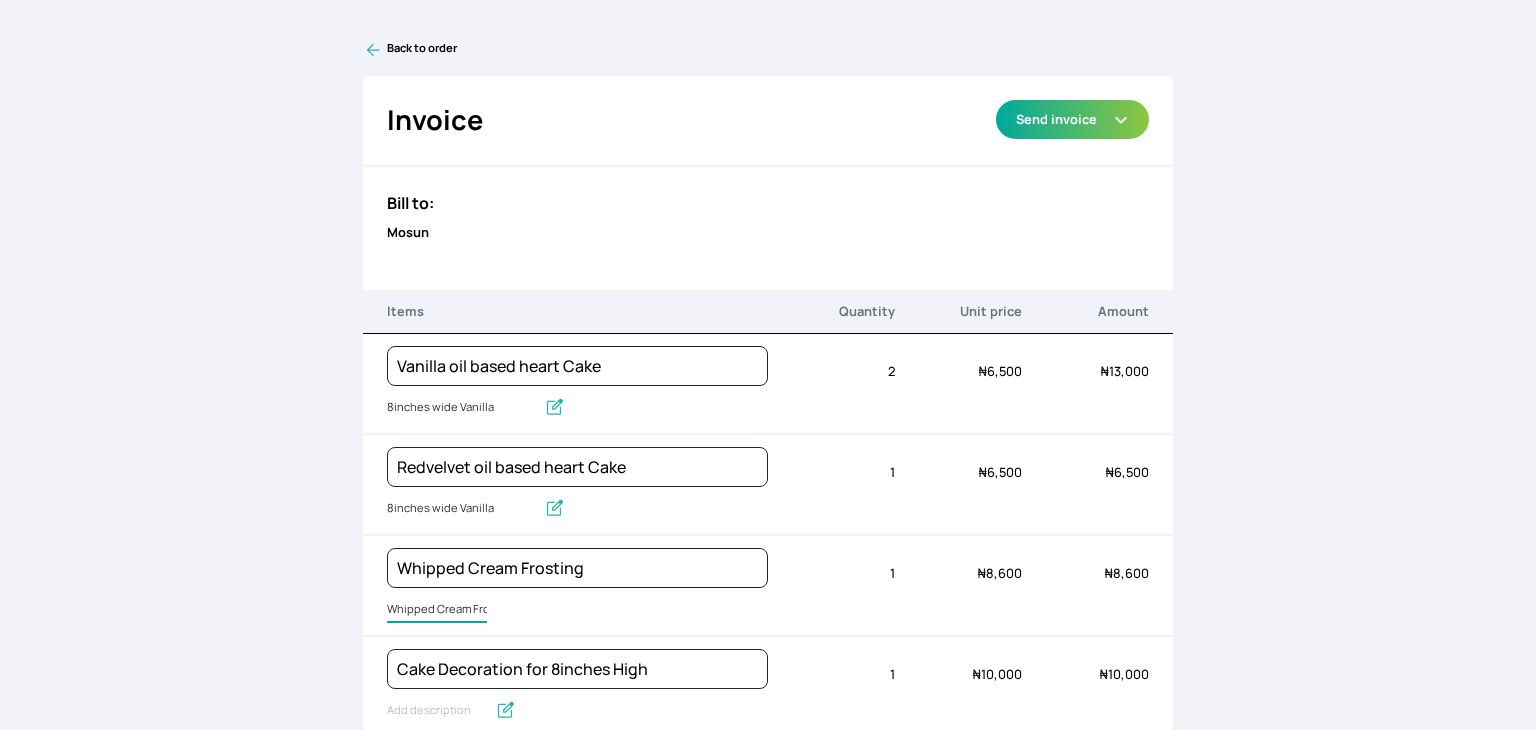 click on "Whipped Cream Frosting" at bounding box center [437, 610] 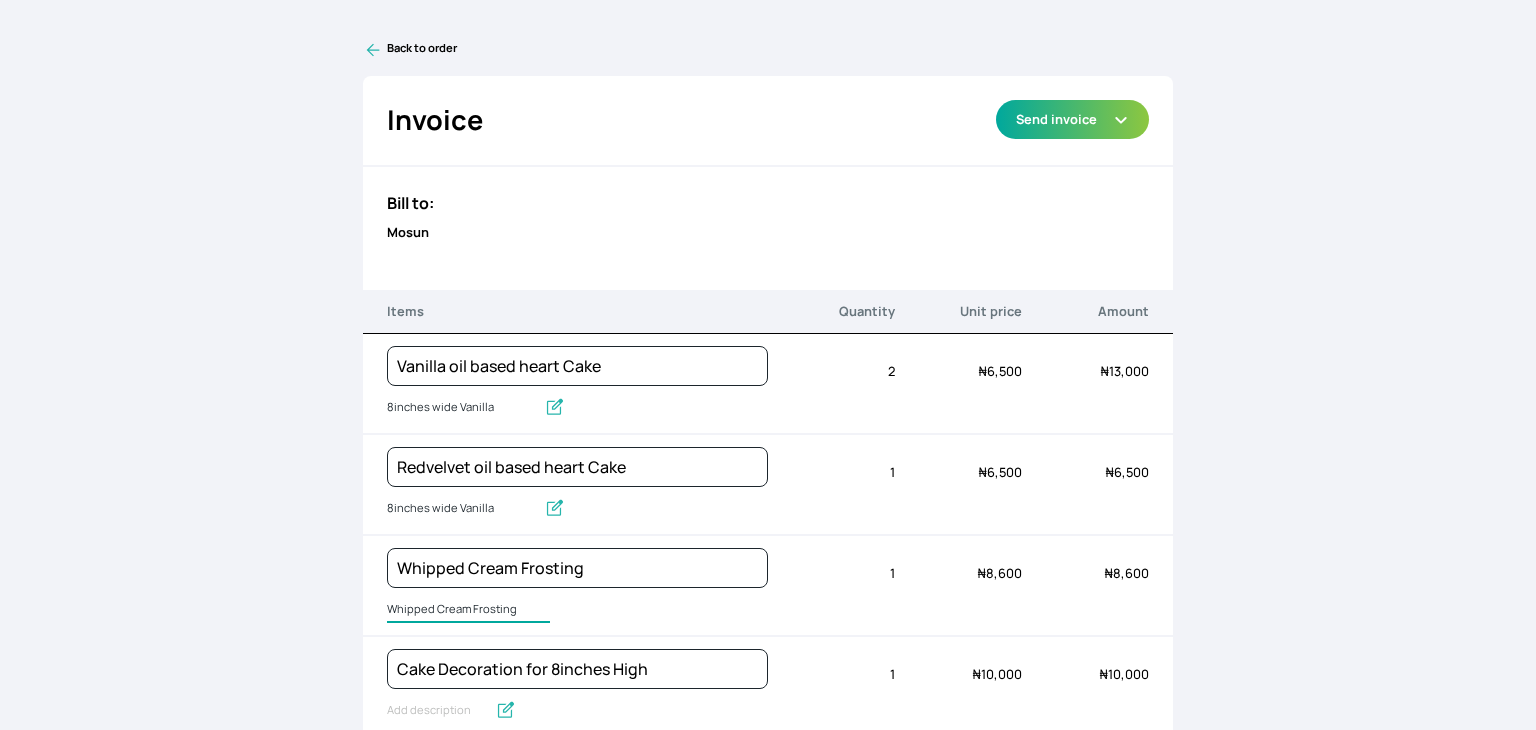 click on "Whipped Cream Frosting" at bounding box center (468, 610) 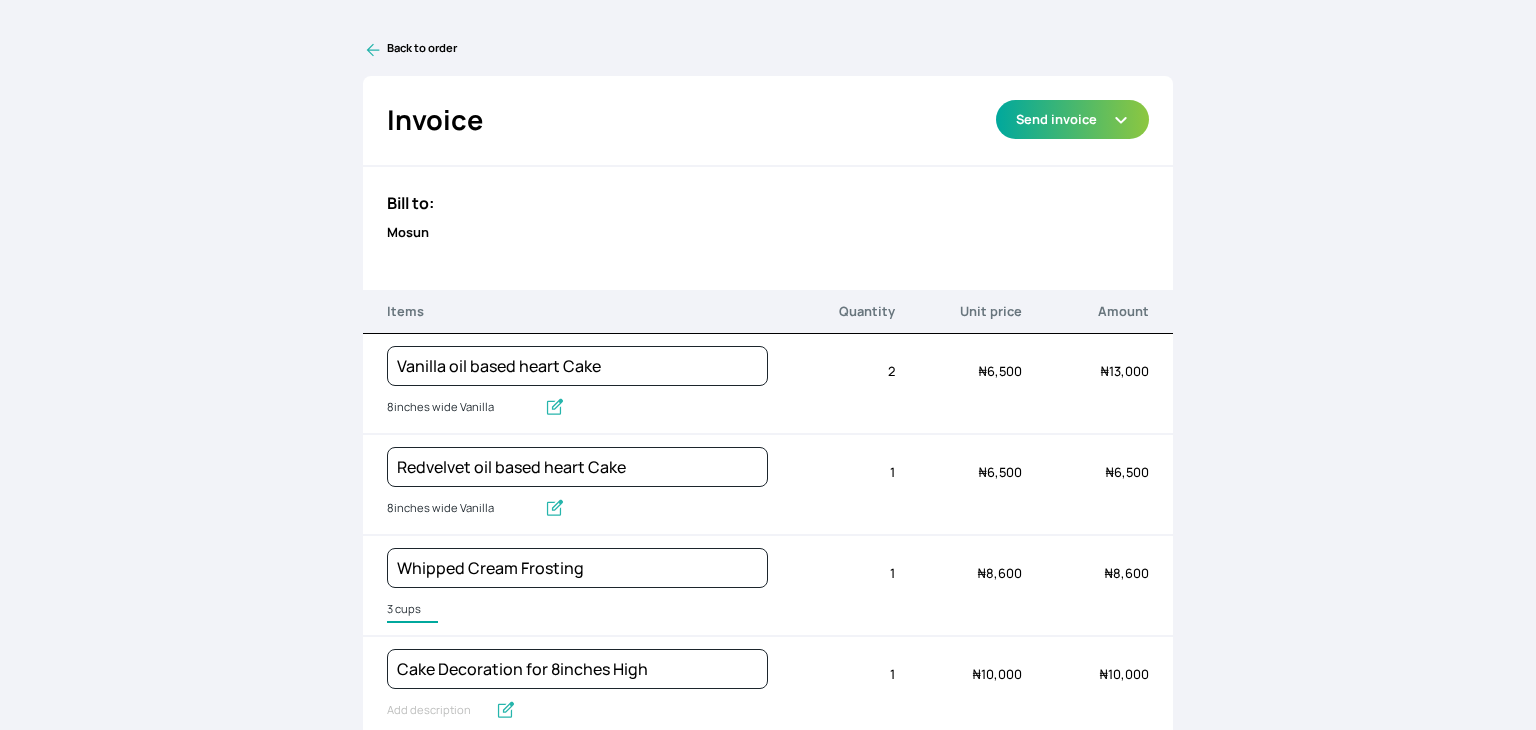 type on "3 cups" 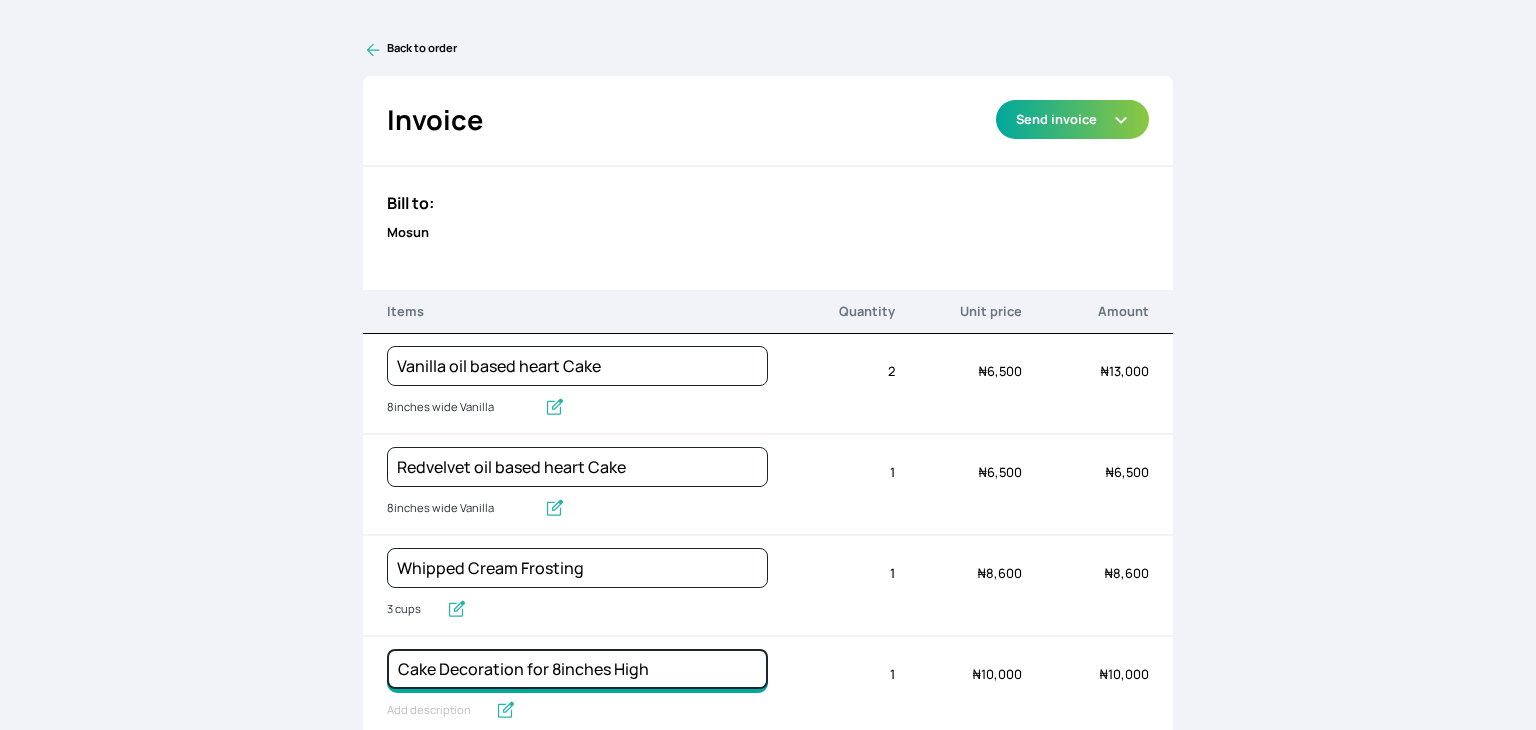 click on "Cake Decoration for 8inches High" at bounding box center (577, 366) 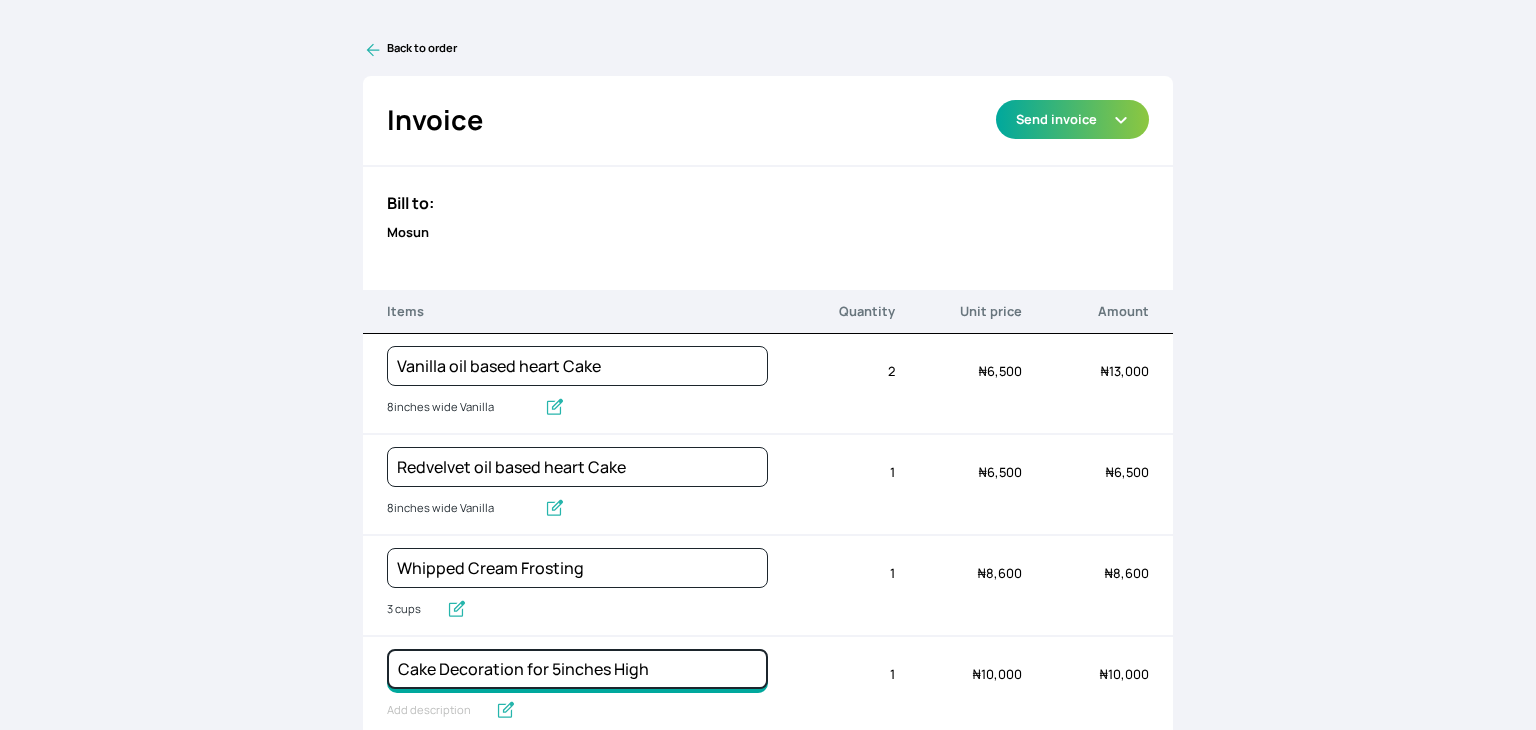 type on "Cake Decoration for 5inches High" 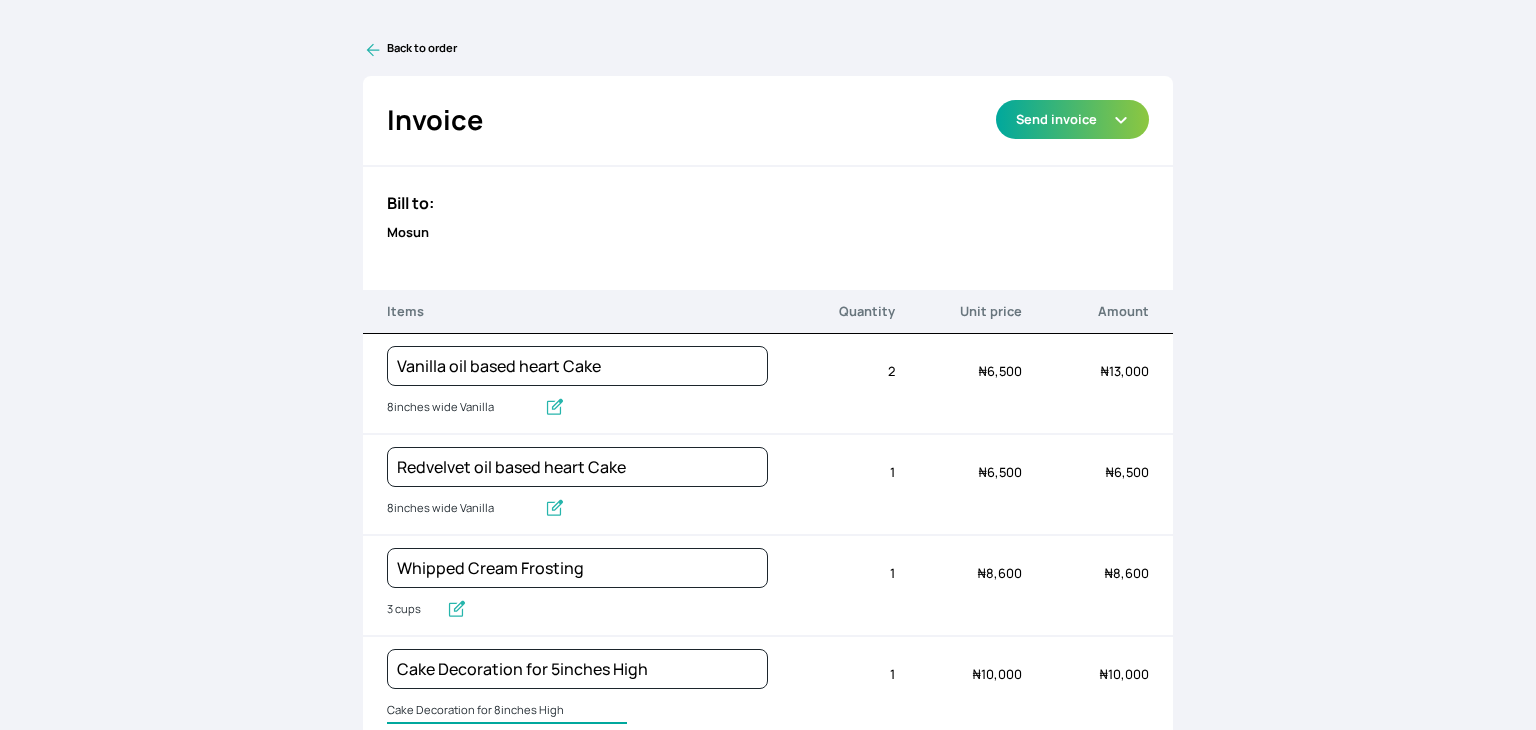 click on "Cake Decoration for 8inches High" at bounding box center (507, 711) 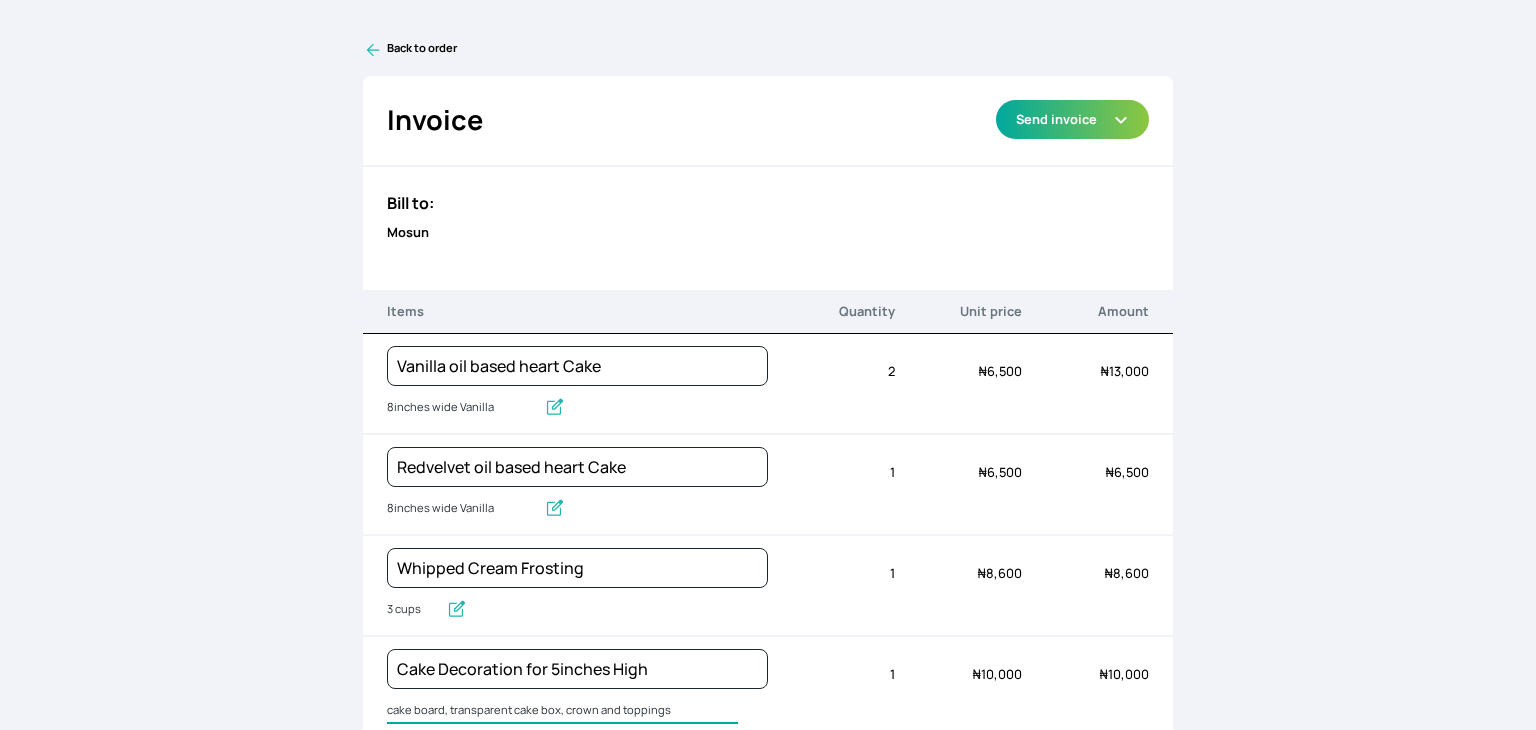 type on "cake board, transparent cake box, crown and toppings" 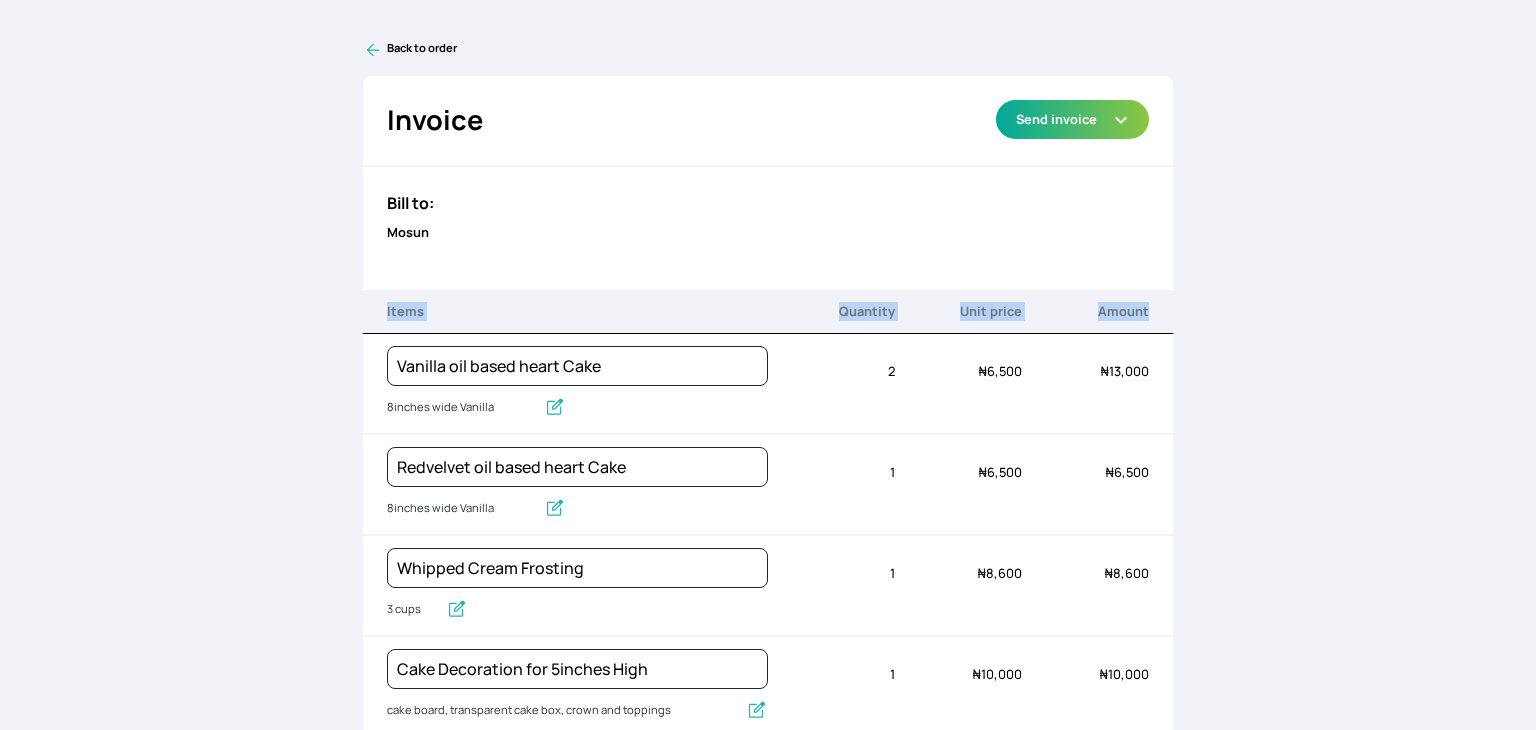 drag, startPoint x: 1491, startPoint y: 241, endPoint x: 1500, endPoint y: 305, distance: 64.629715 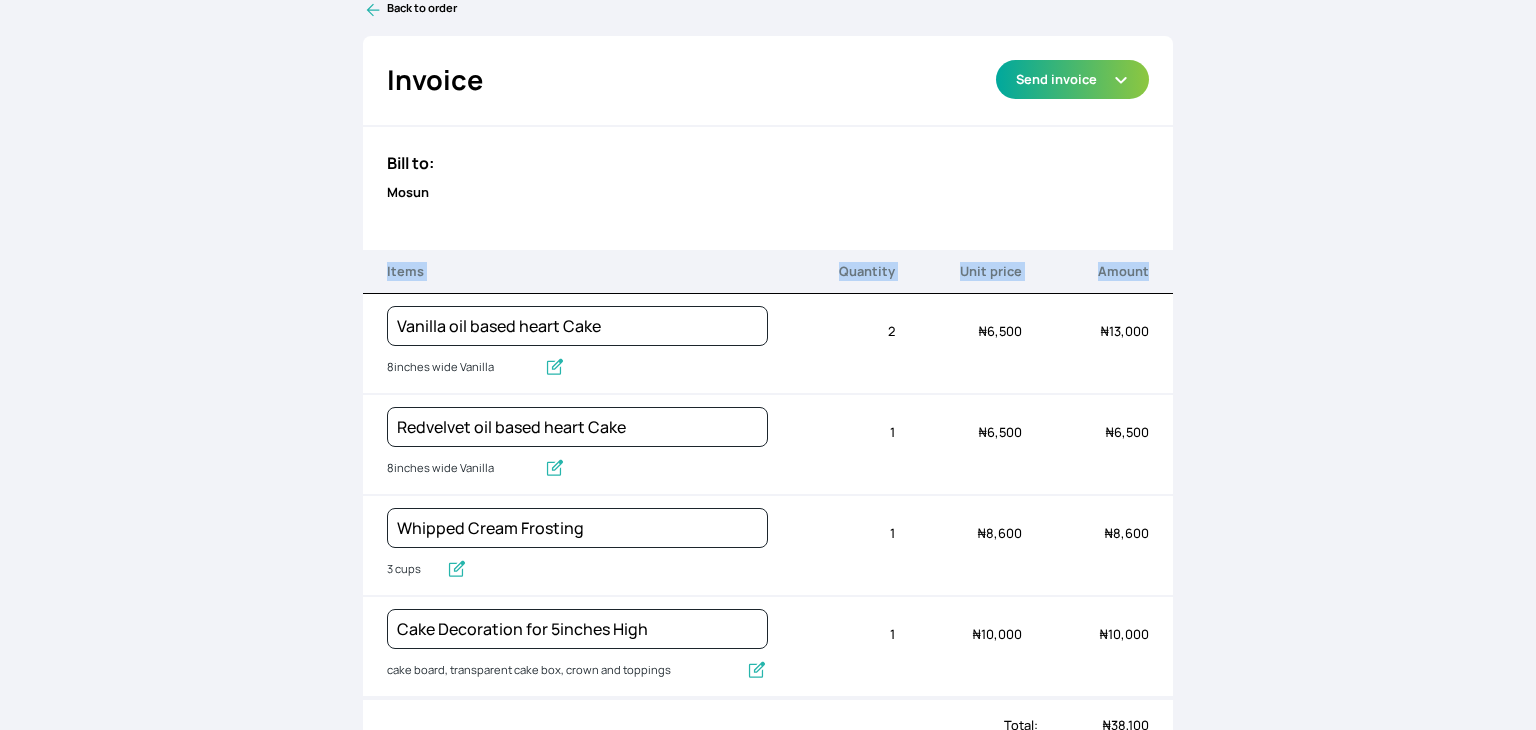 scroll, scrollTop: 57, scrollLeft: 0, axis: vertical 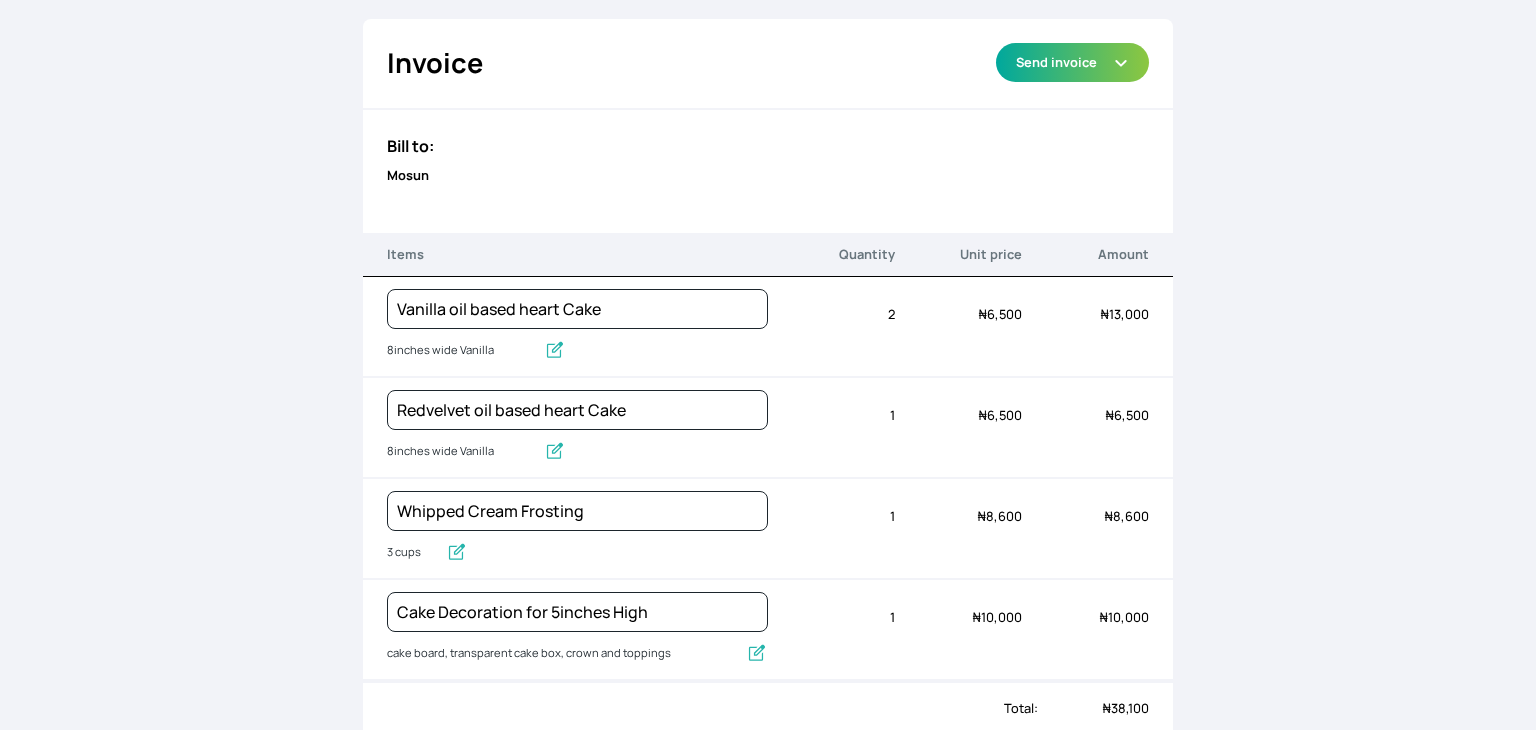 click on "Back to order Invoice Send via Email Send via WhatsApp Export as PDF Preview Send invoice Bill to: Mosun Items Quantity Unit price Amount Vanilla oil based heart Cake 8inches wide Vanilla Quantity 2 Unit price ₦ 6,500 Amount ₦ 13,000 Redvelvet oil based heart Cake 8inches wide Vanilla Quantity 1 Unit price ₦ 6,500 Amount ₦ 6,500 Whipped Cream Frosting 3 cups Quantity 1 Unit price ₦ 8,600 Amount ₦ 8,600 Cake Decoration for 5inches High cake board, transparent cake box, crown and toppings Quantity 1 Unit price ₦ 10,000 Amount ₦ 10,000 Total: ₦ 38,100 Payment Payment due on: [DATE] January February March April May June July August September October November [DATE] 2044 2043 2042 2041 2040 2039 2038 2037 2036 2035 2034 2033 2032 2031 2030 2029 2028 2027 2026 2025 2024 2023 2022 2021 2020 2019 2018 2017 2016 2015 2014 2013 2012 2011 2010 2009 2008 2007 2006 2005 2004 2003 2002 2001 2000 1999 1998 1997 1996 1995 1994 1993 1992 1991 1990 1989 1988 1987 1986 1985 1984 1983 1982 1981 29" at bounding box center [768, 365] 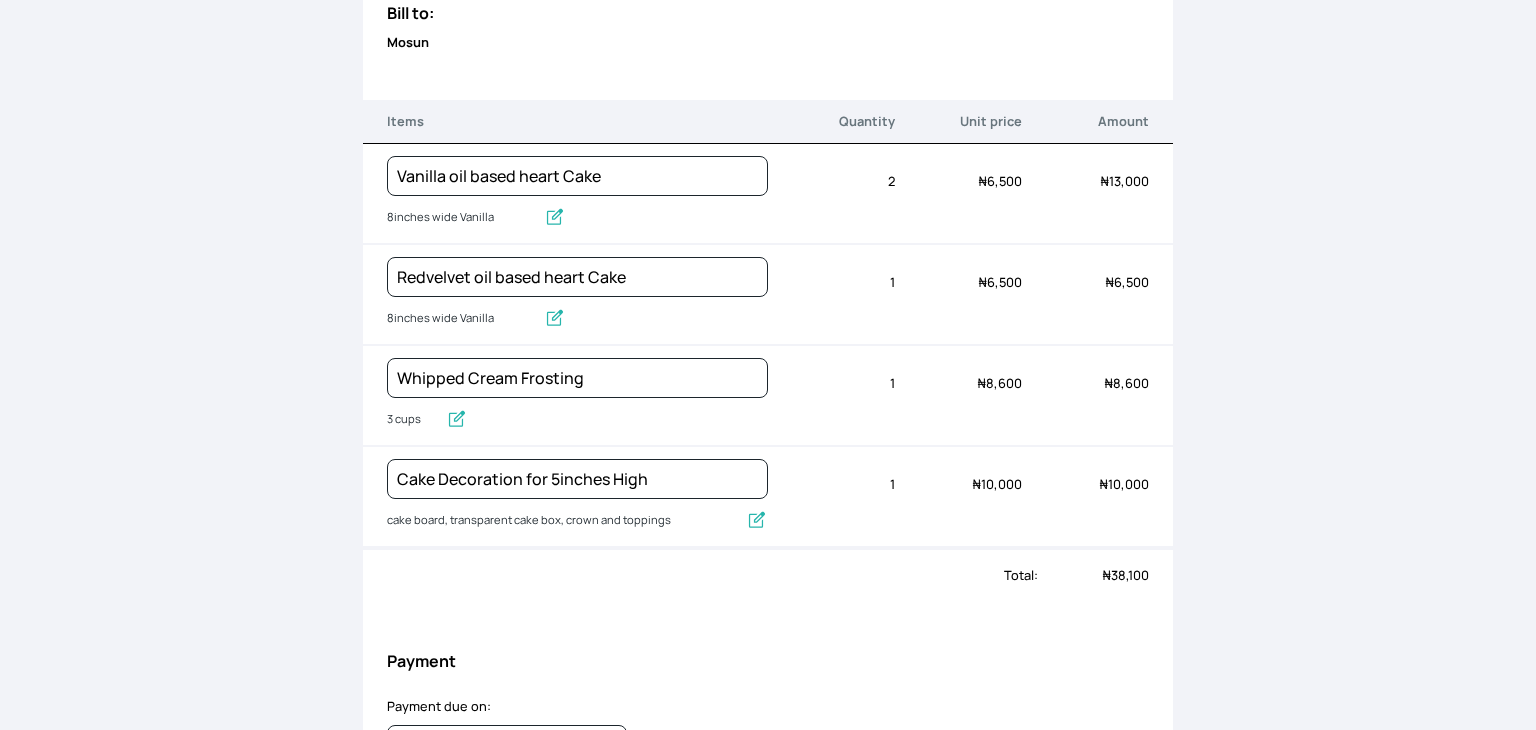 scroll, scrollTop: 192, scrollLeft: 0, axis: vertical 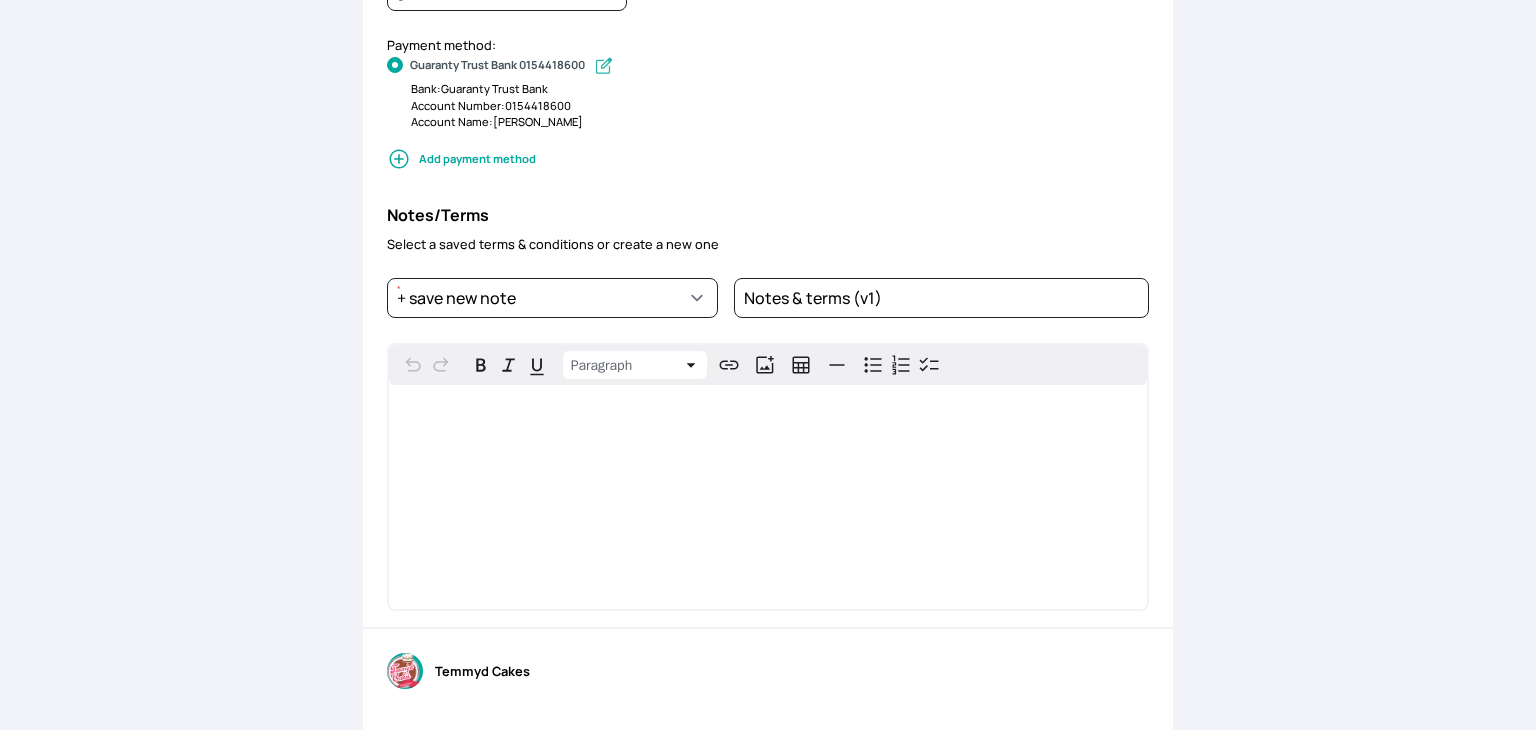 click at bounding box center (768, 497) 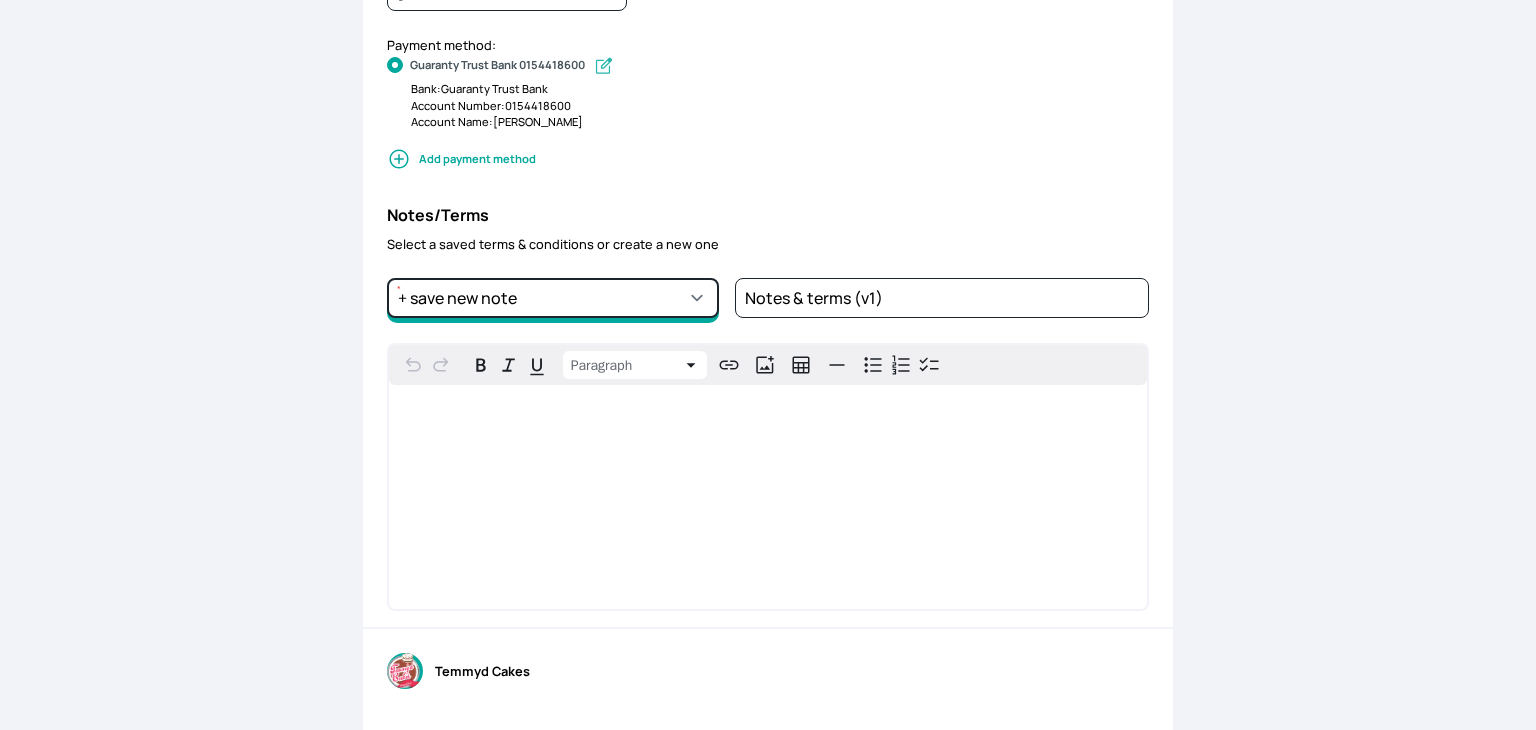 click on "+ save new note" at bounding box center (553, 298) 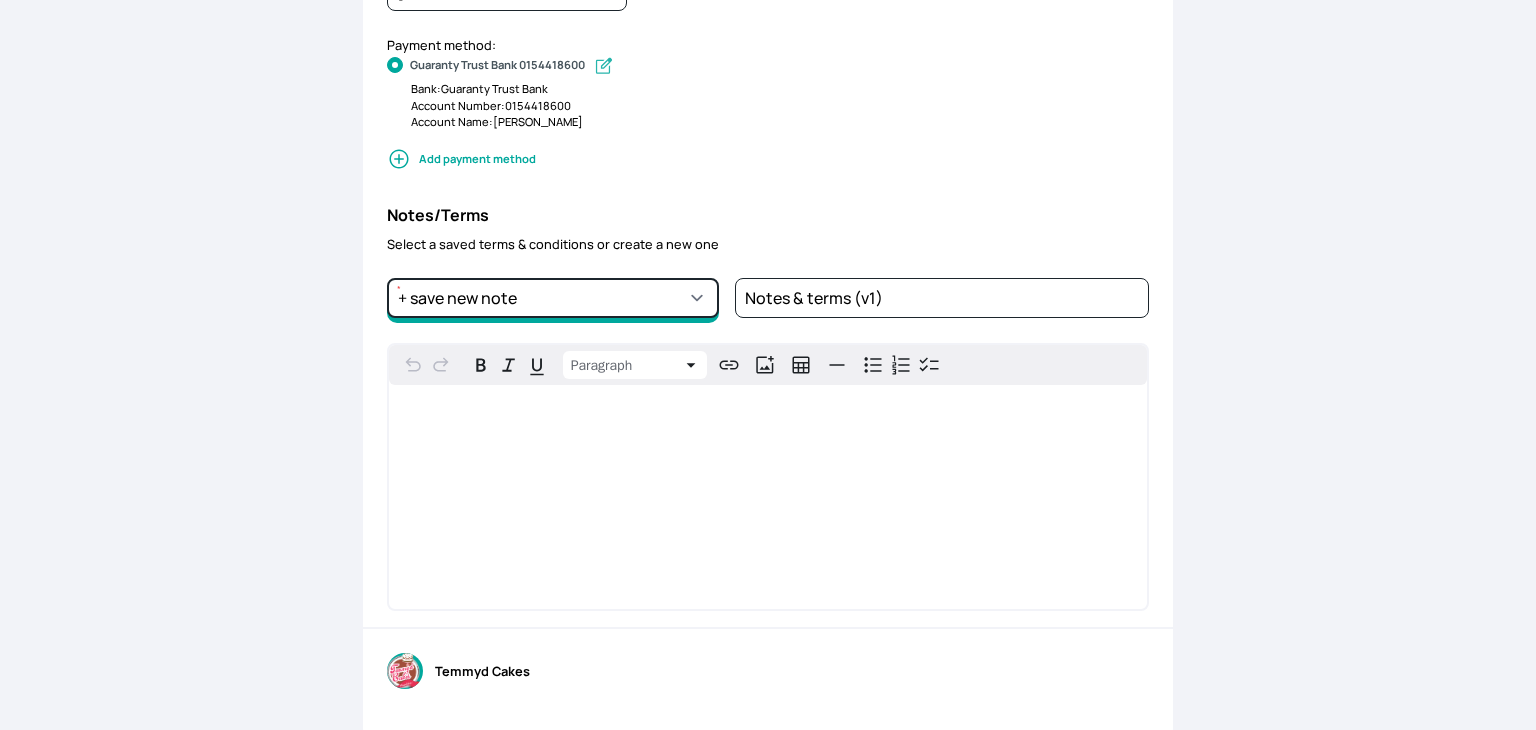 click on "+ save new note" at bounding box center [553, 298] 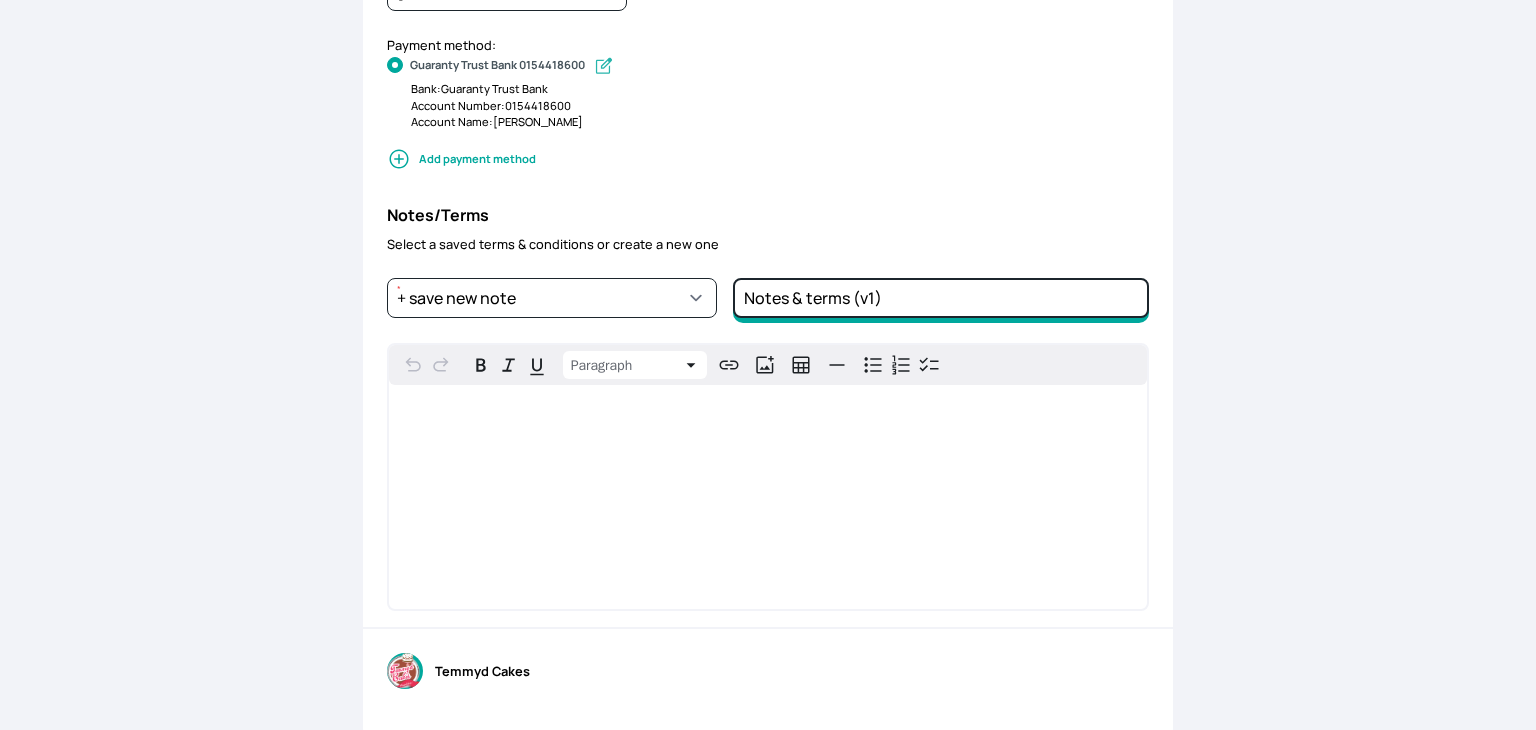 click on "Notes & terms (v1)" at bounding box center [941, 298] 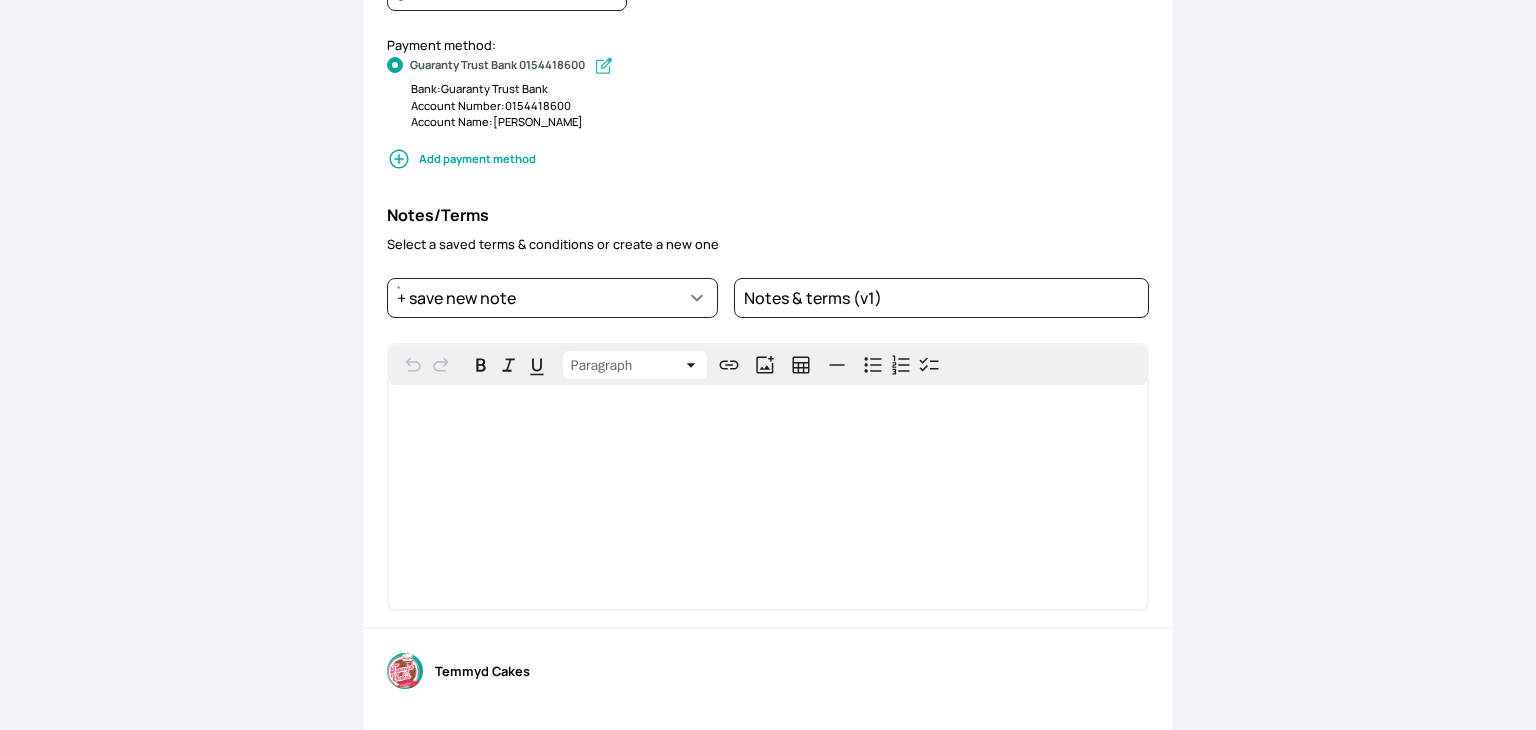 click at bounding box center (768, 497) 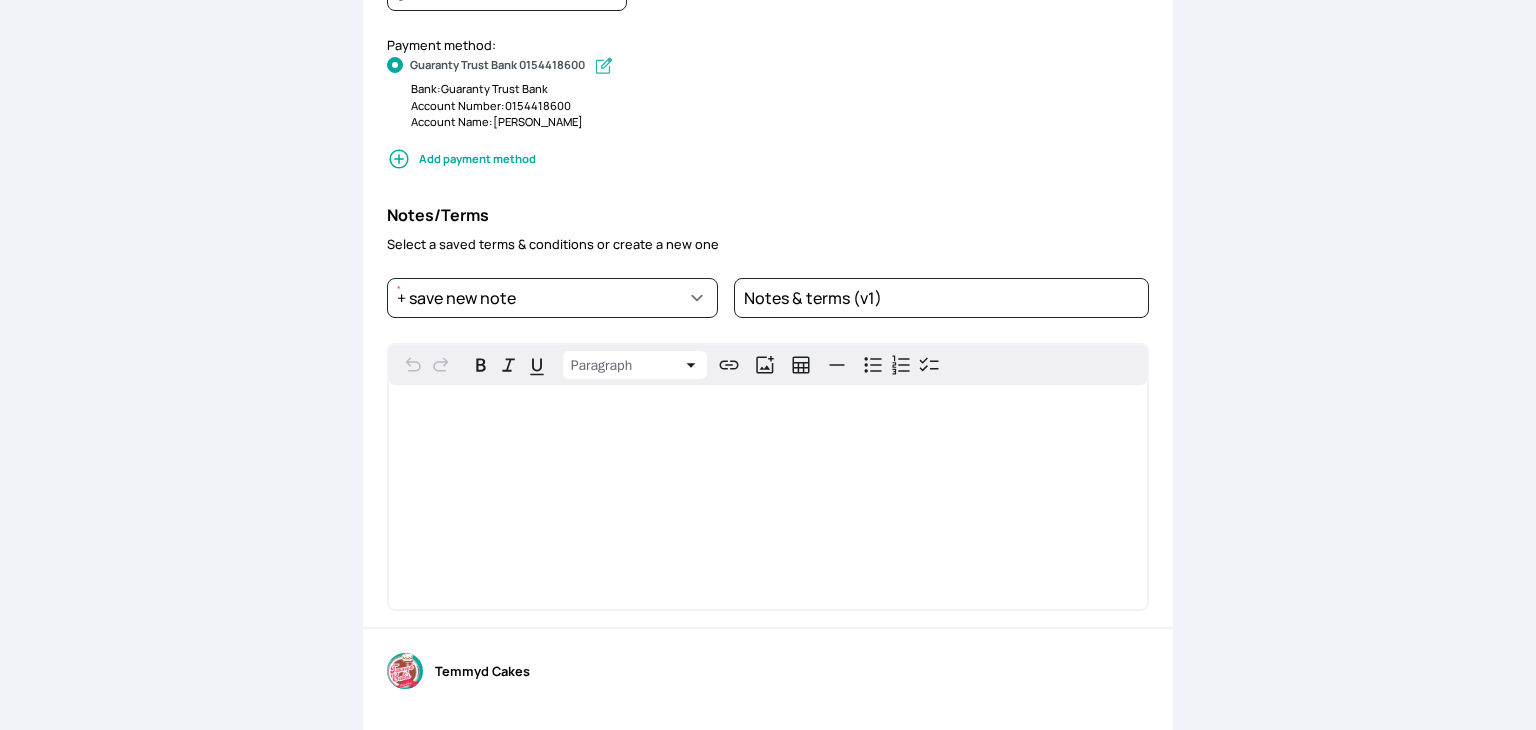 scroll, scrollTop: 306, scrollLeft: 0, axis: vertical 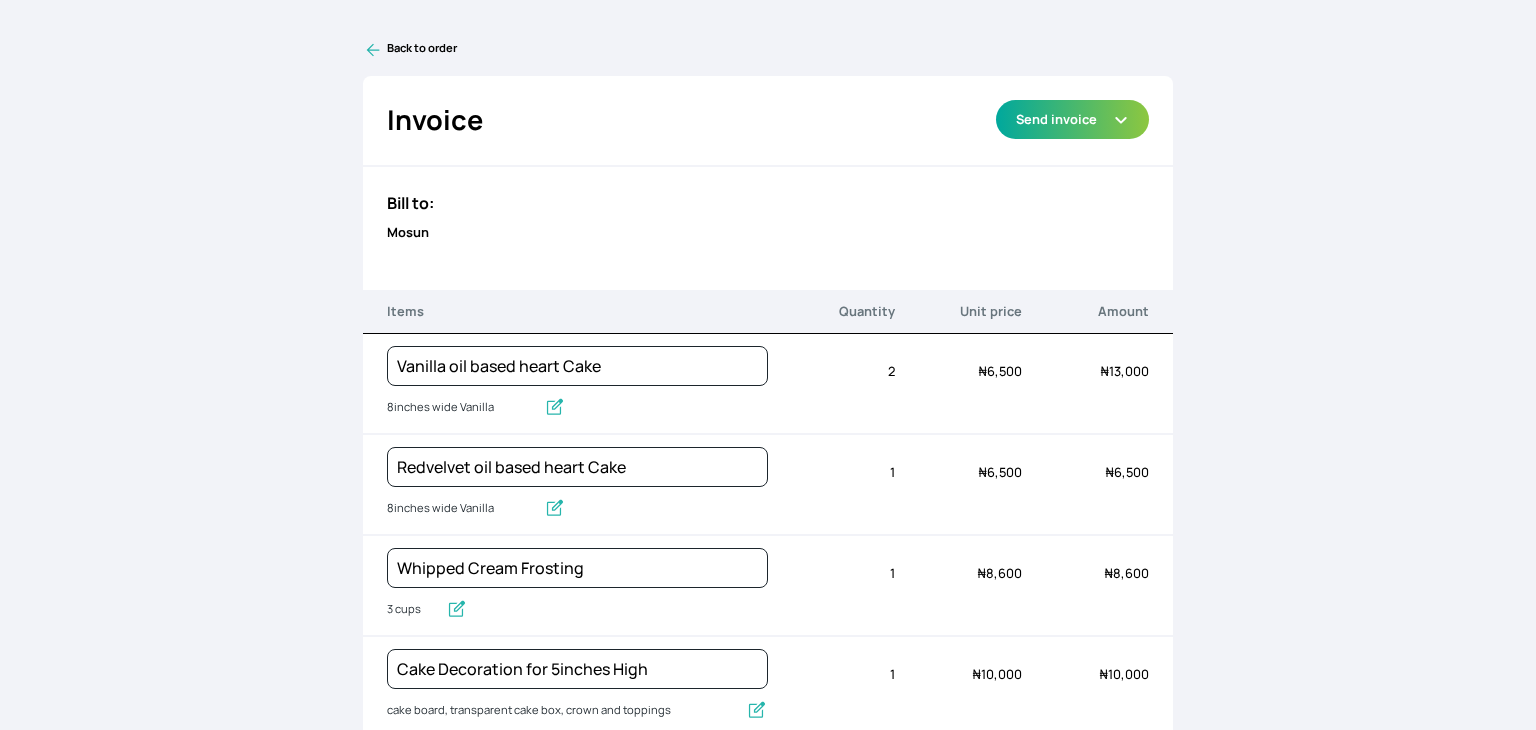 click on "Back to order" at bounding box center (768, 50) 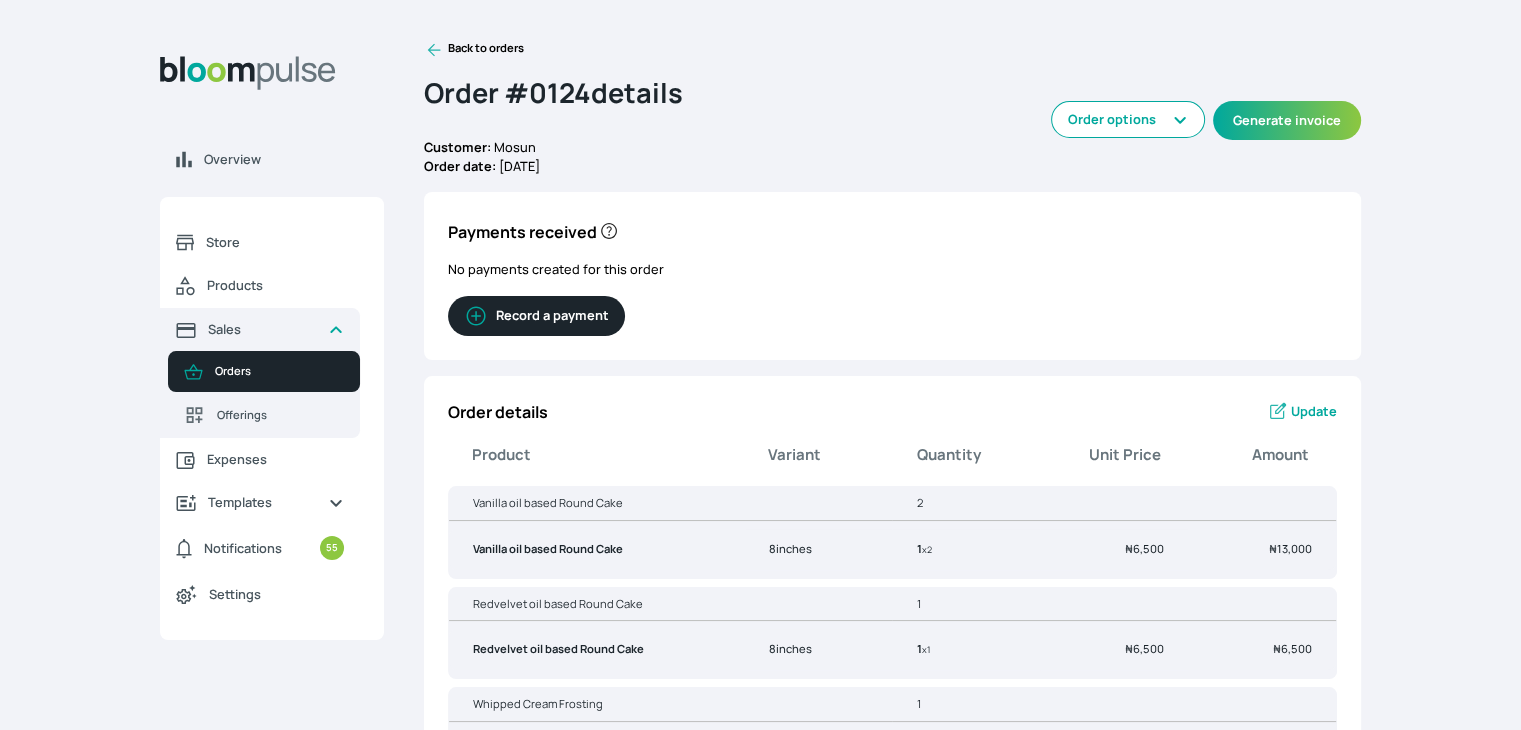 click on "Update" at bounding box center [1314, 411] 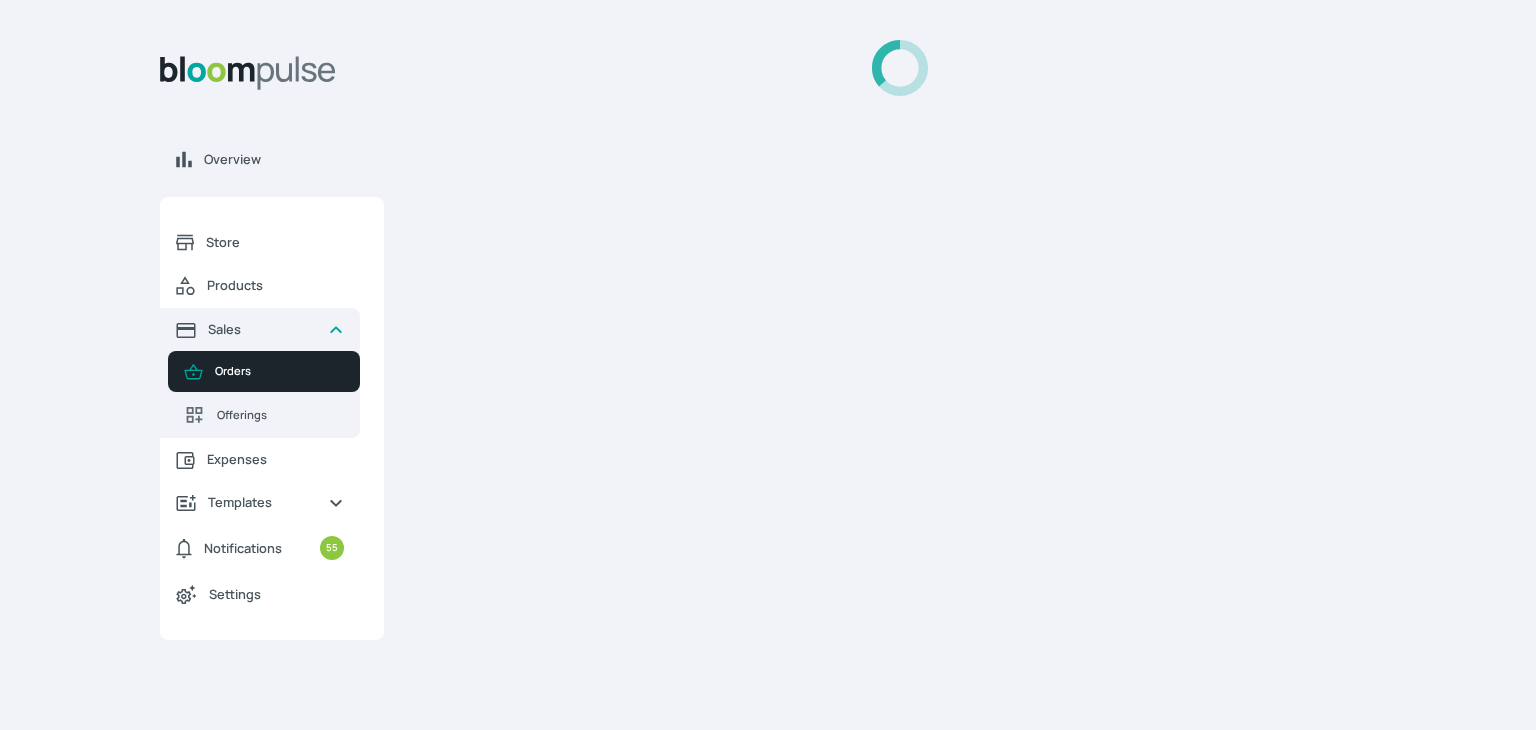 select on "49426e7e-6d78-4aff-80b2-0dfc408de078" 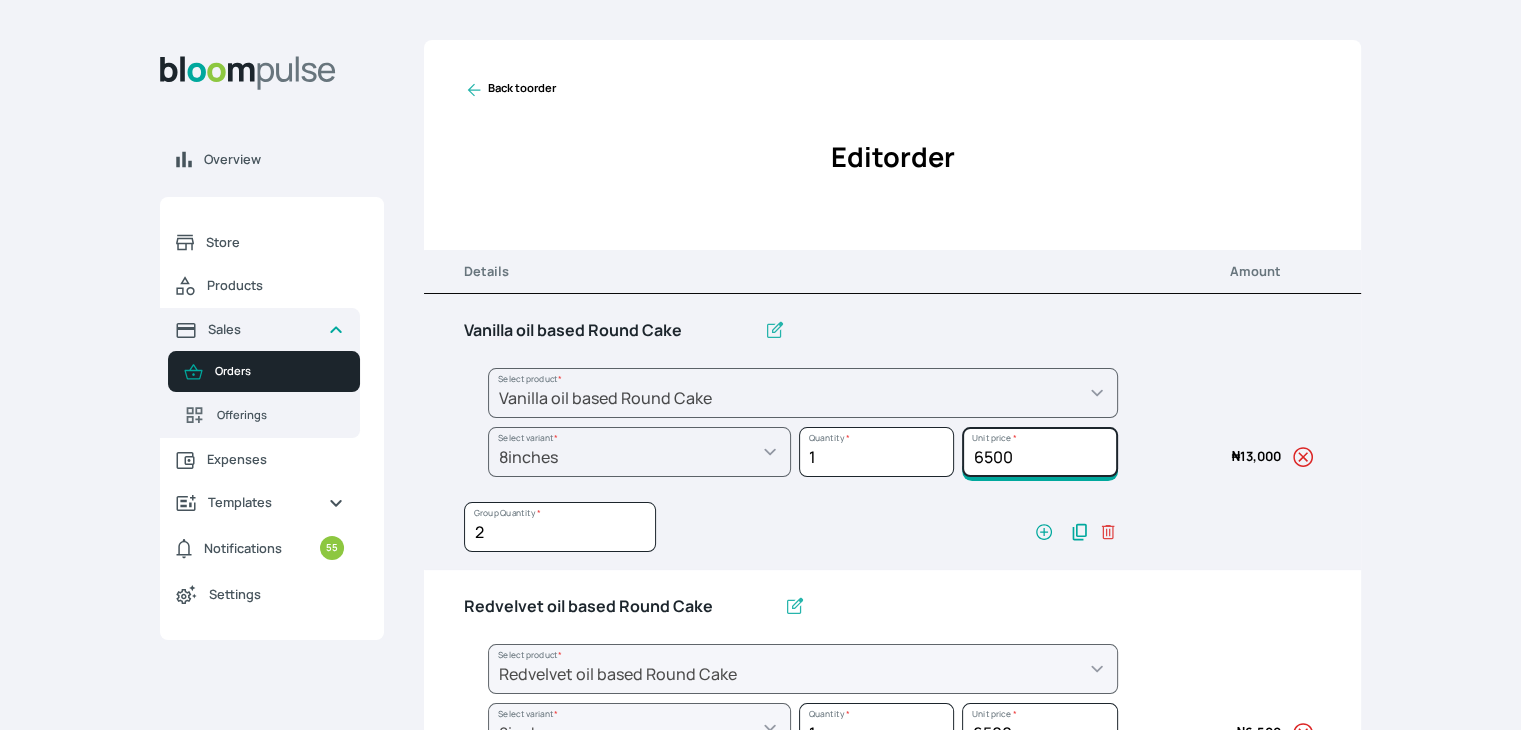 click on "6500" at bounding box center [1039, 452] 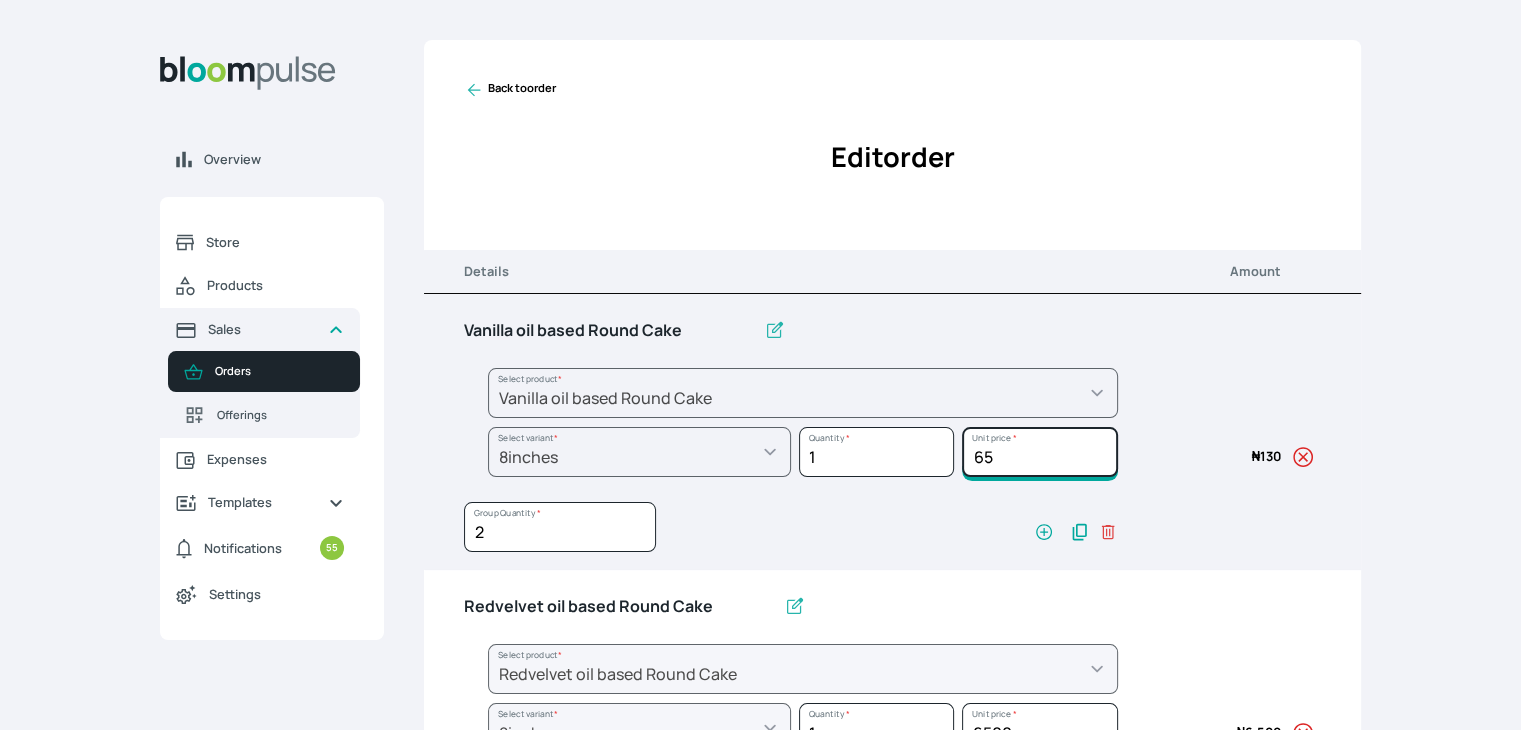 type on "6" 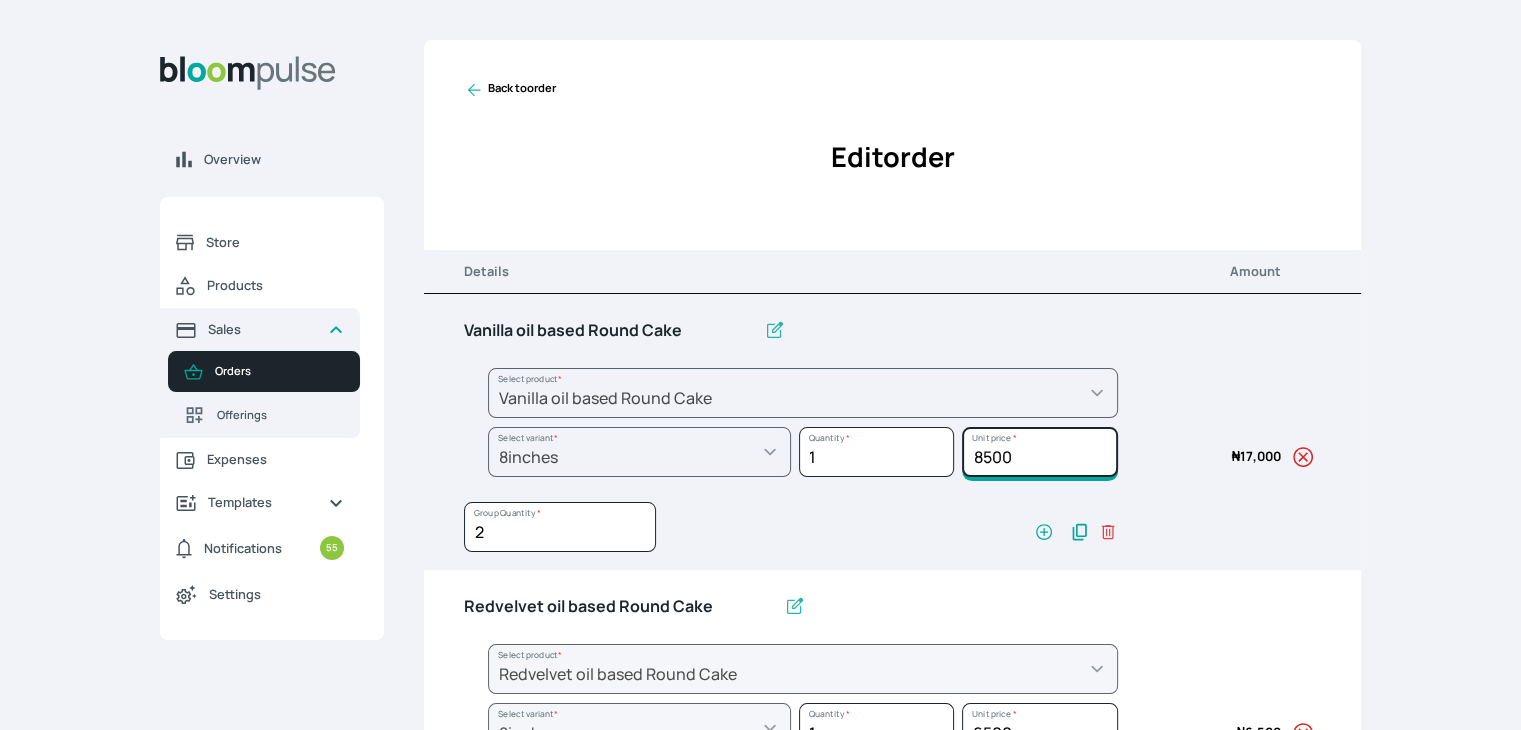 scroll, scrollTop: 638, scrollLeft: 0, axis: vertical 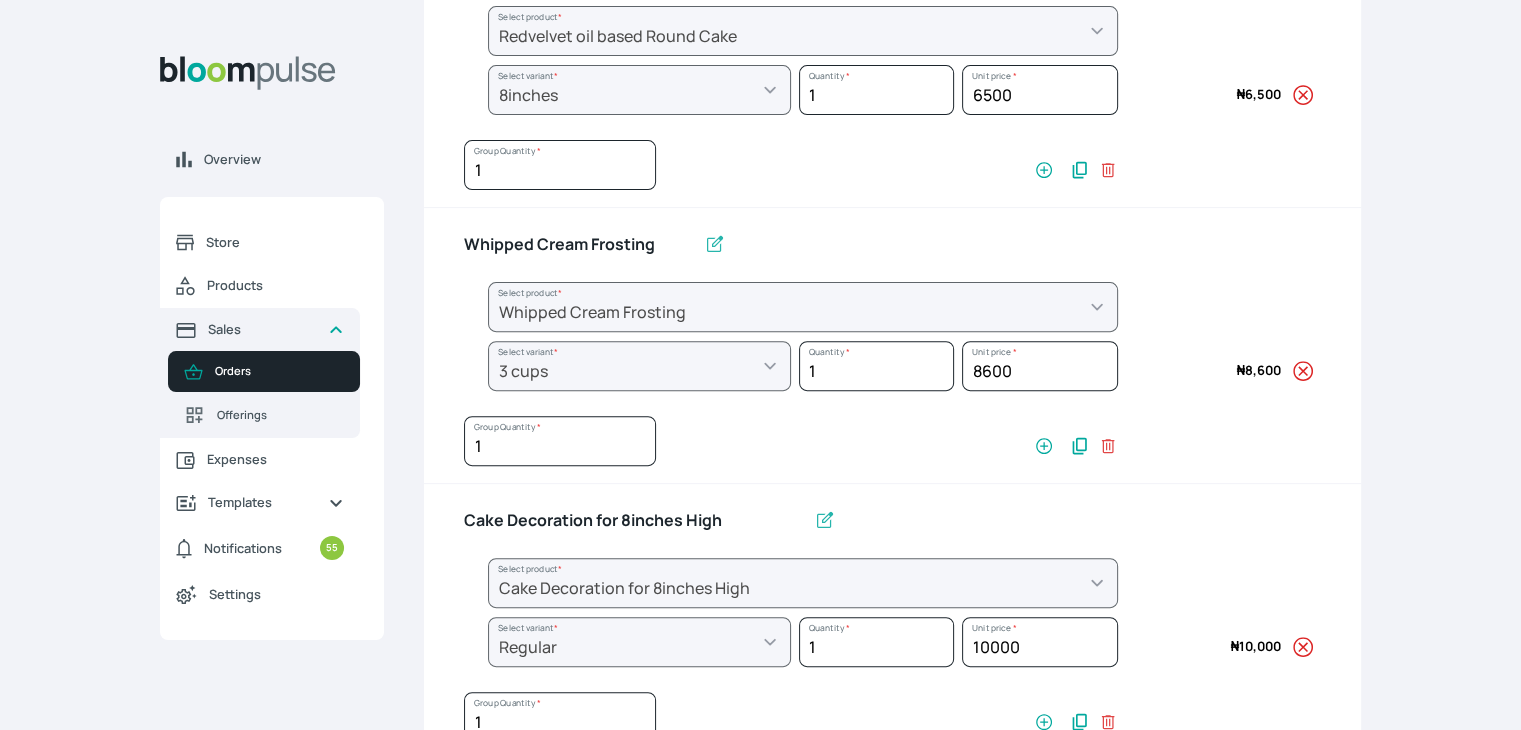 type on "8500" 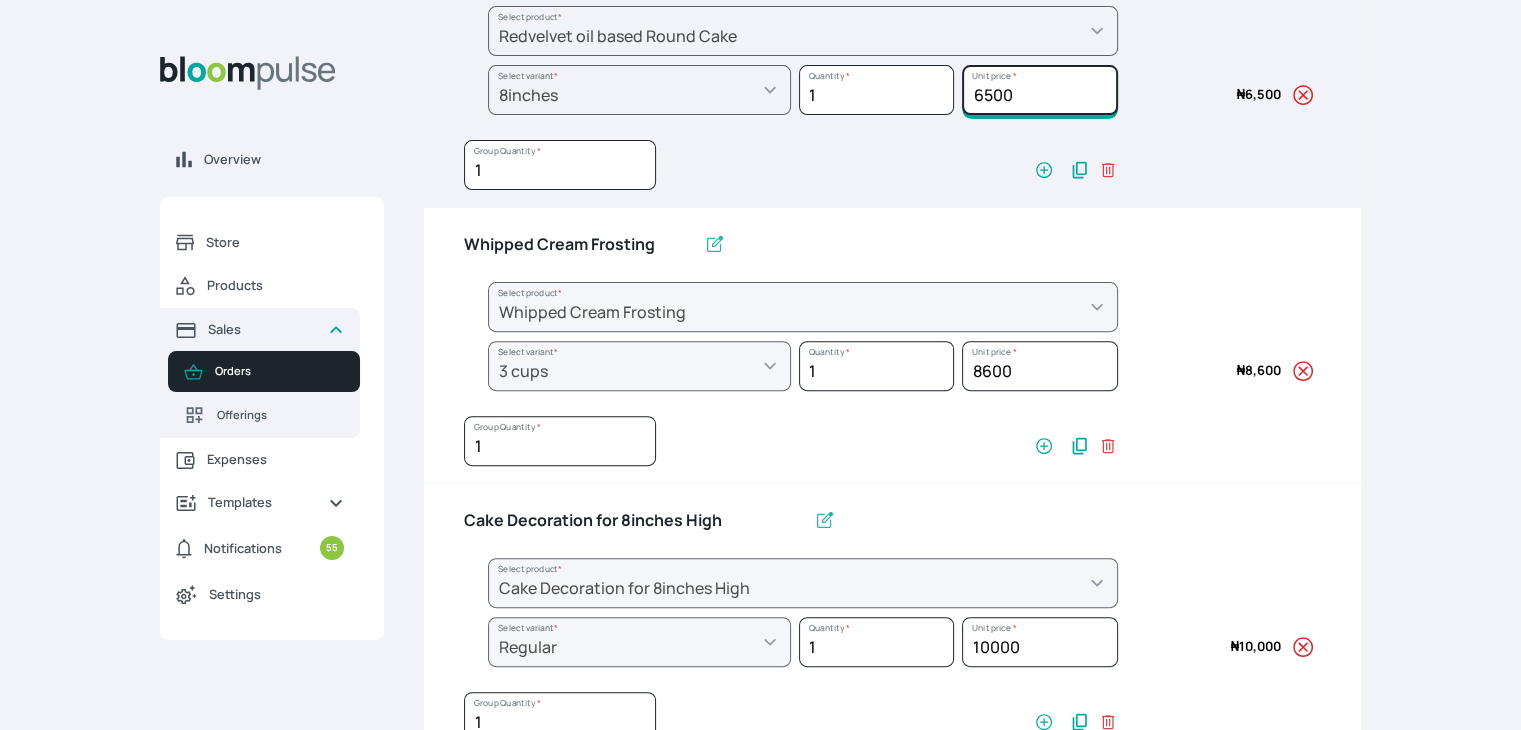 click on "6500" at bounding box center [1039, -186] 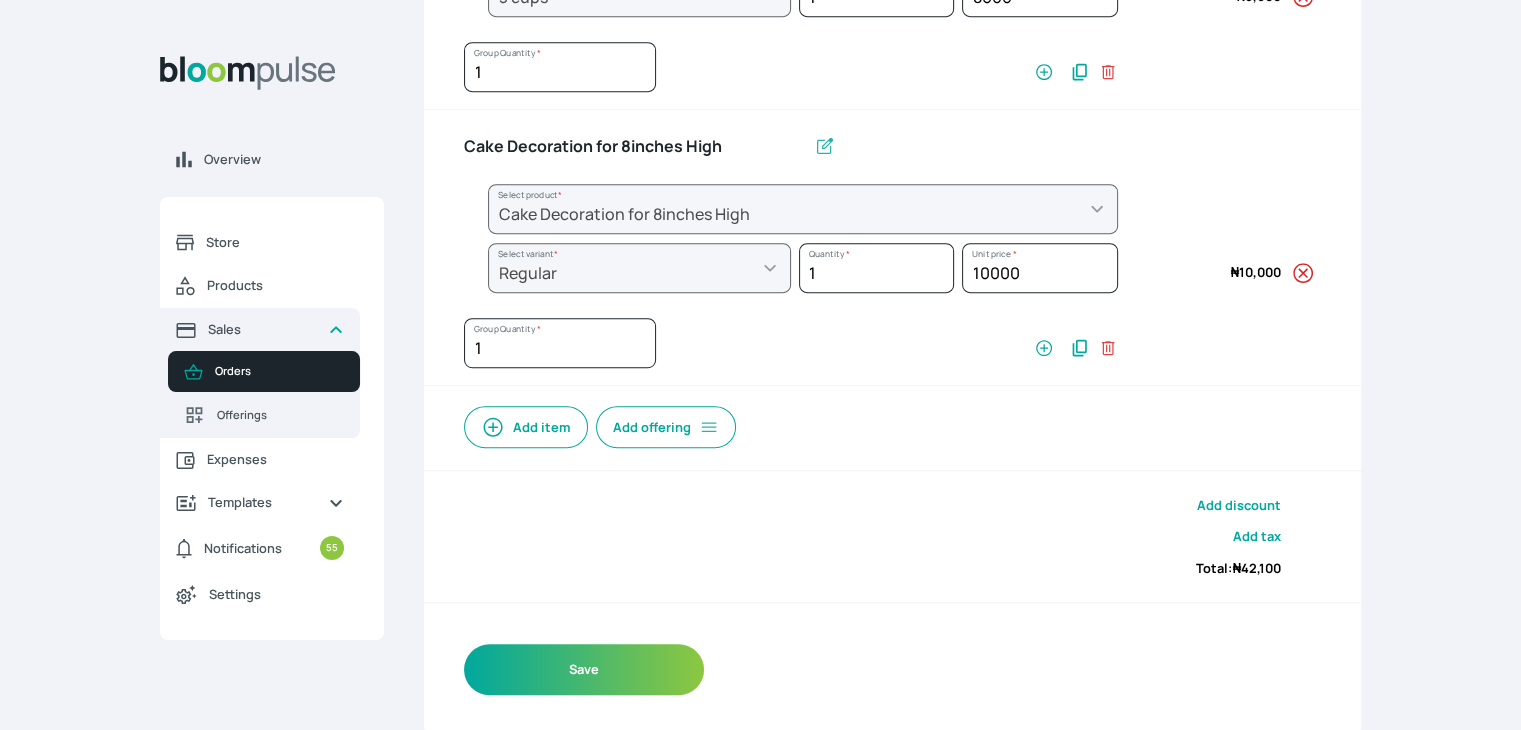 scroll, scrollTop: 373, scrollLeft: 0, axis: vertical 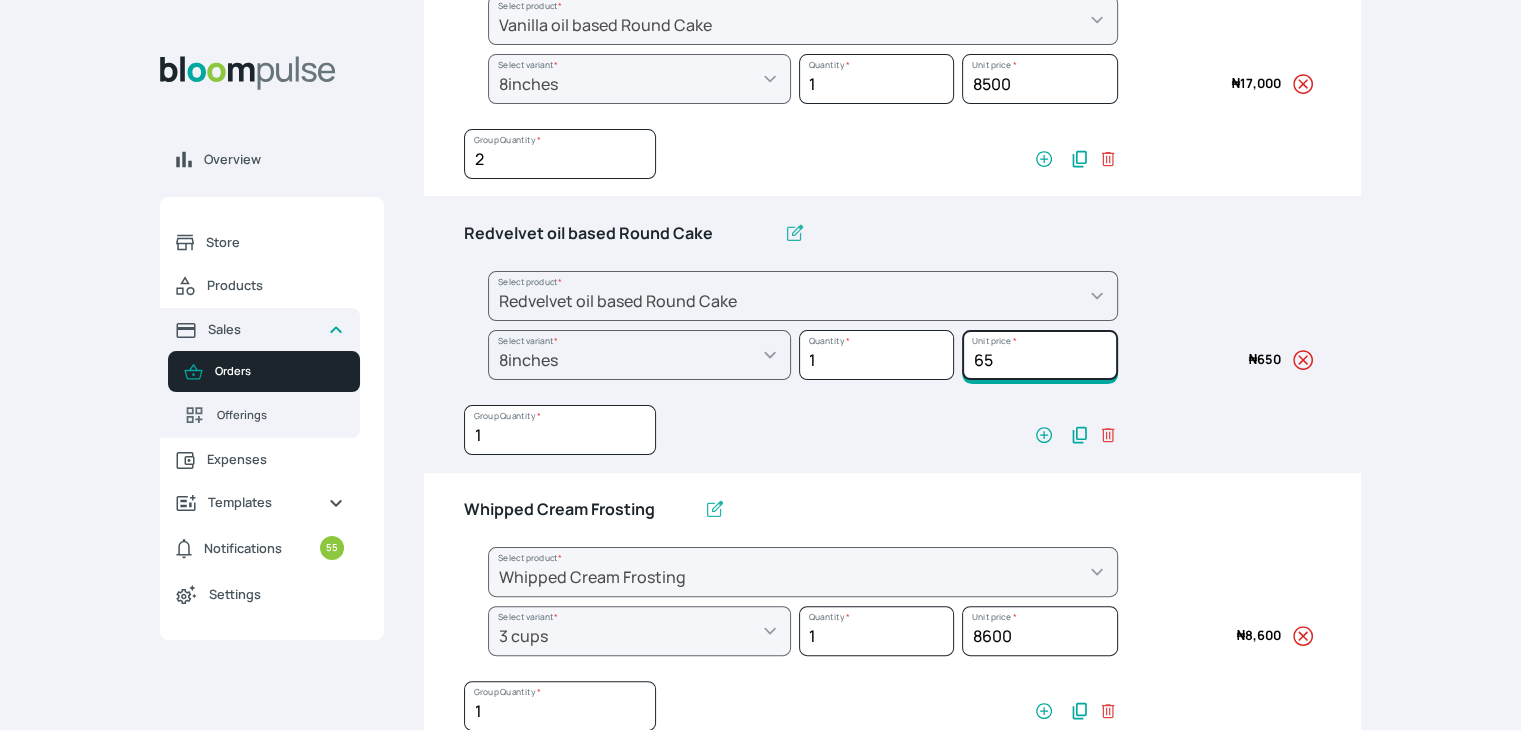 type on "6" 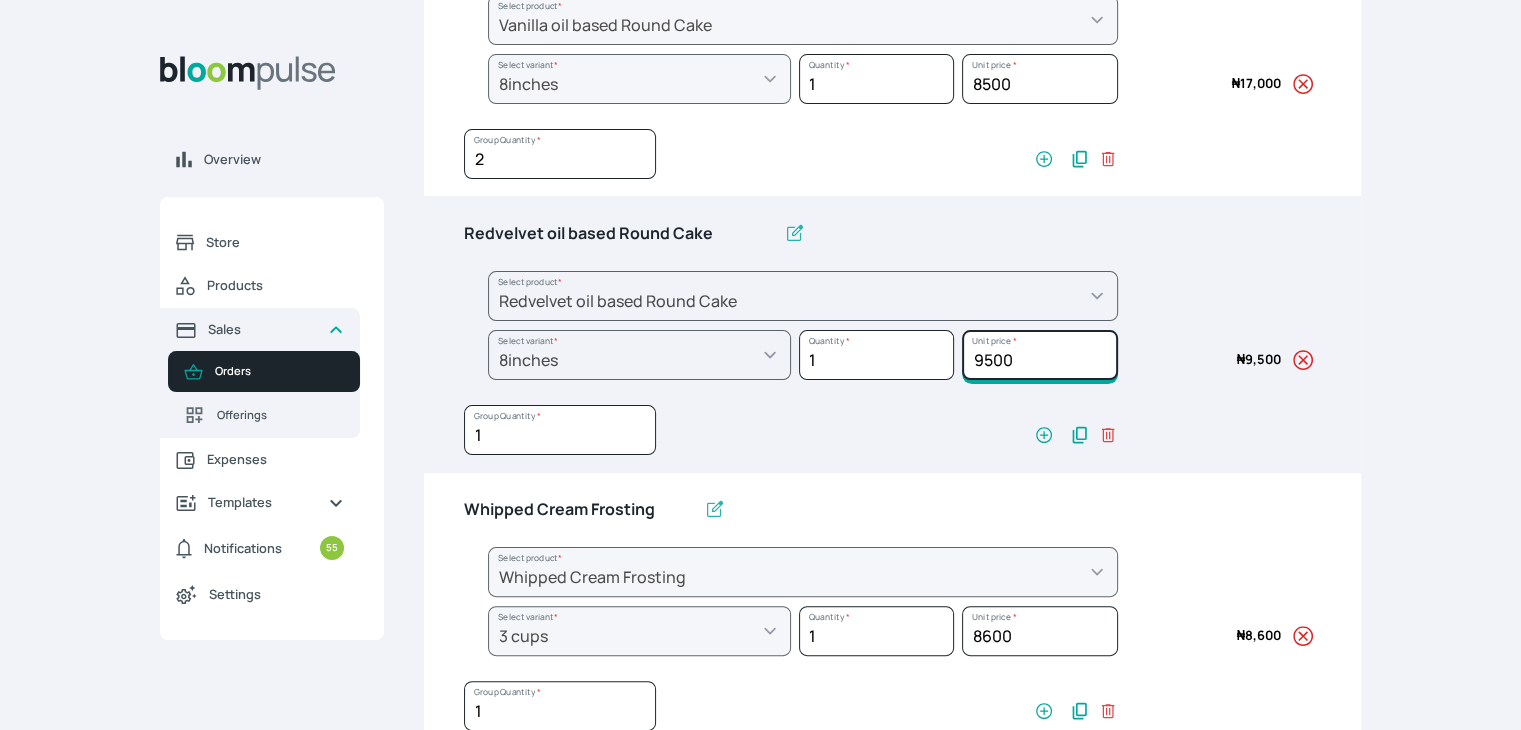scroll, scrollTop: 1012, scrollLeft: 0, axis: vertical 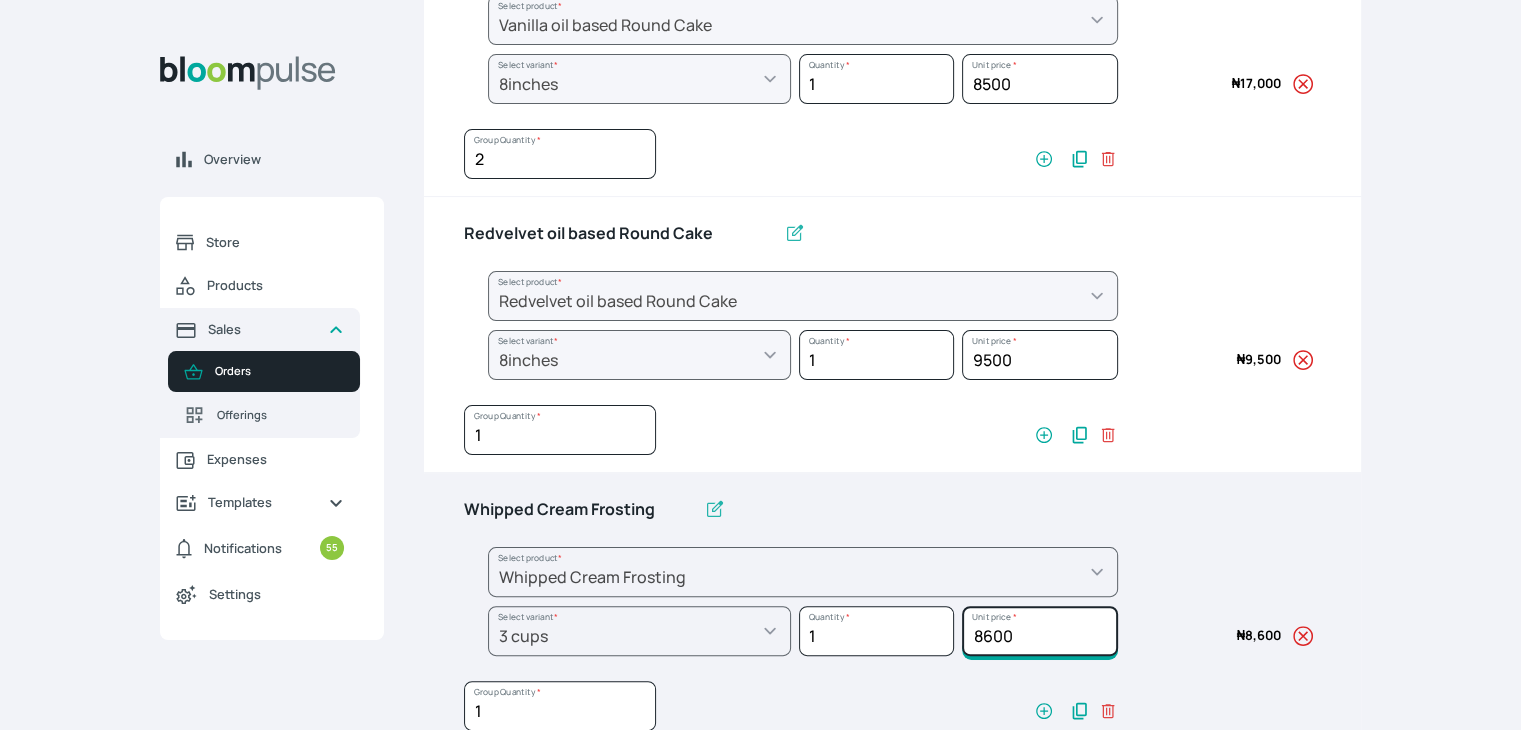 click on "8600" at bounding box center (1039, 79) 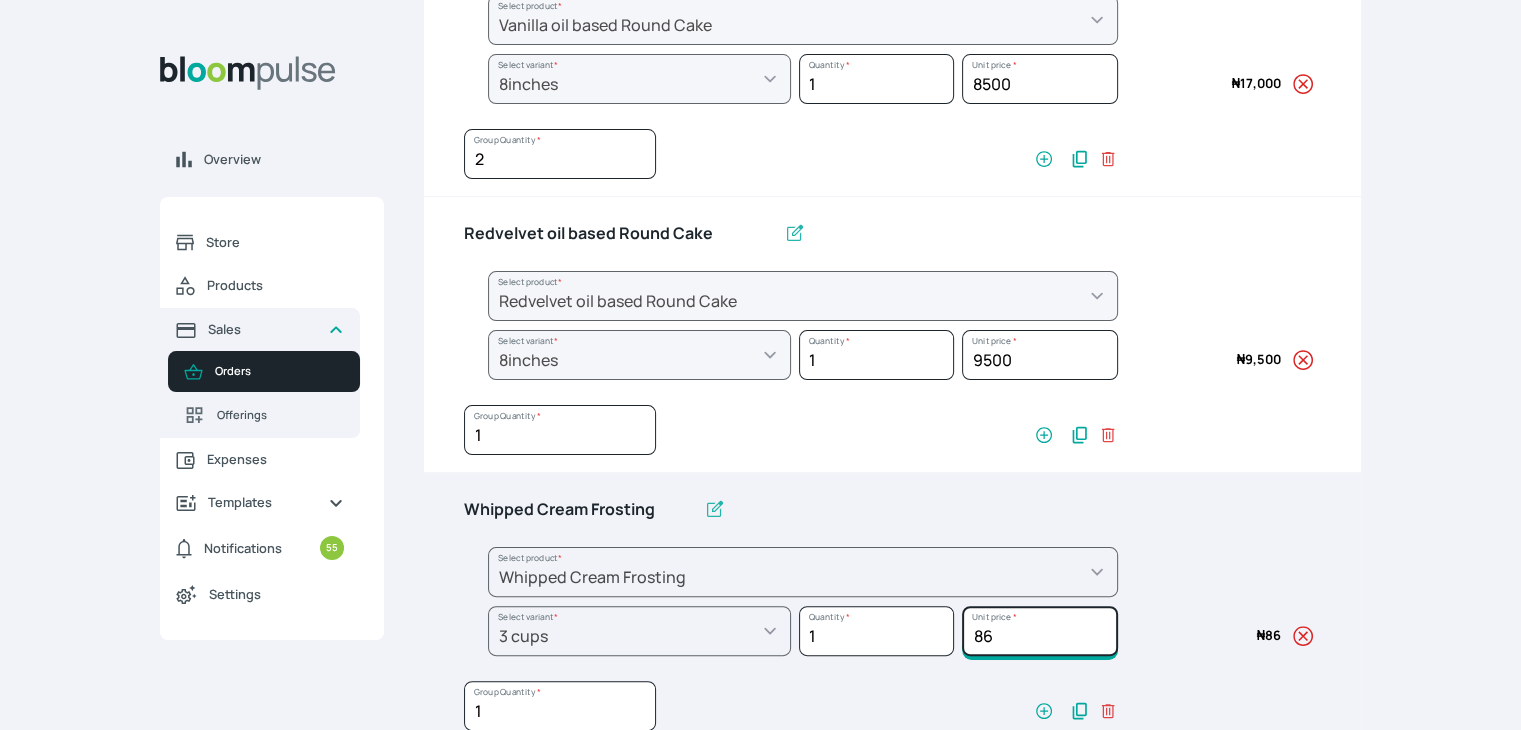 type on "8" 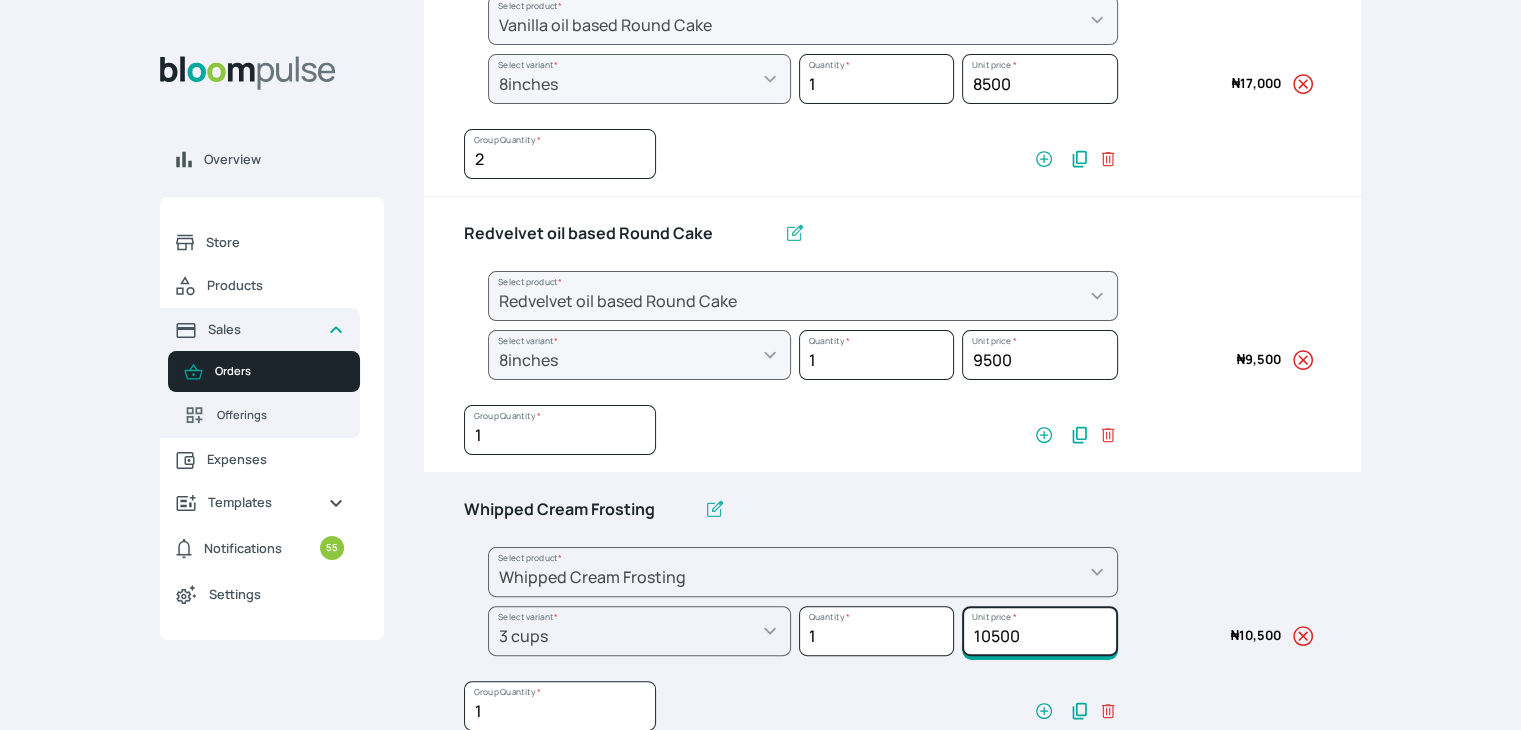 scroll, scrollTop: 1012, scrollLeft: 0, axis: vertical 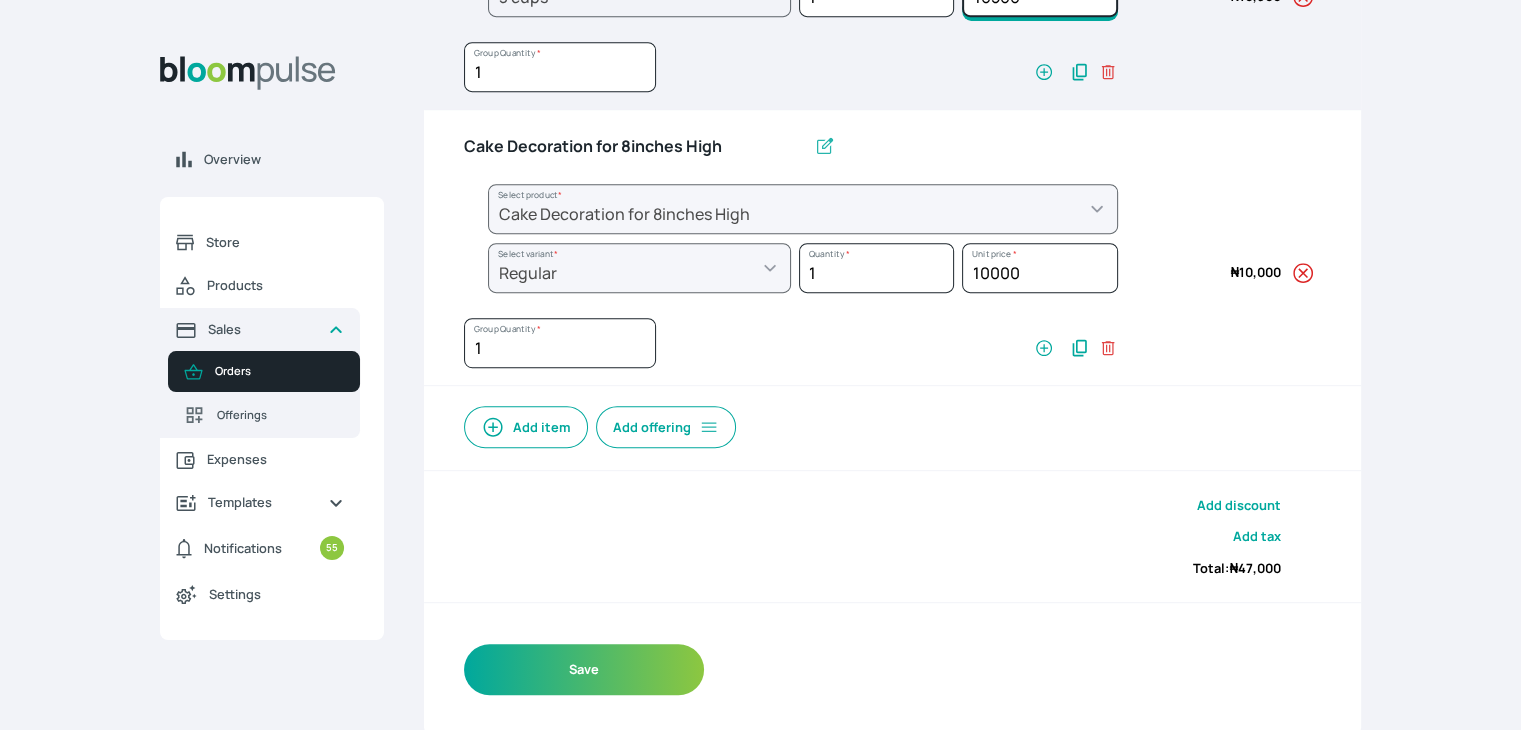 type on "10500" 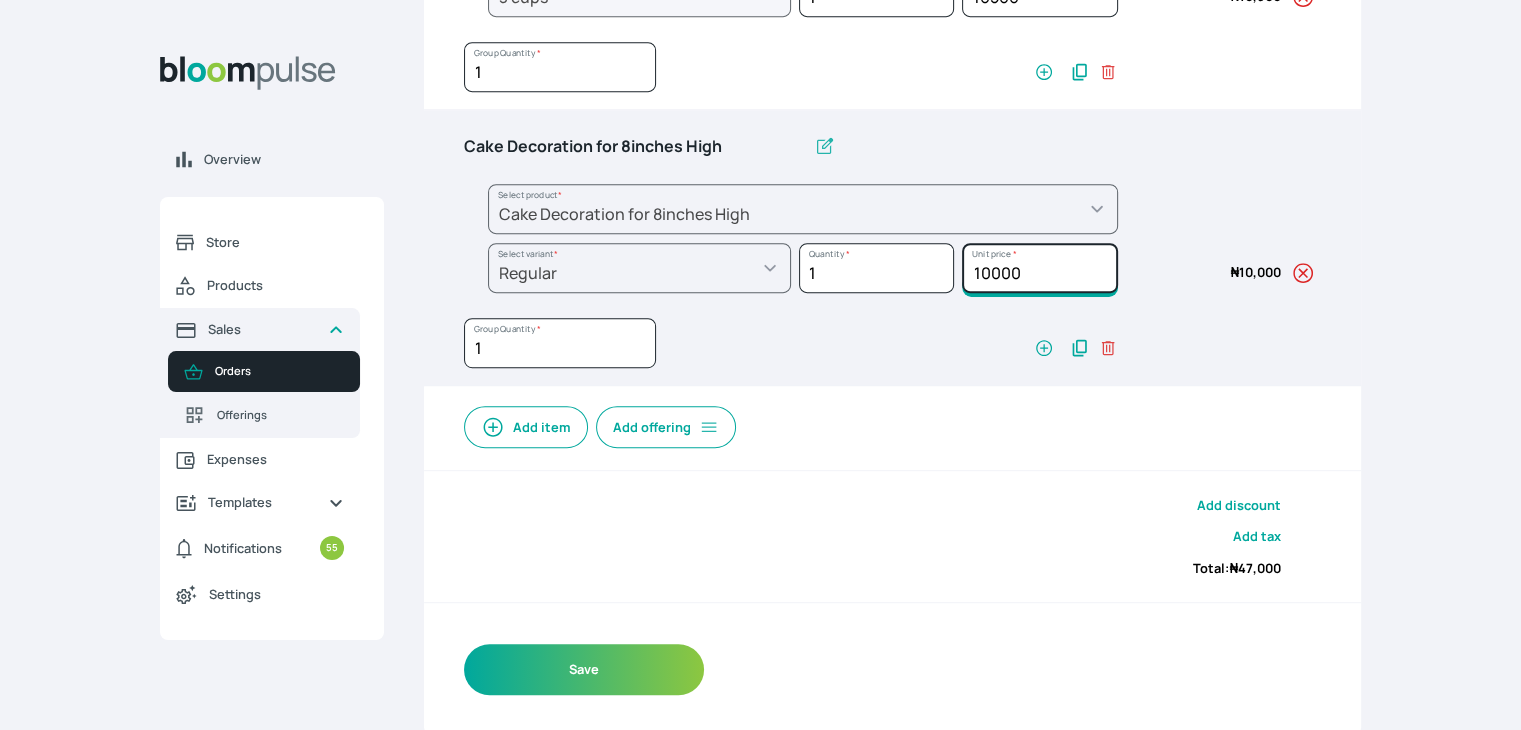 click on "10000" at bounding box center [1039, -560] 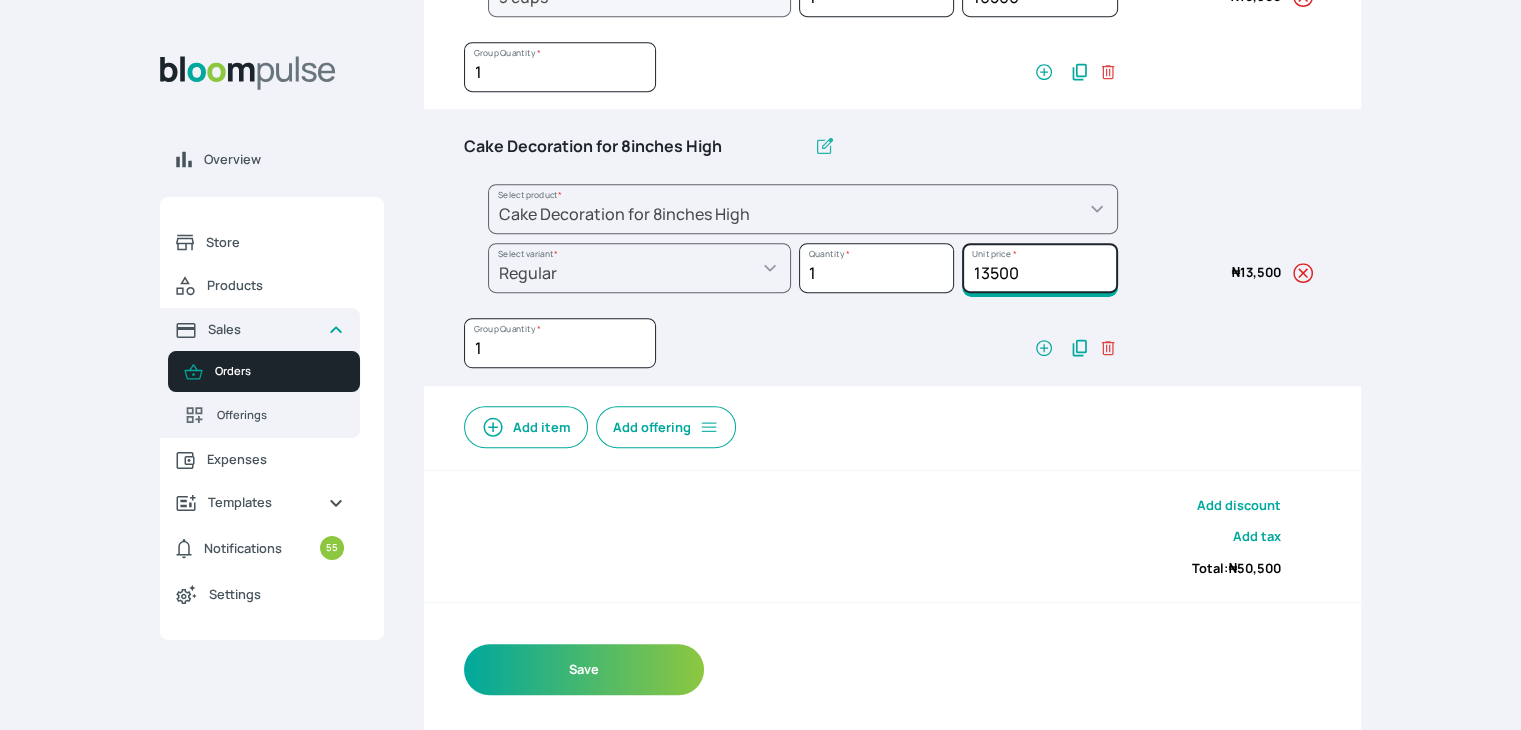 scroll, scrollTop: 373, scrollLeft: 0, axis: vertical 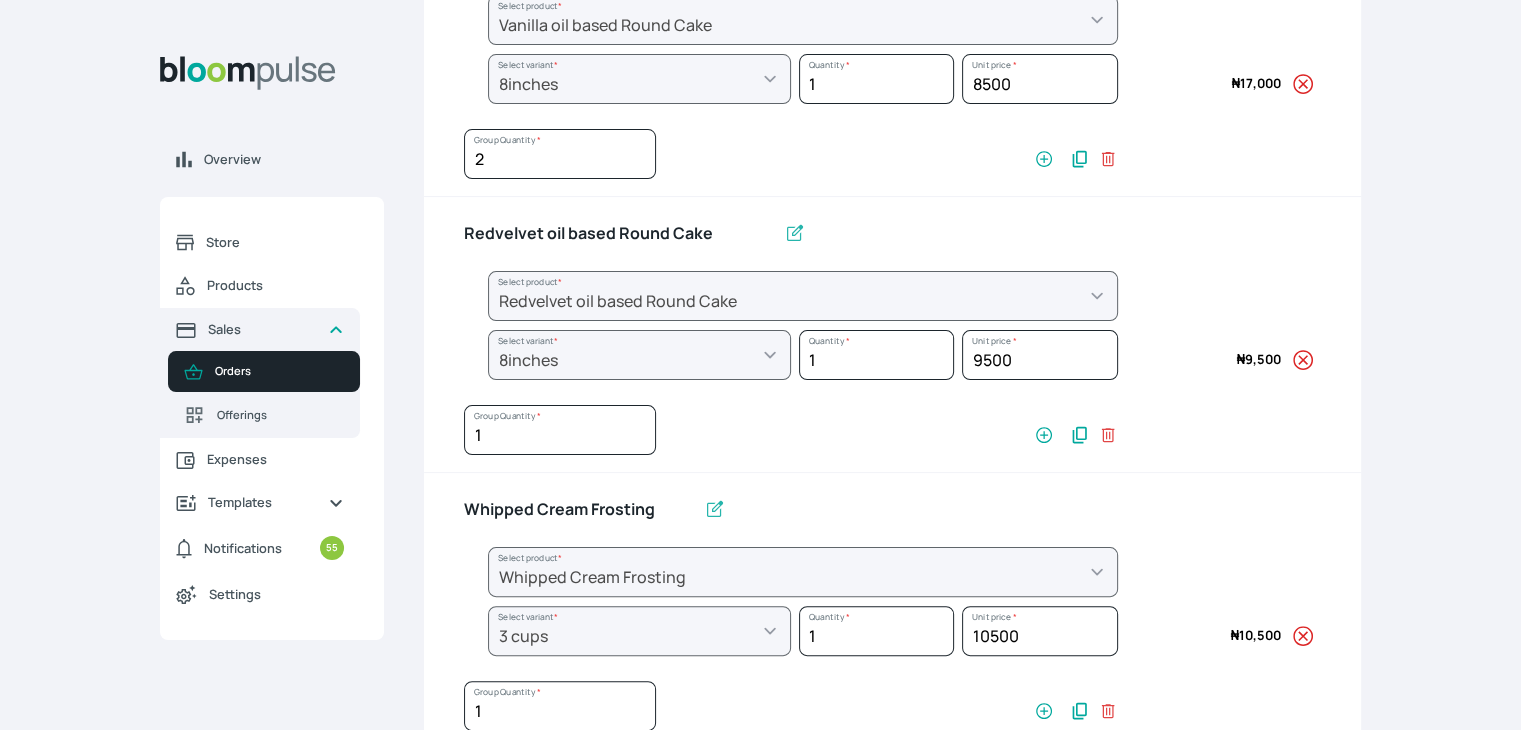 type on "13500" 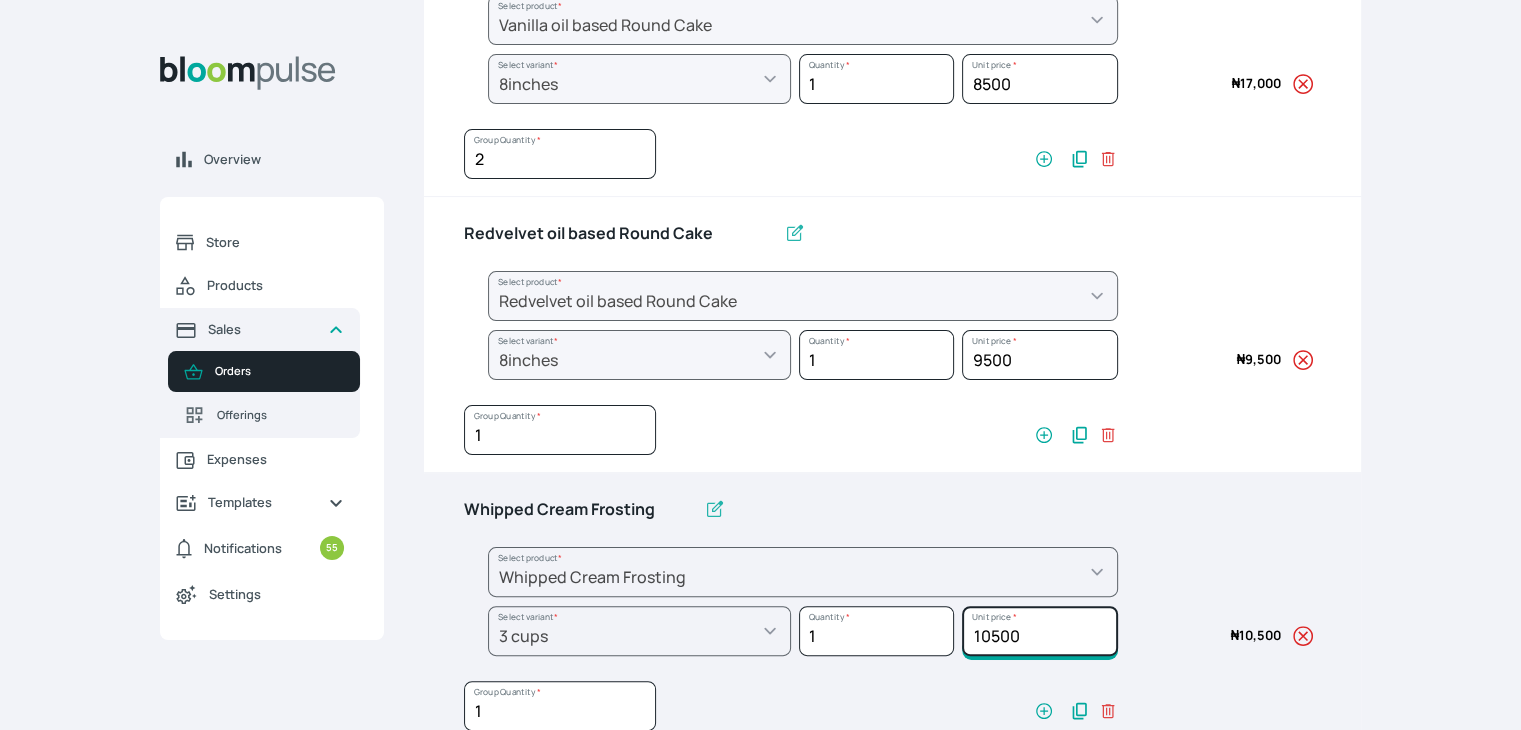 click on "10500" at bounding box center [1039, 79] 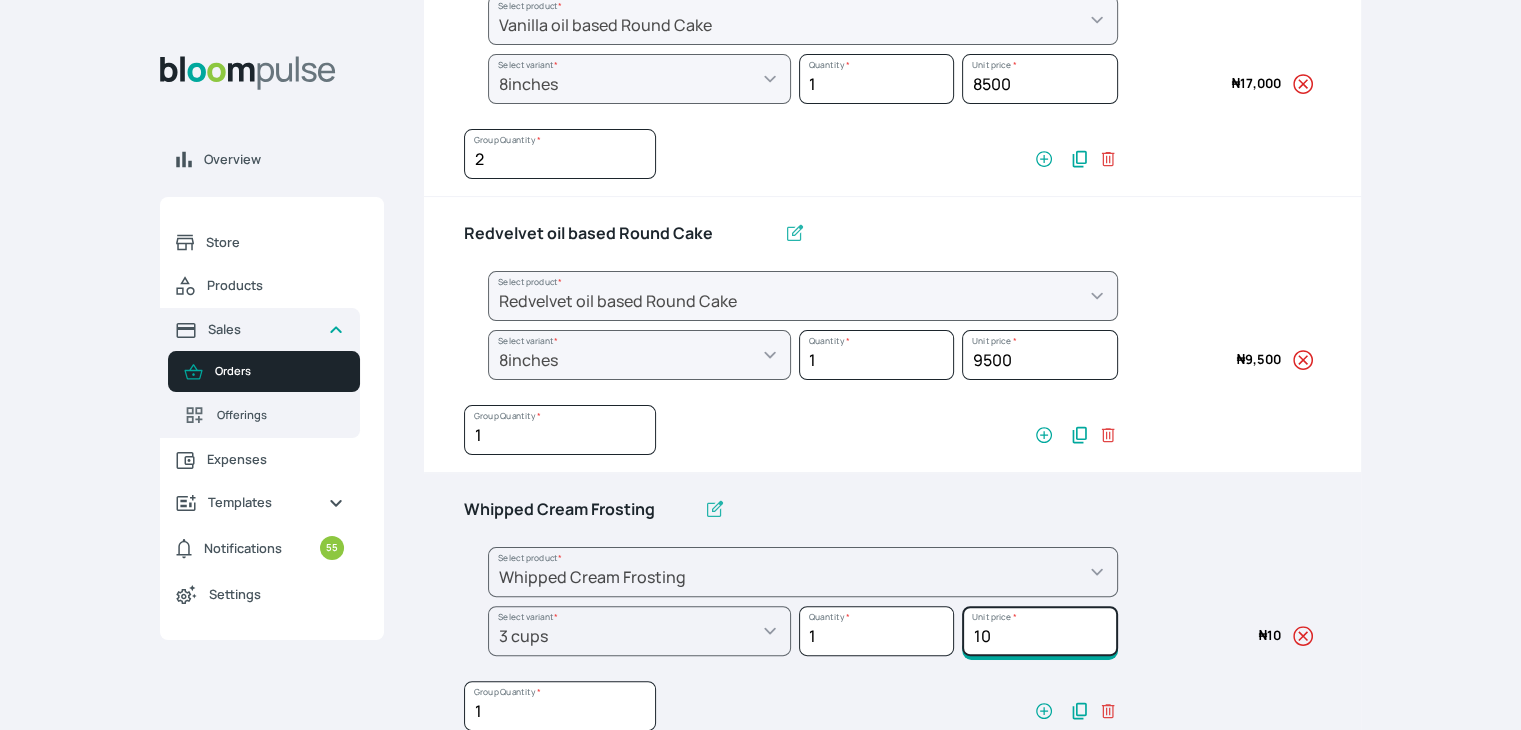 type on "1" 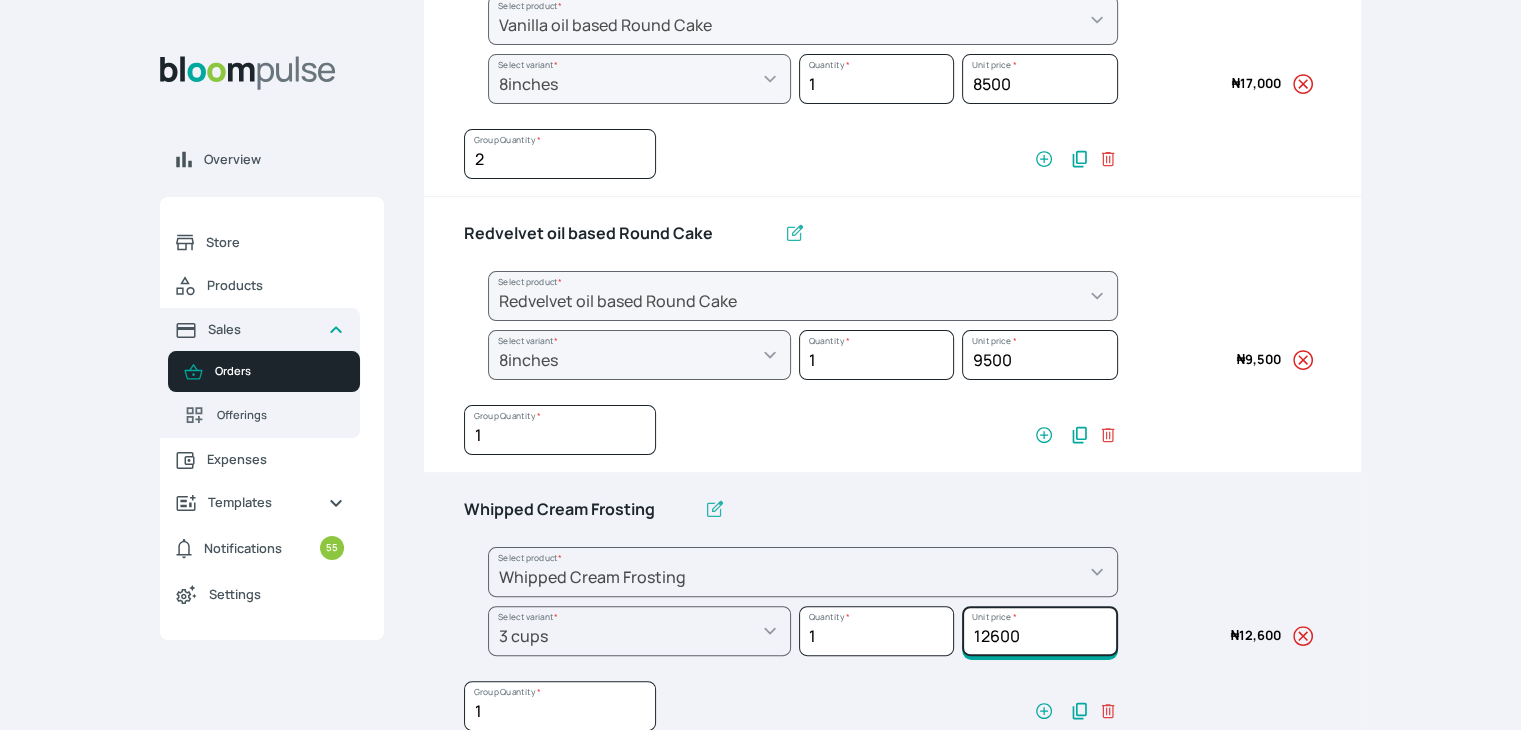 scroll, scrollTop: 1012, scrollLeft: 0, axis: vertical 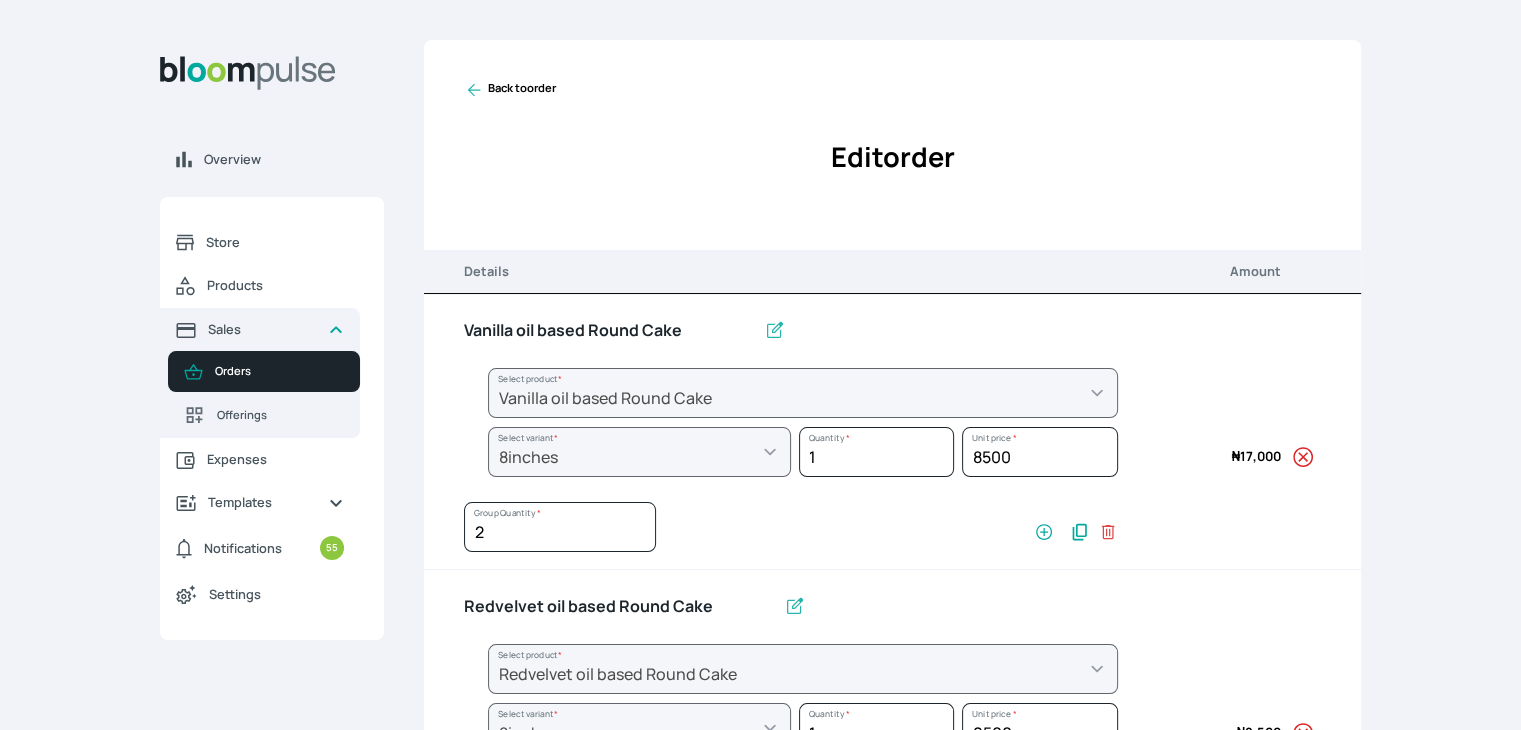 type on "12600" 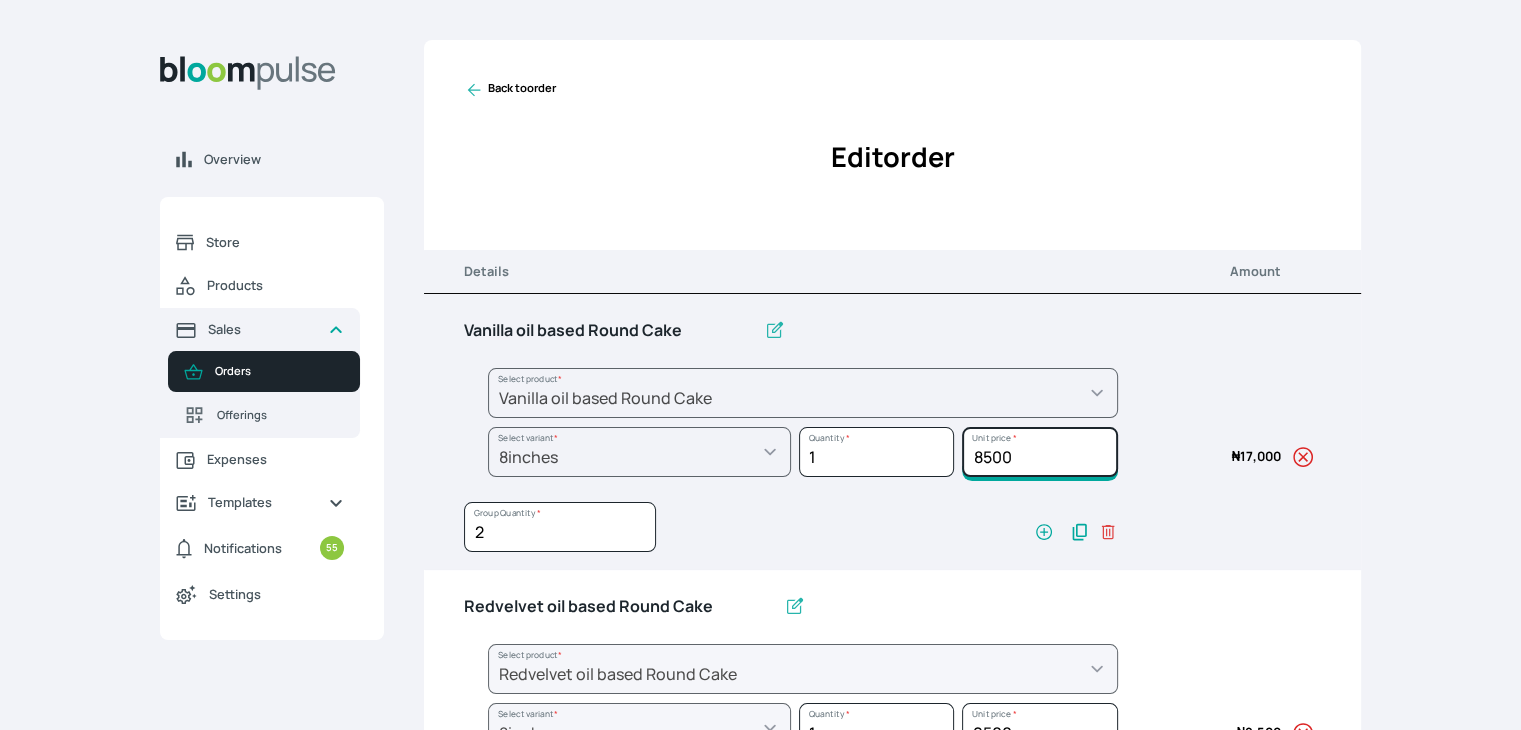 click on "8500" at bounding box center (1039, 452) 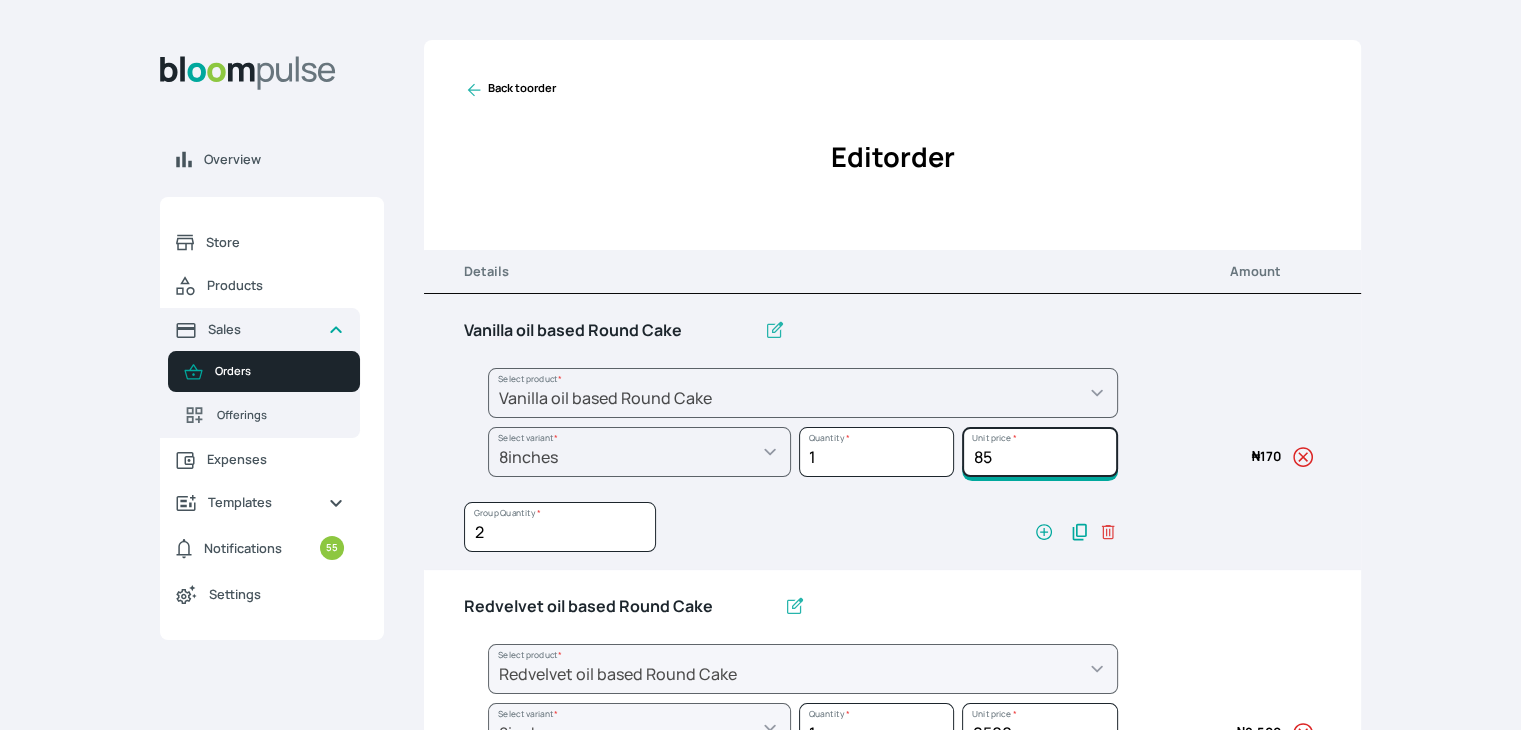 type on "8" 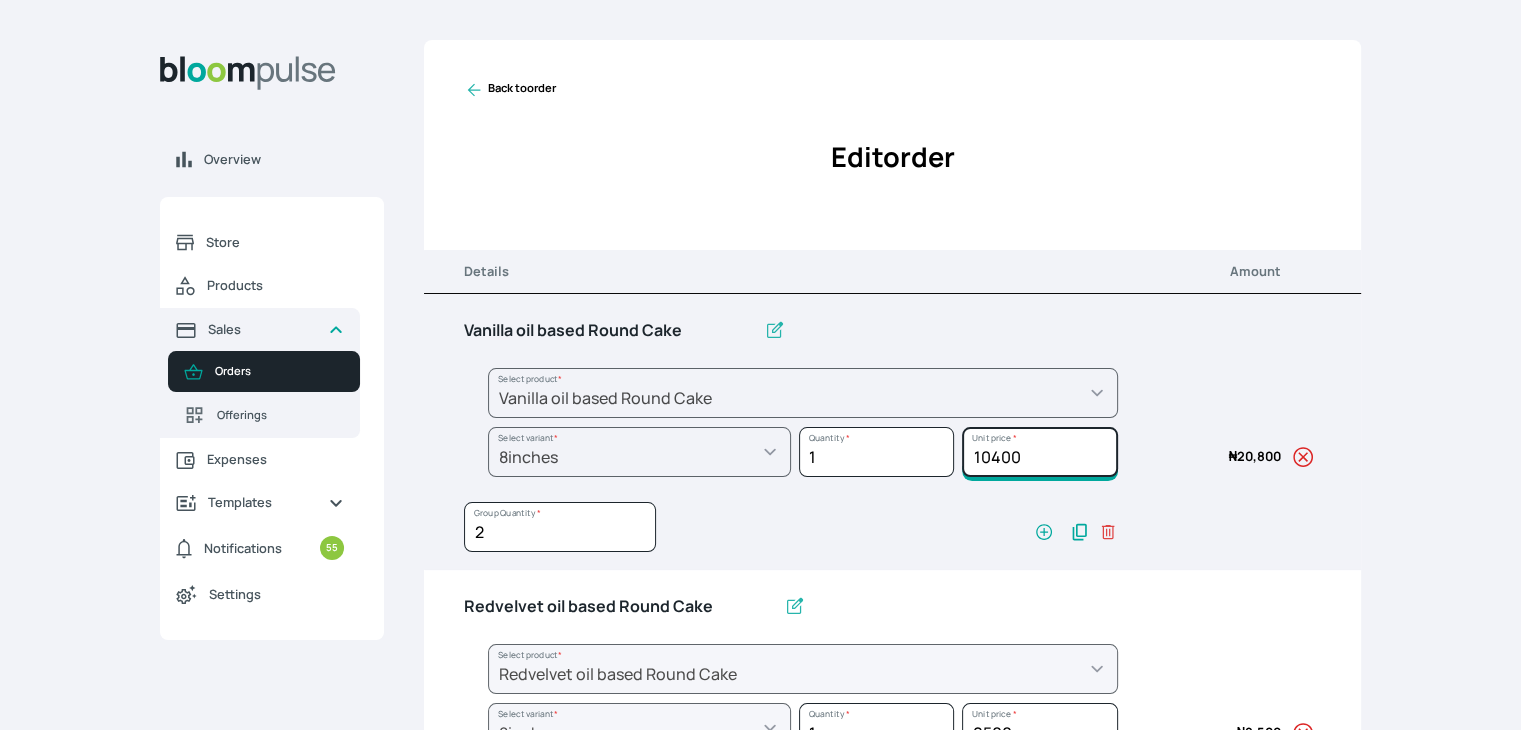 scroll, scrollTop: 638, scrollLeft: 0, axis: vertical 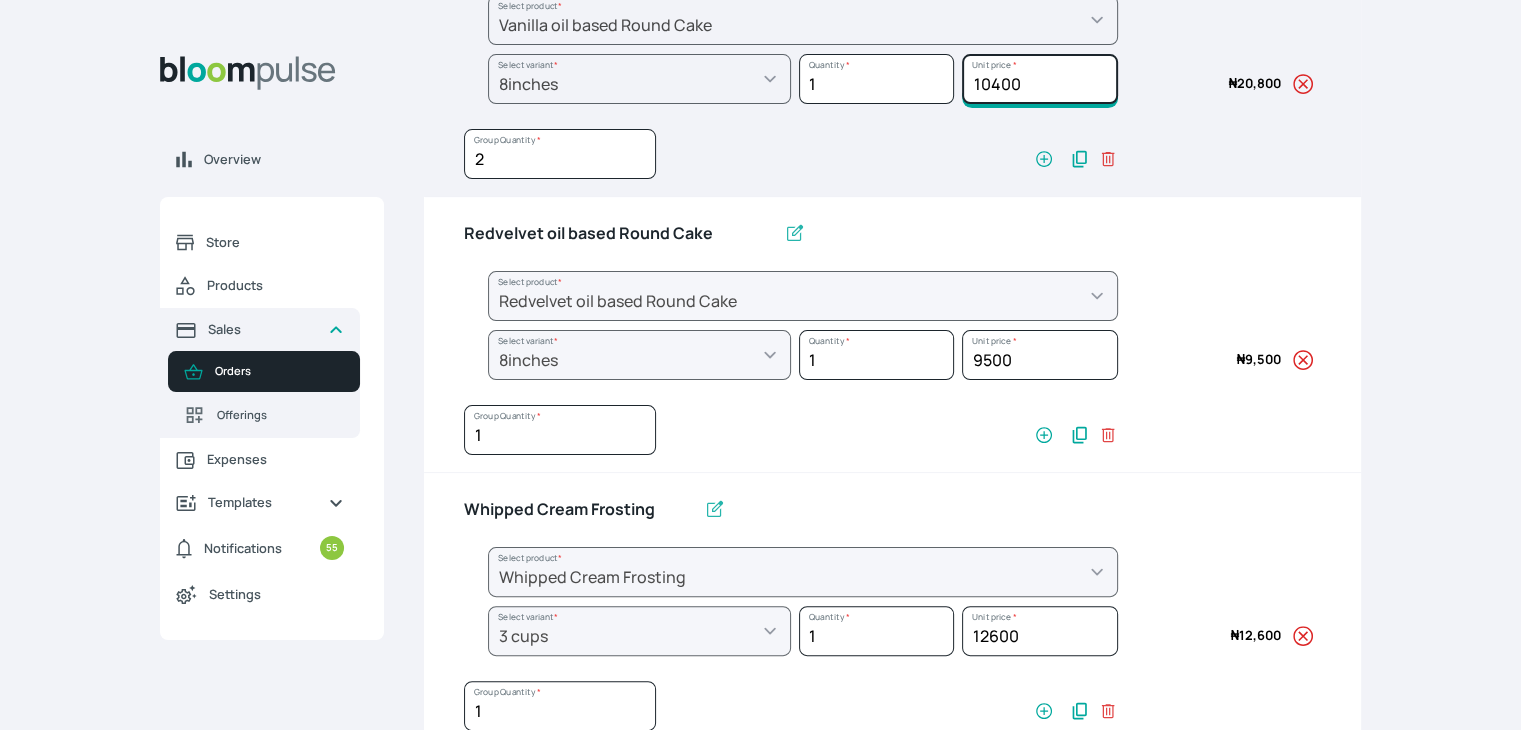 type on "10400" 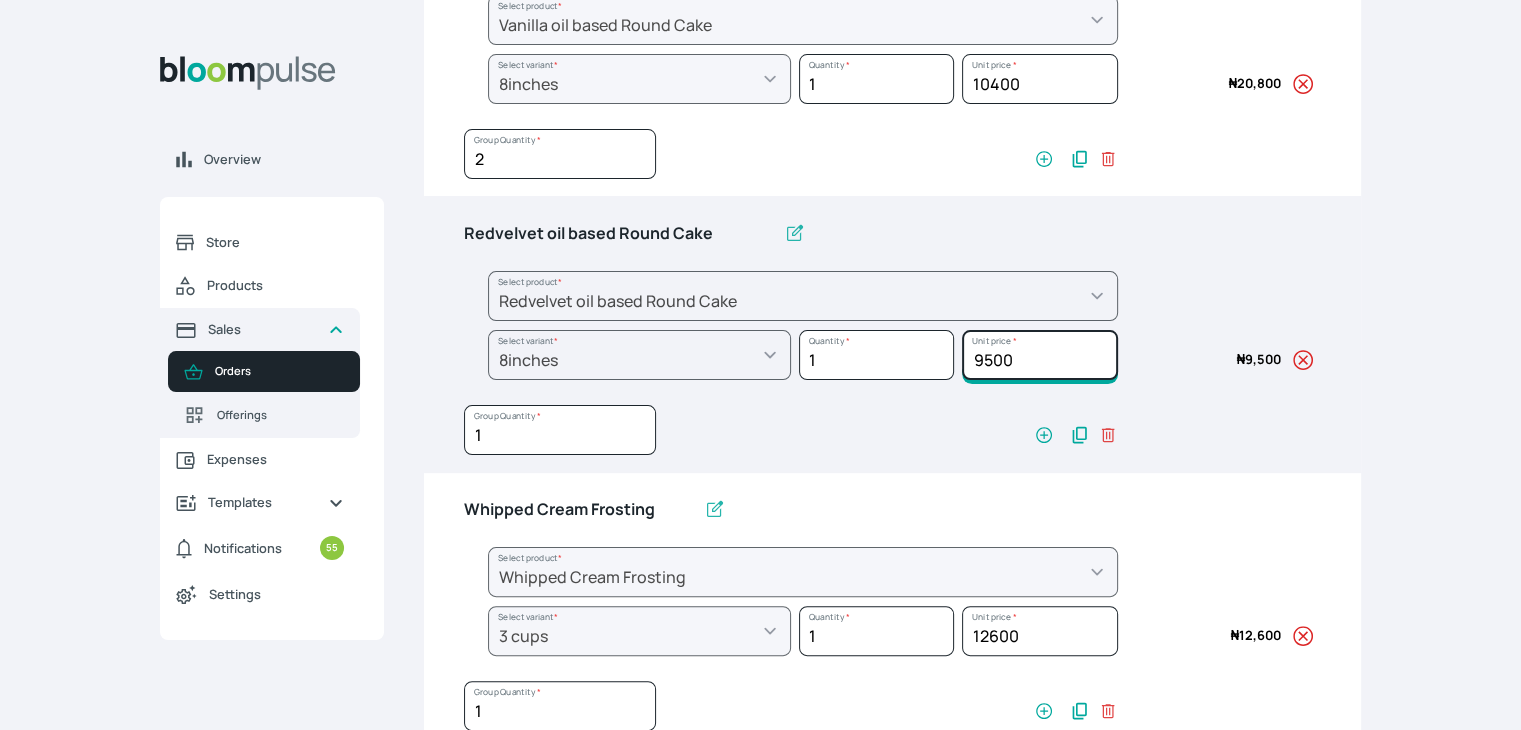 click on "9500" at bounding box center [1039, 79] 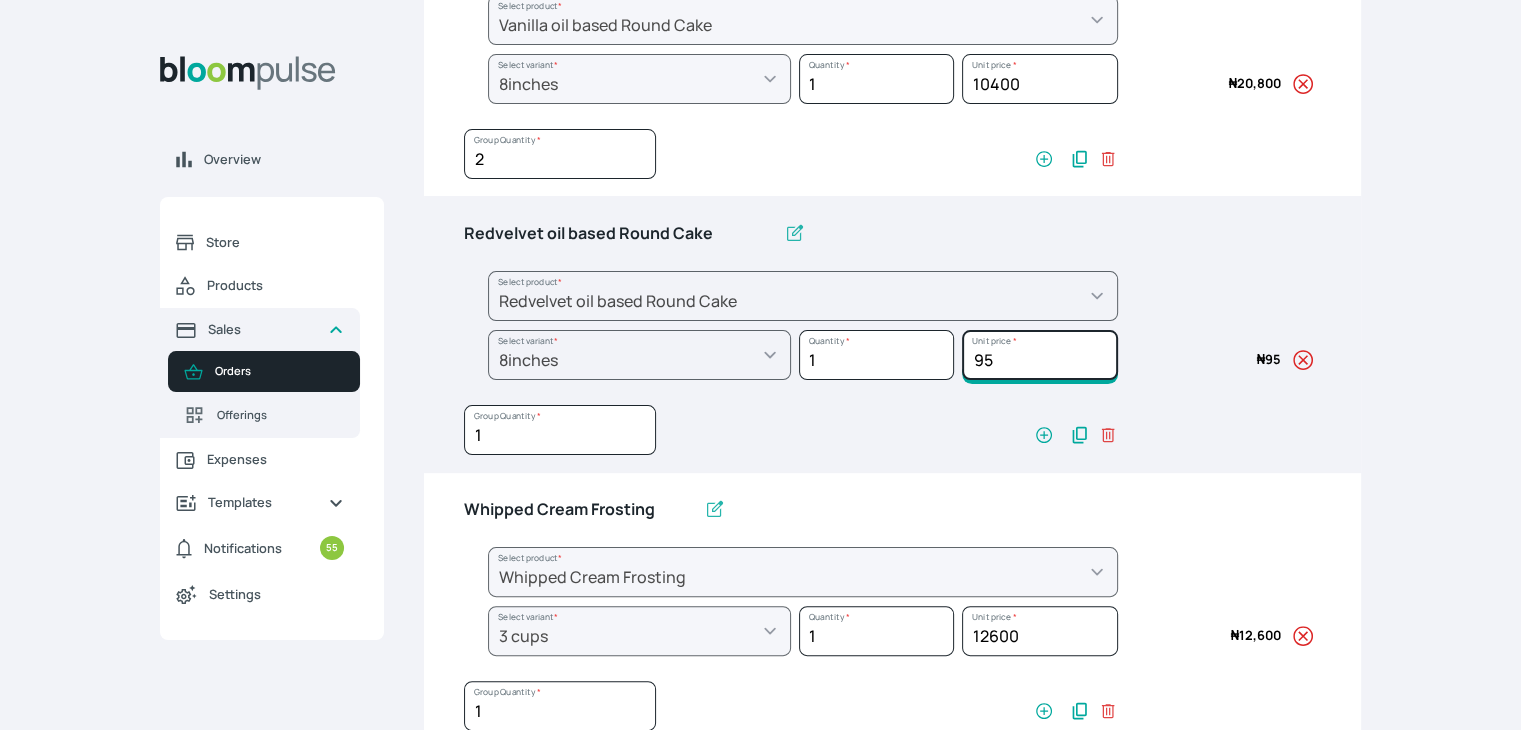 type on "9" 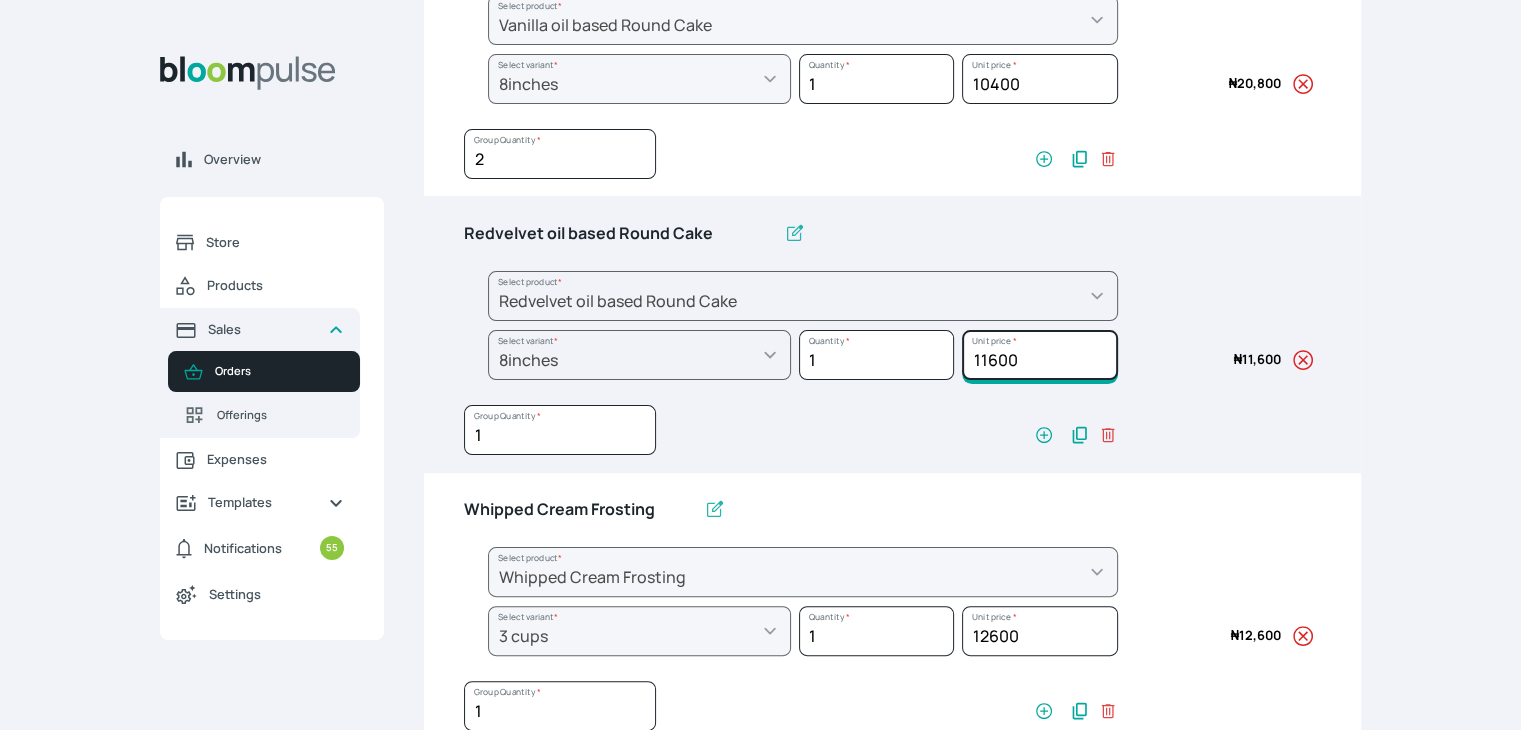 scroll, scrollTop: 1012, scrollLeft: 0, axis: vertical 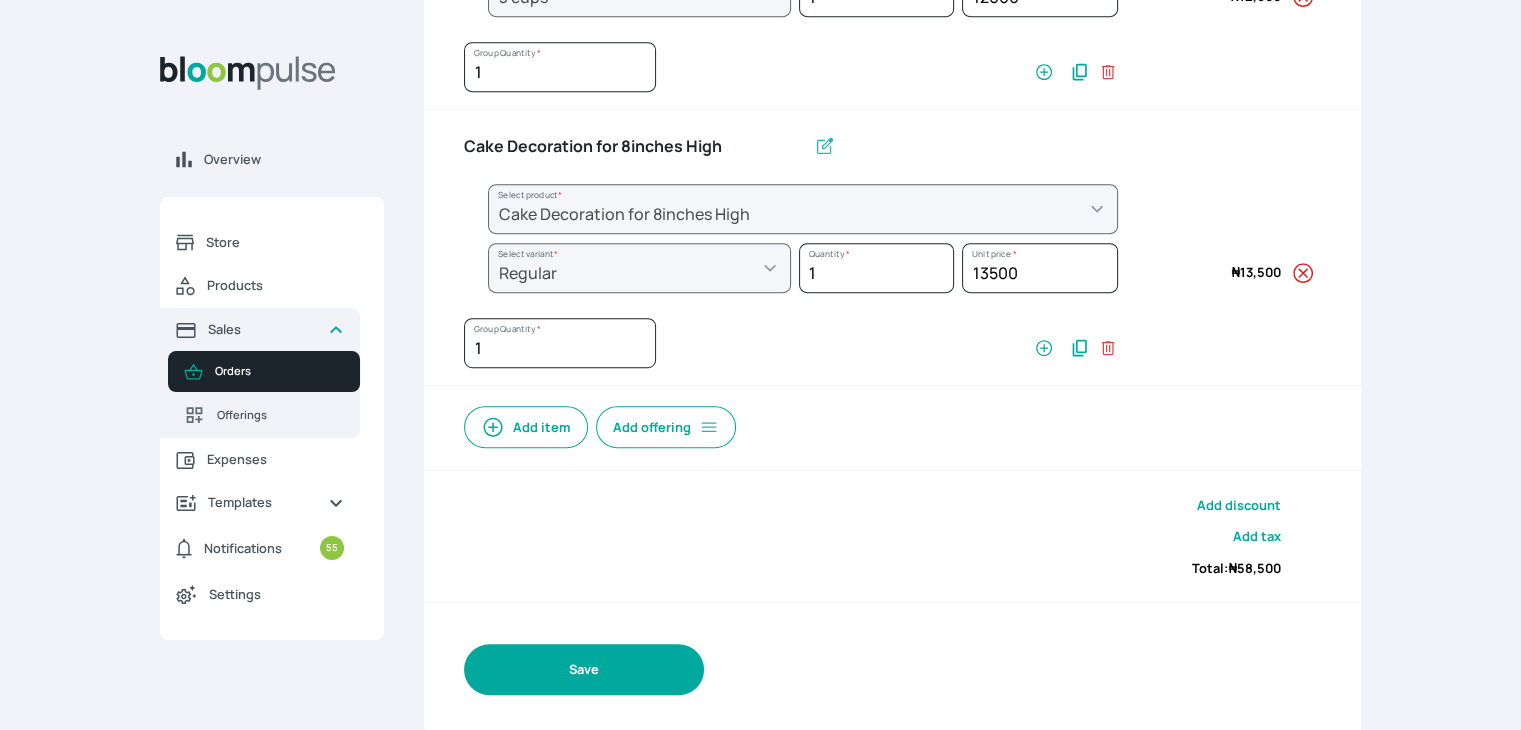 type on "11600" 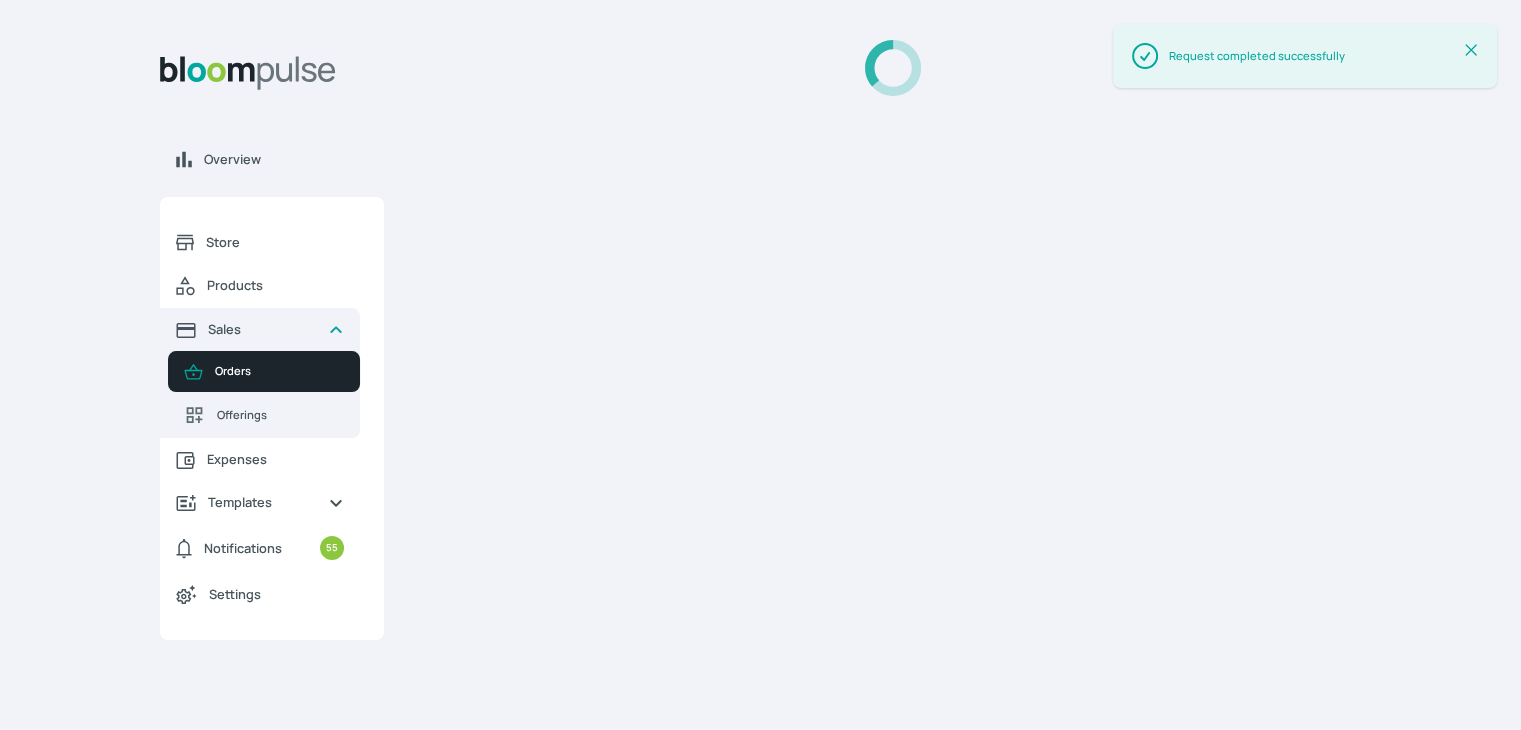 scroll, scrollTop: 0, scrollLeft: 0, axis: both 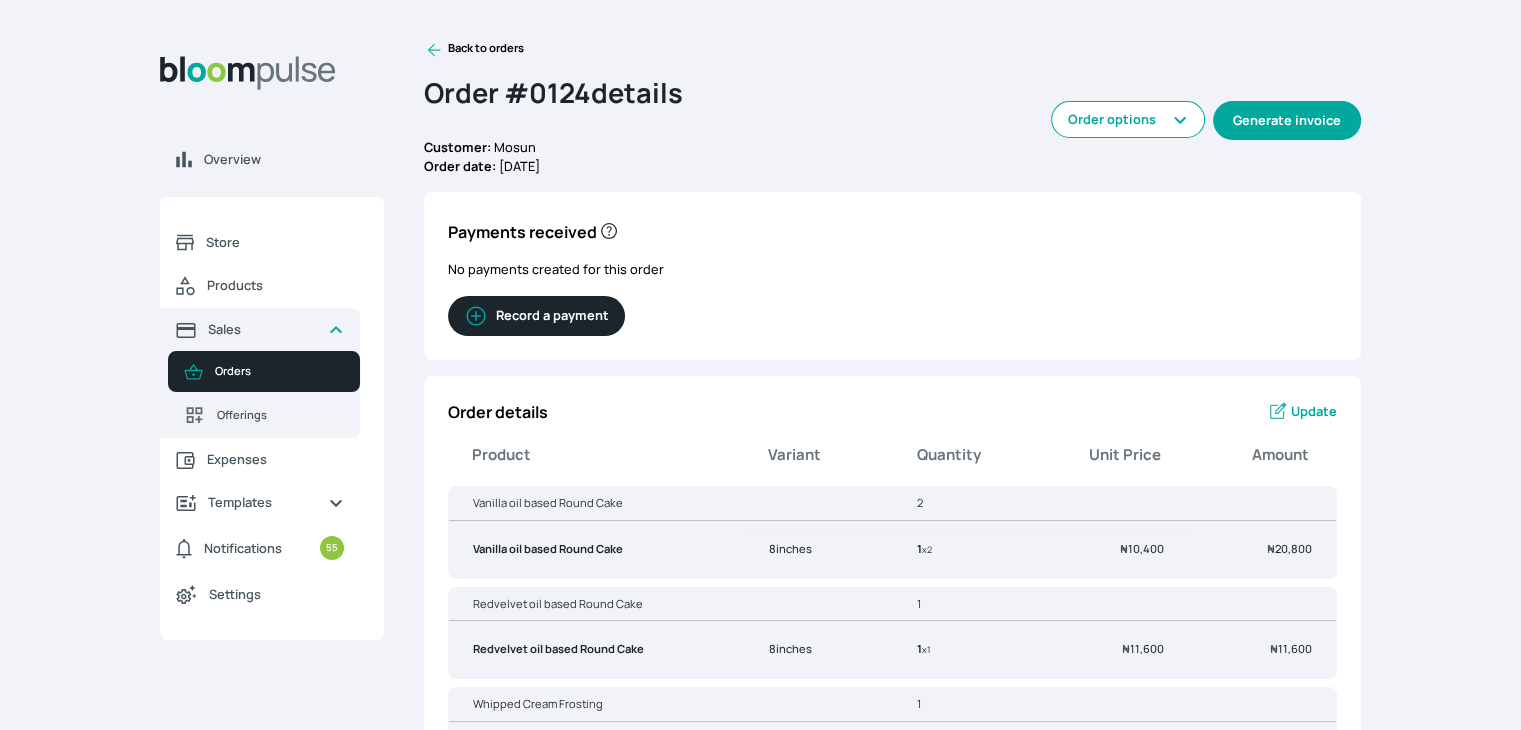 click on "Generate invoice" at bounding box center (1287, 120) 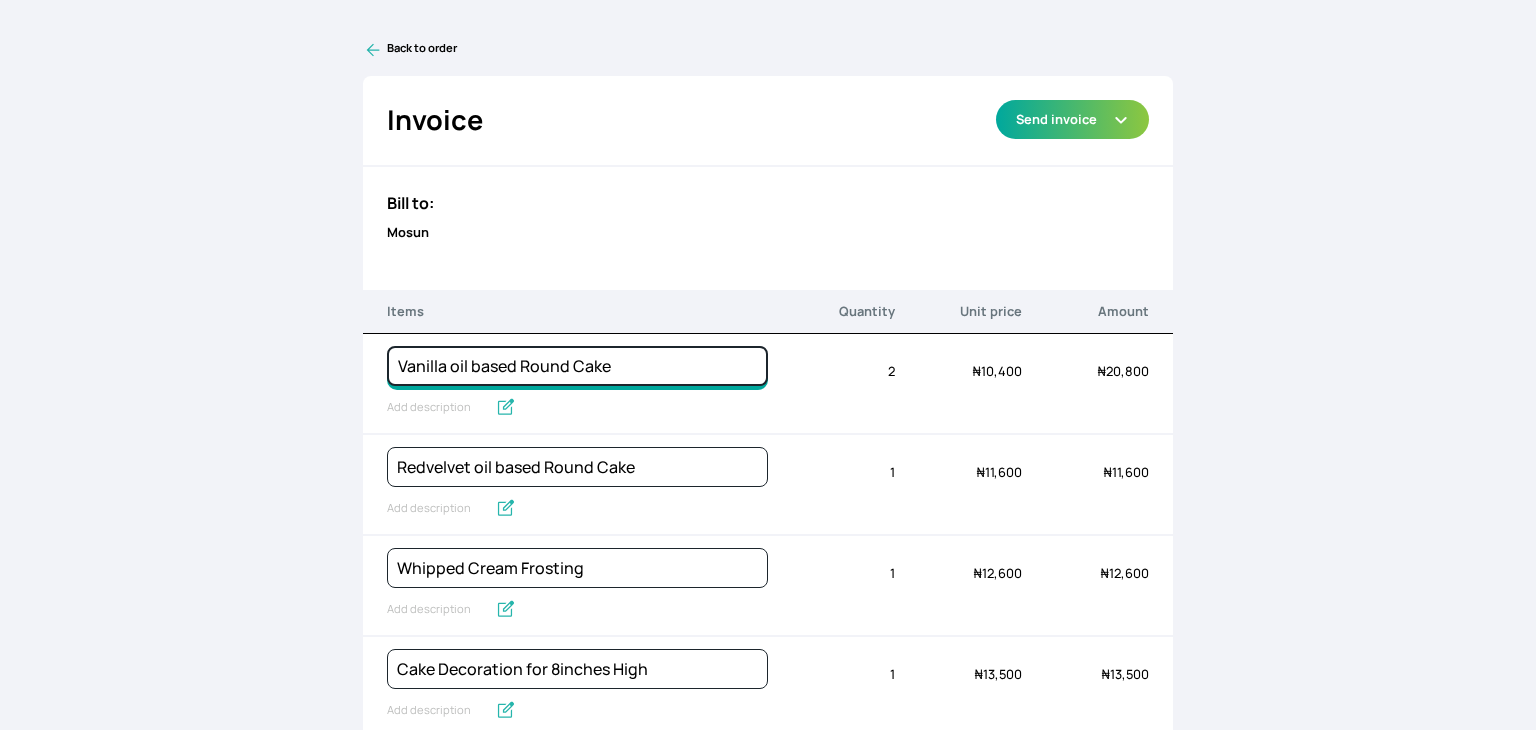 click on "Vanilla oil based Round Cake" at bounding box center [577, 366] 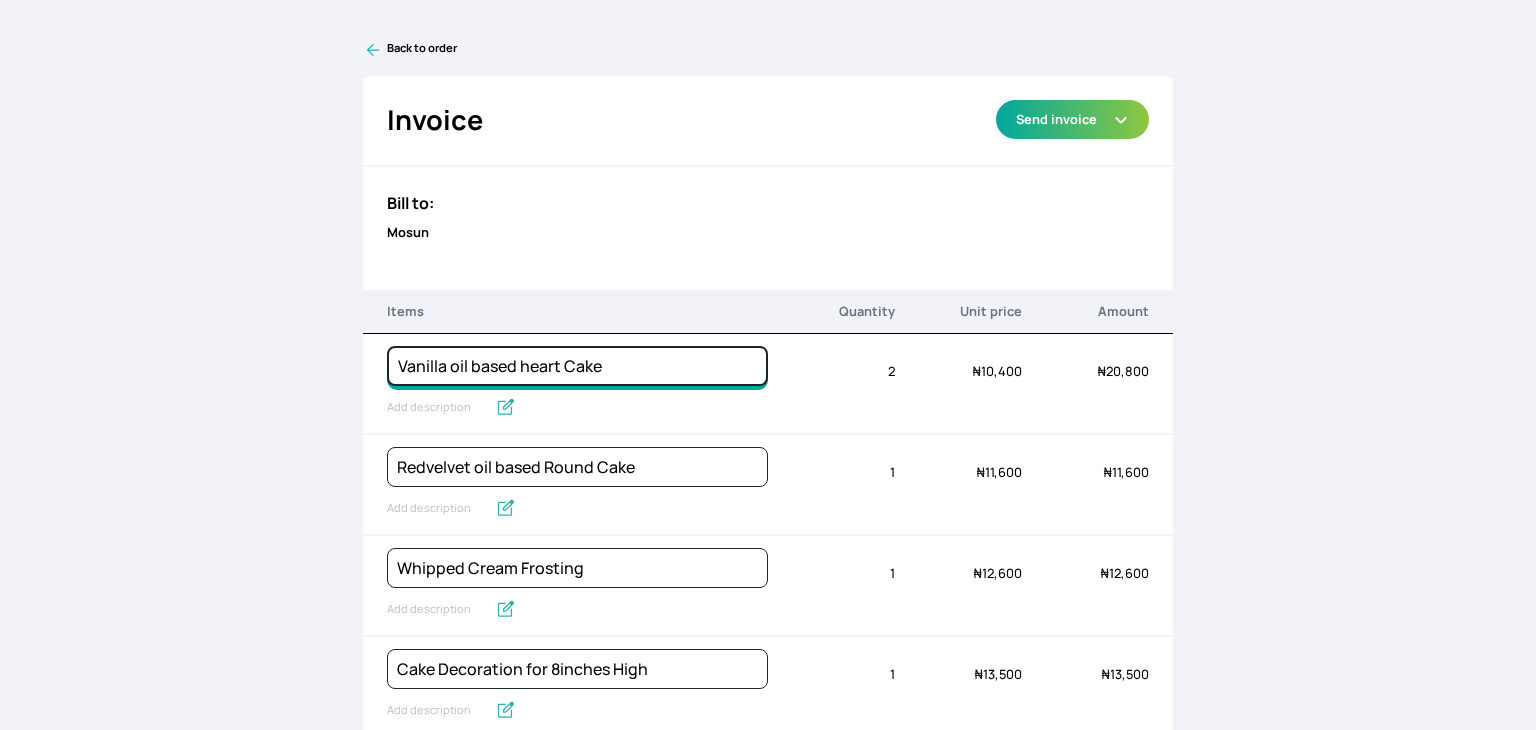 click on "Vanilla oil based heart Cake" at bounding box center (577, 366) 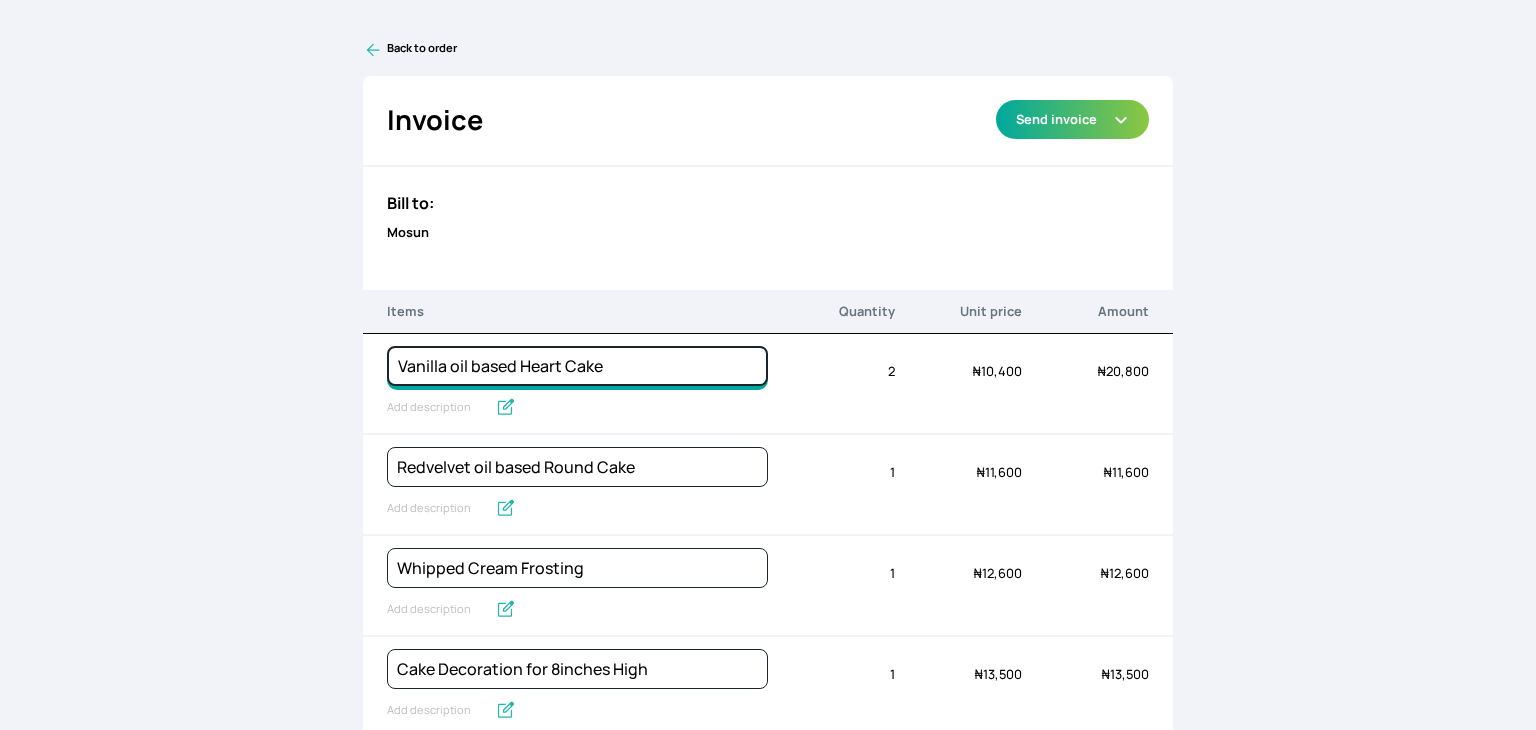 type on "Vanilla oil based Heart Cake" 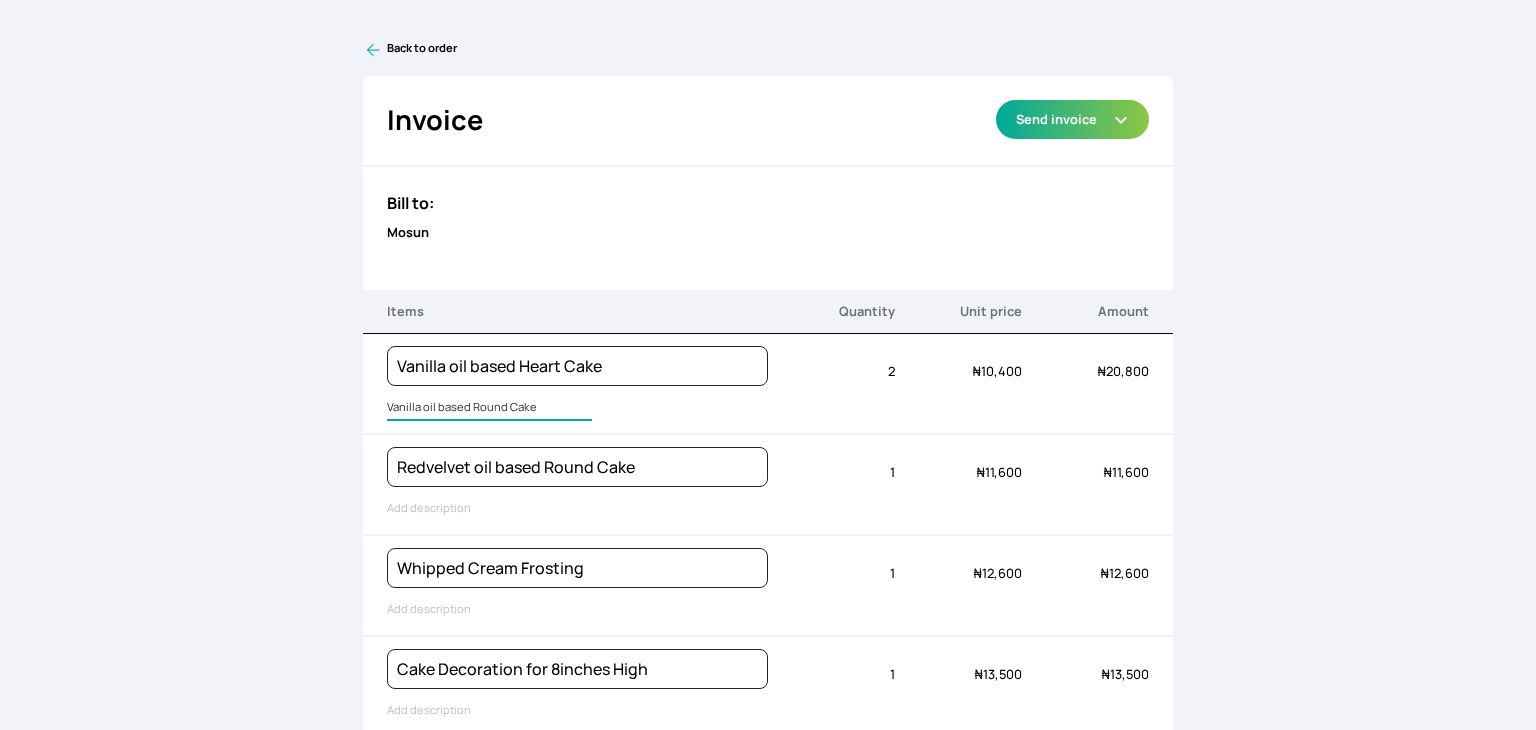 click on "Vanilla oil based Round Cake" at bounding box center [489, 408] 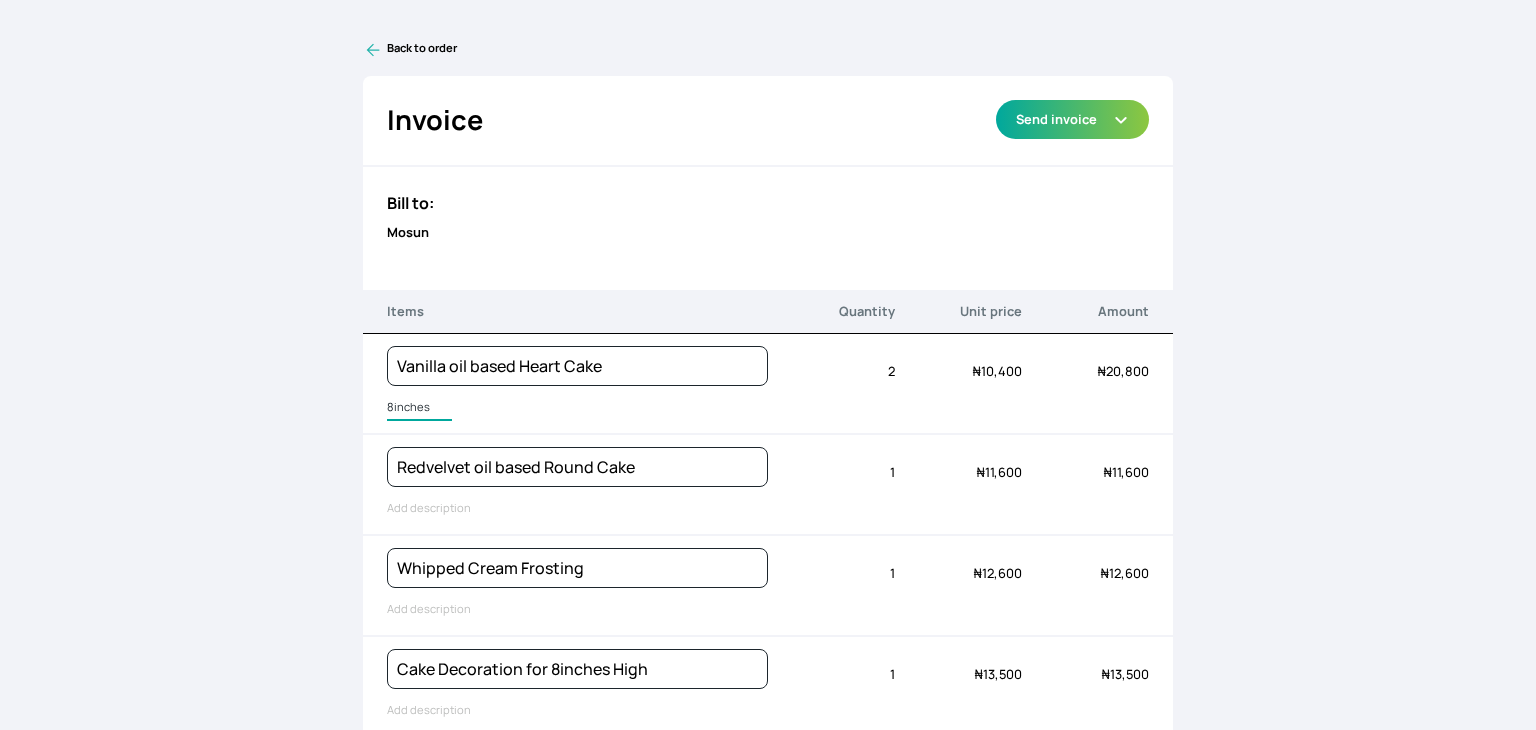 type on "8inches wide Vanilla" 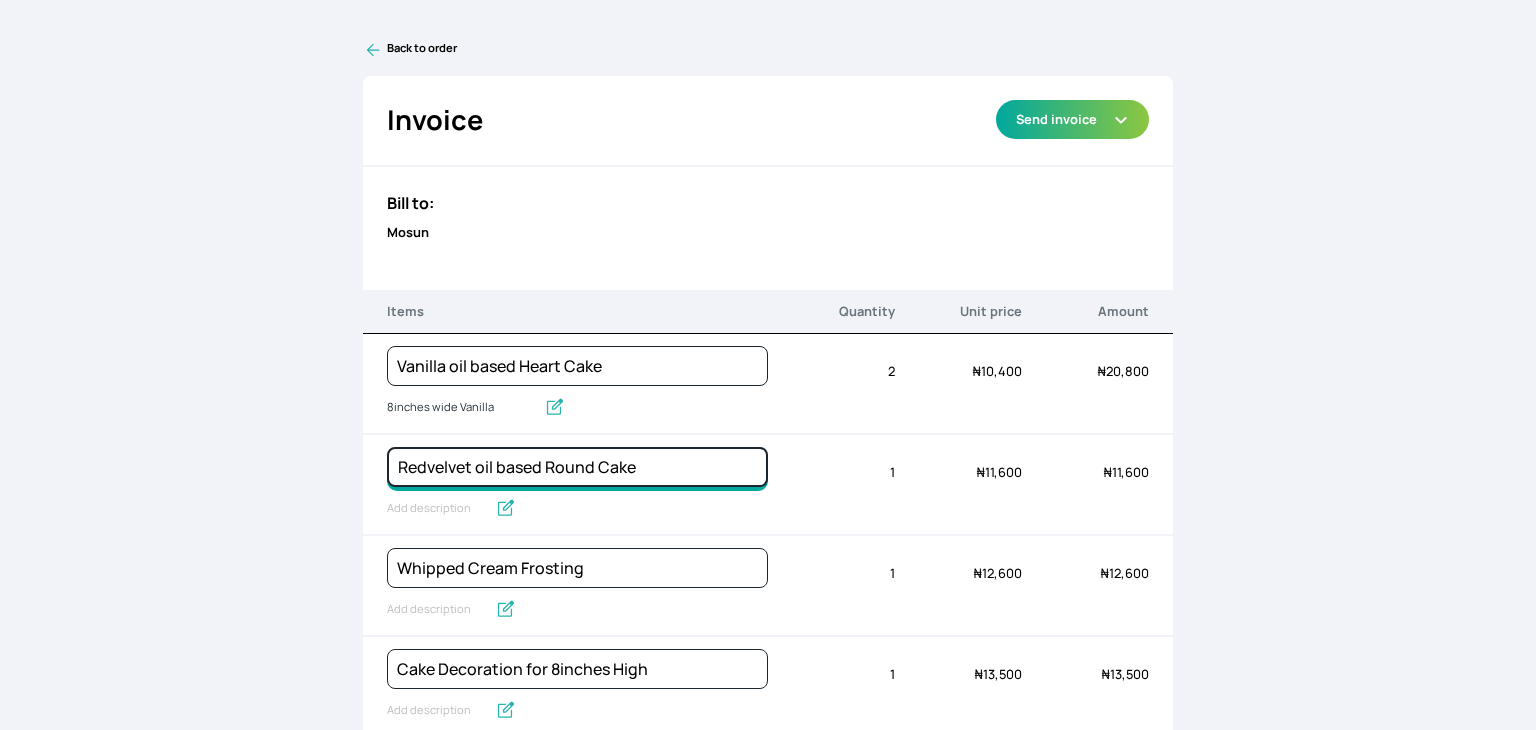 click on "Redvelvet oil based Round Cake" at bounding box center (577, 366) 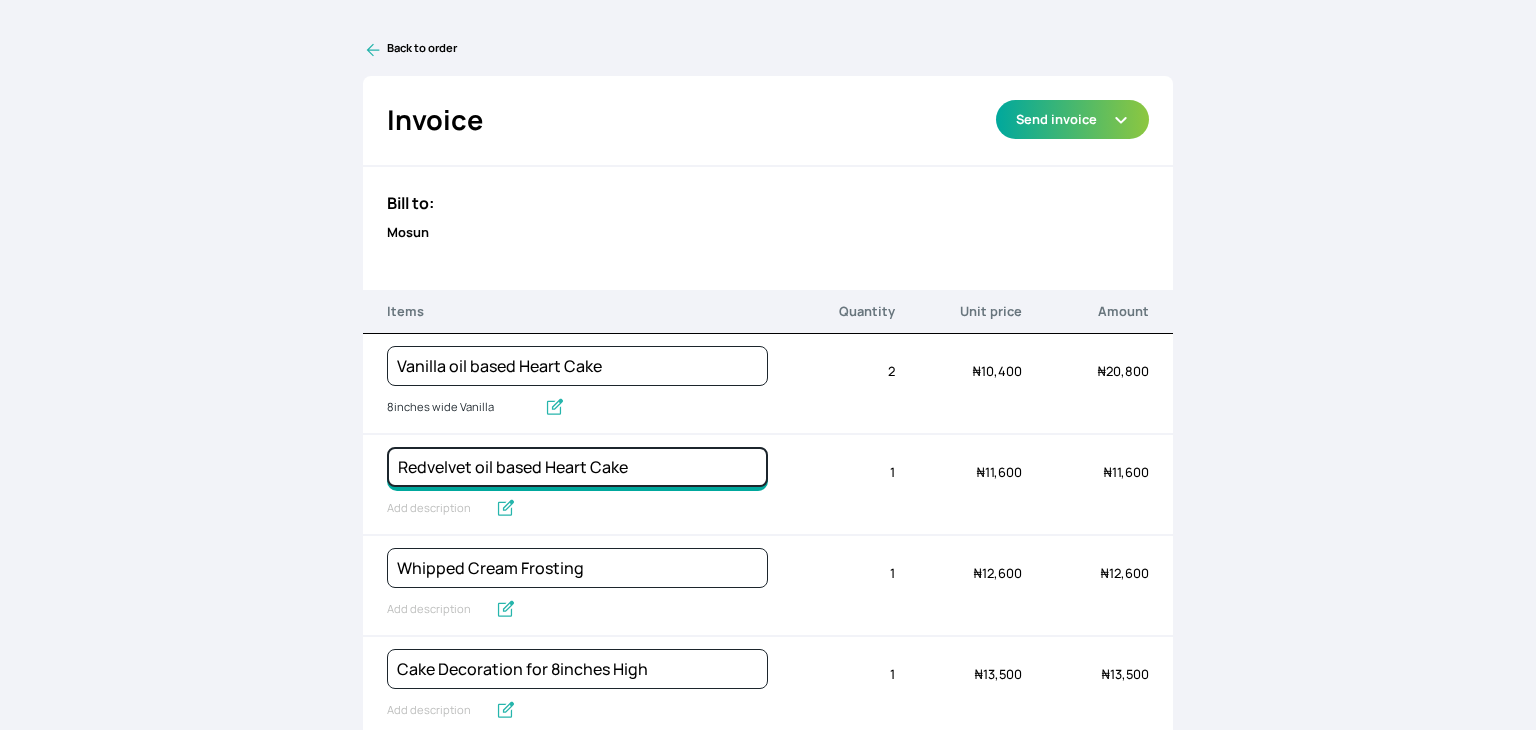 type on "Redvelvet oil based Heart Cake" 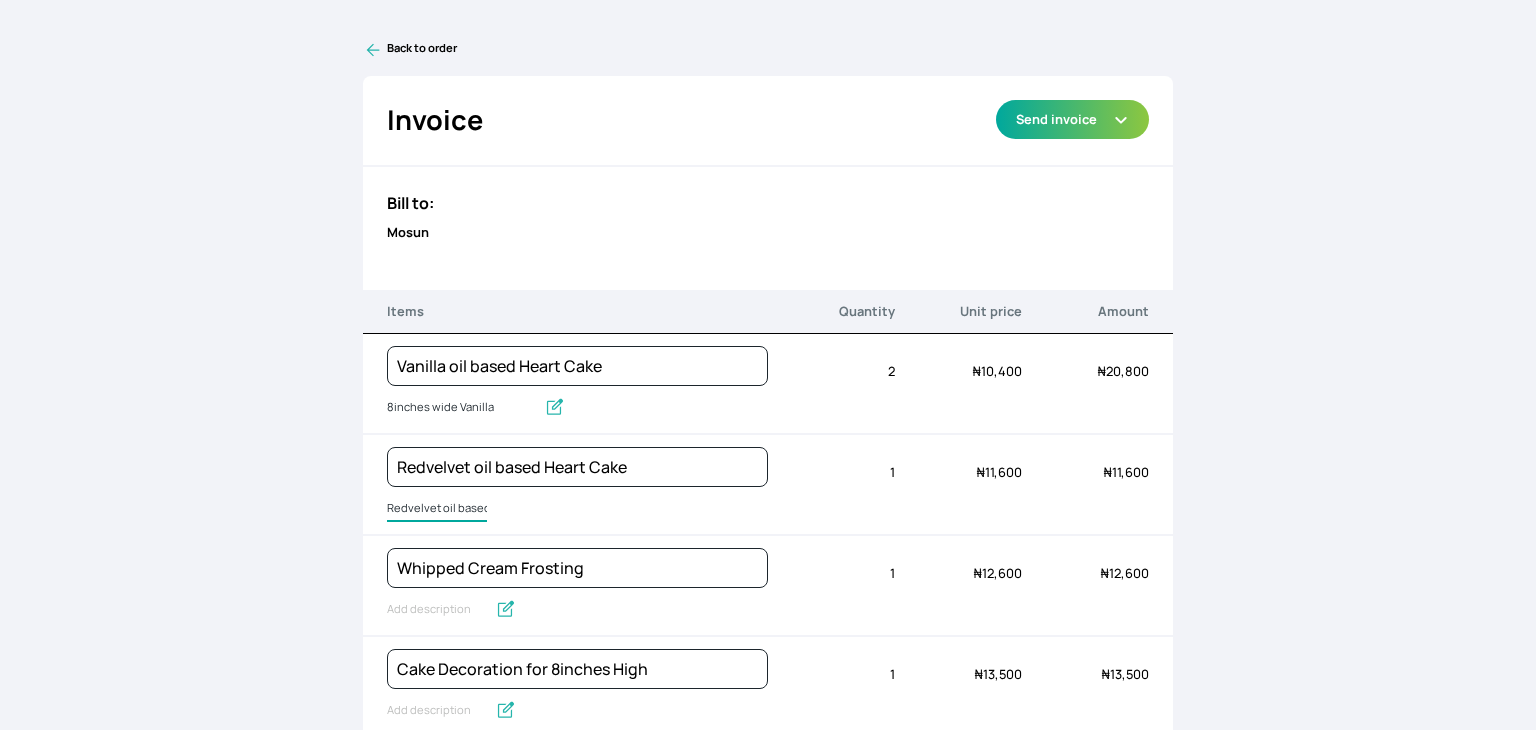 click on "Redvelvet oil based Round Cake" at bounding box center (437, 509) 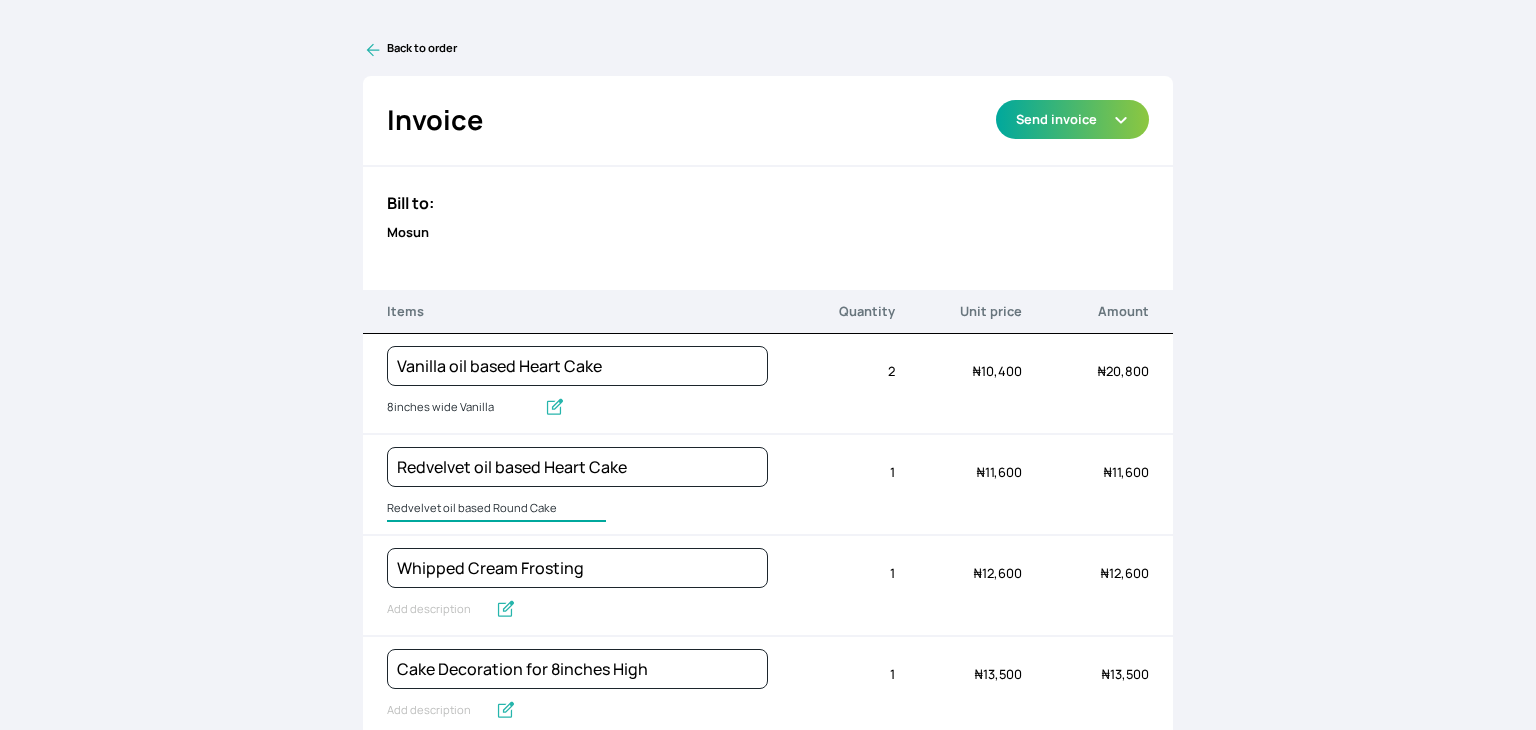 click on "Redvelvet oil based Round Cake" at bounding box center (496, 509) 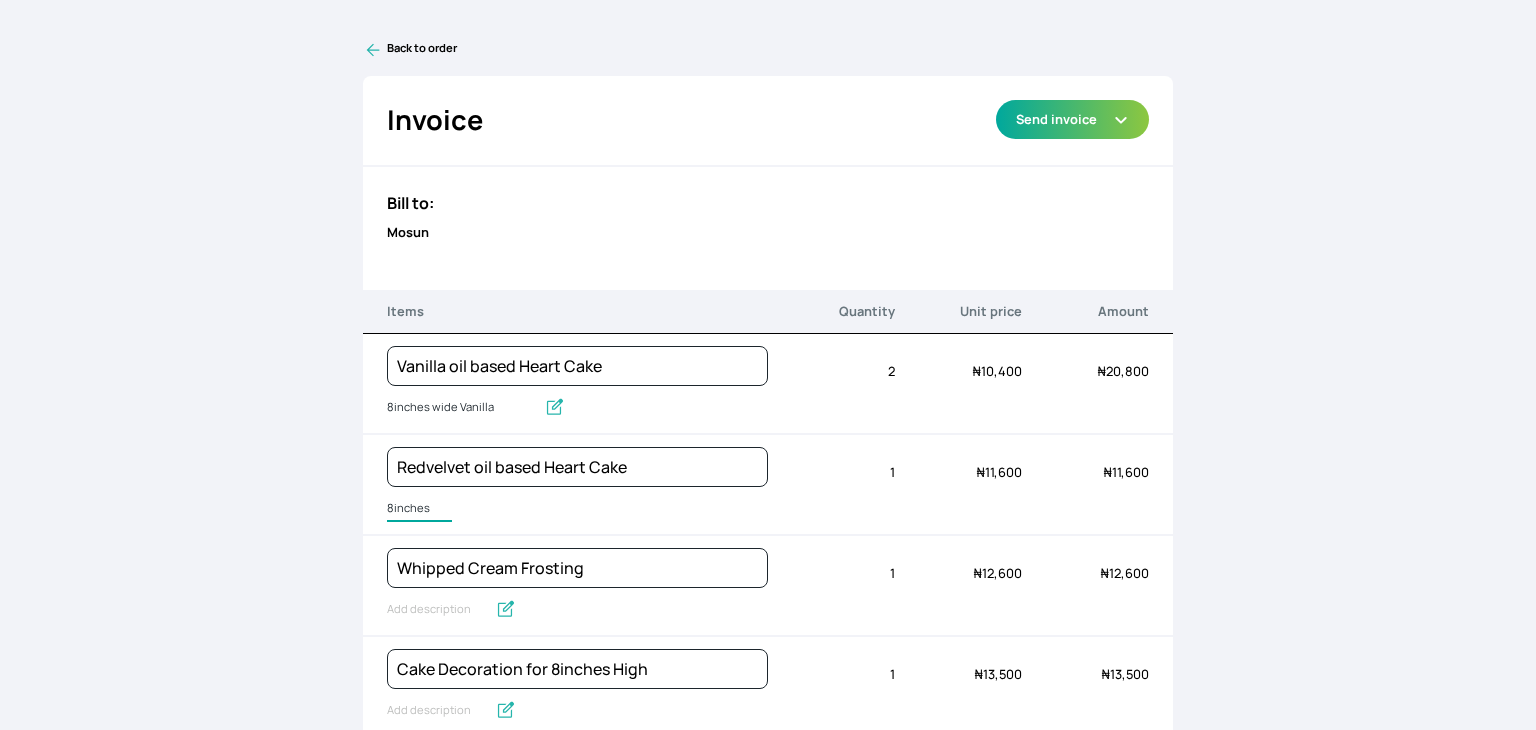 type on "8inches wide Vanilla" 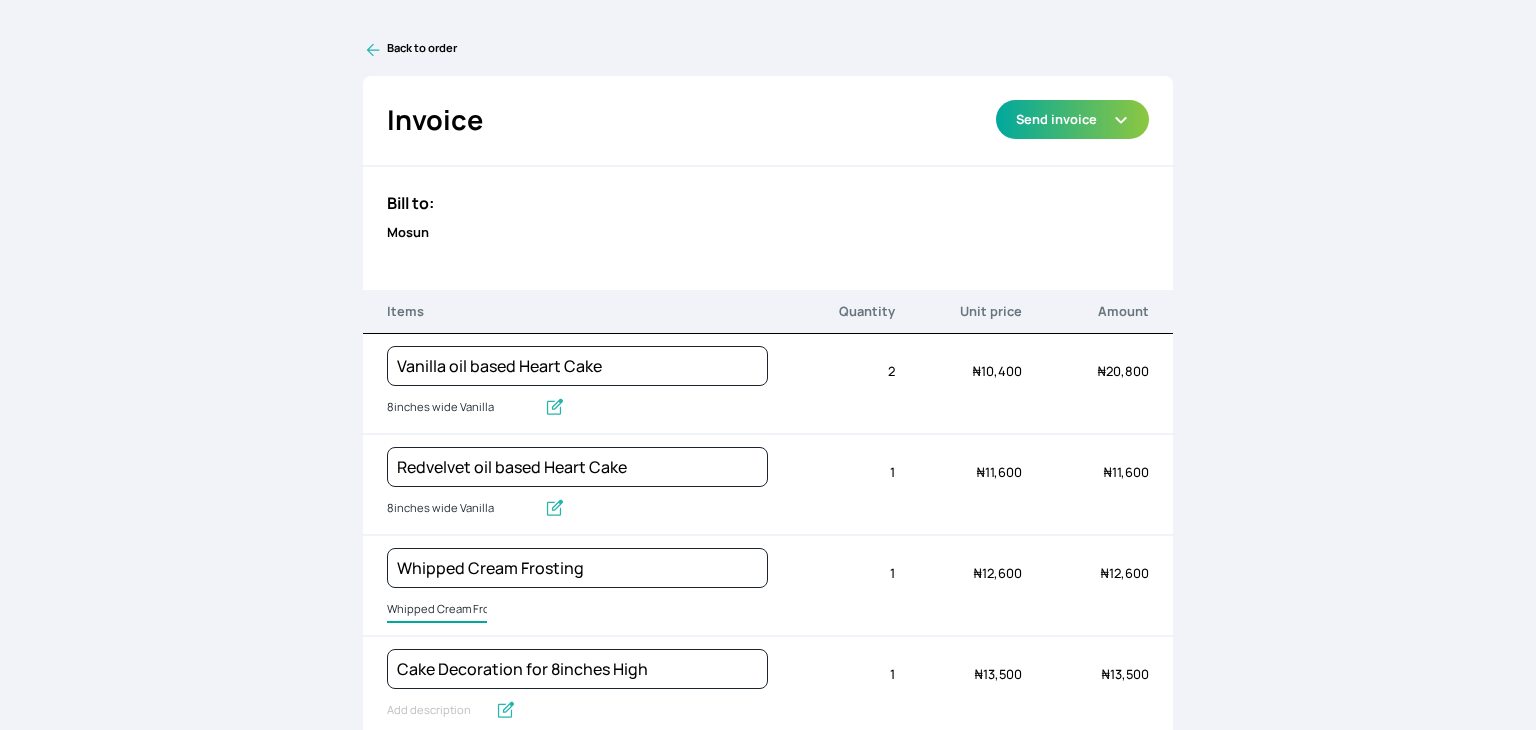 click on "Whipped Cream Frosting" at bounding box center [437, 610] 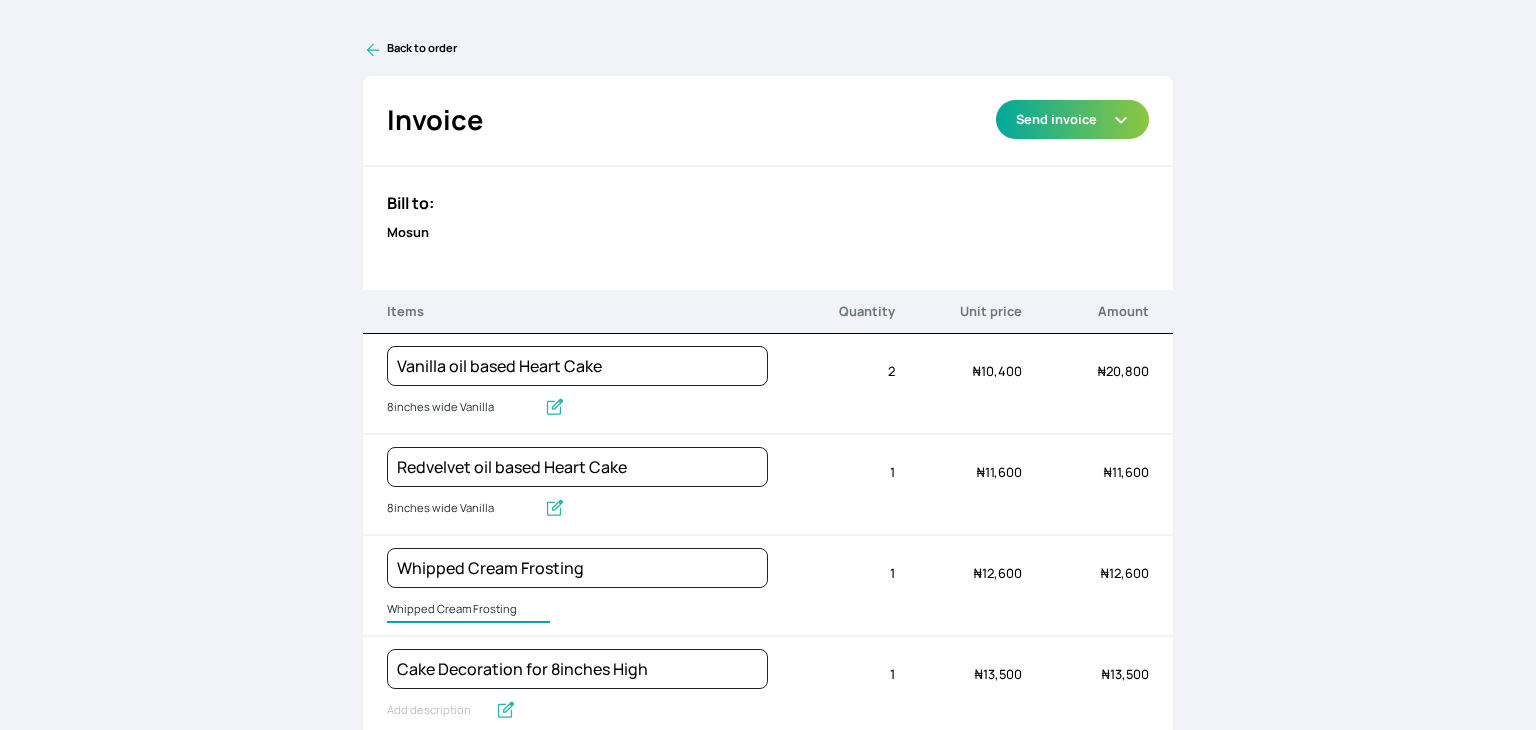 click on "Whipped Cream Frosting" at bounding box center (468, 610) 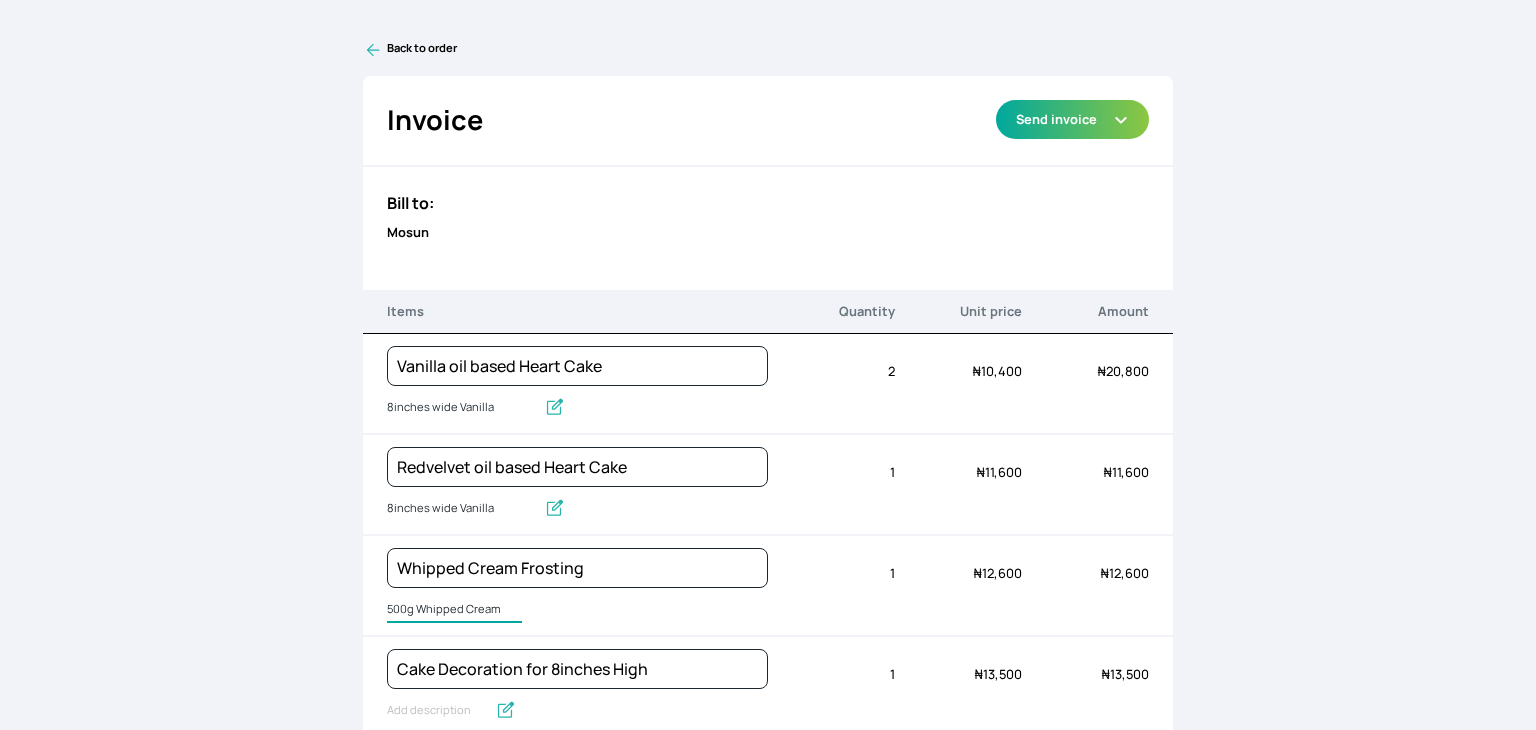 scroll, scrollTop: 638, scrollLeft: 0, axis: vertical 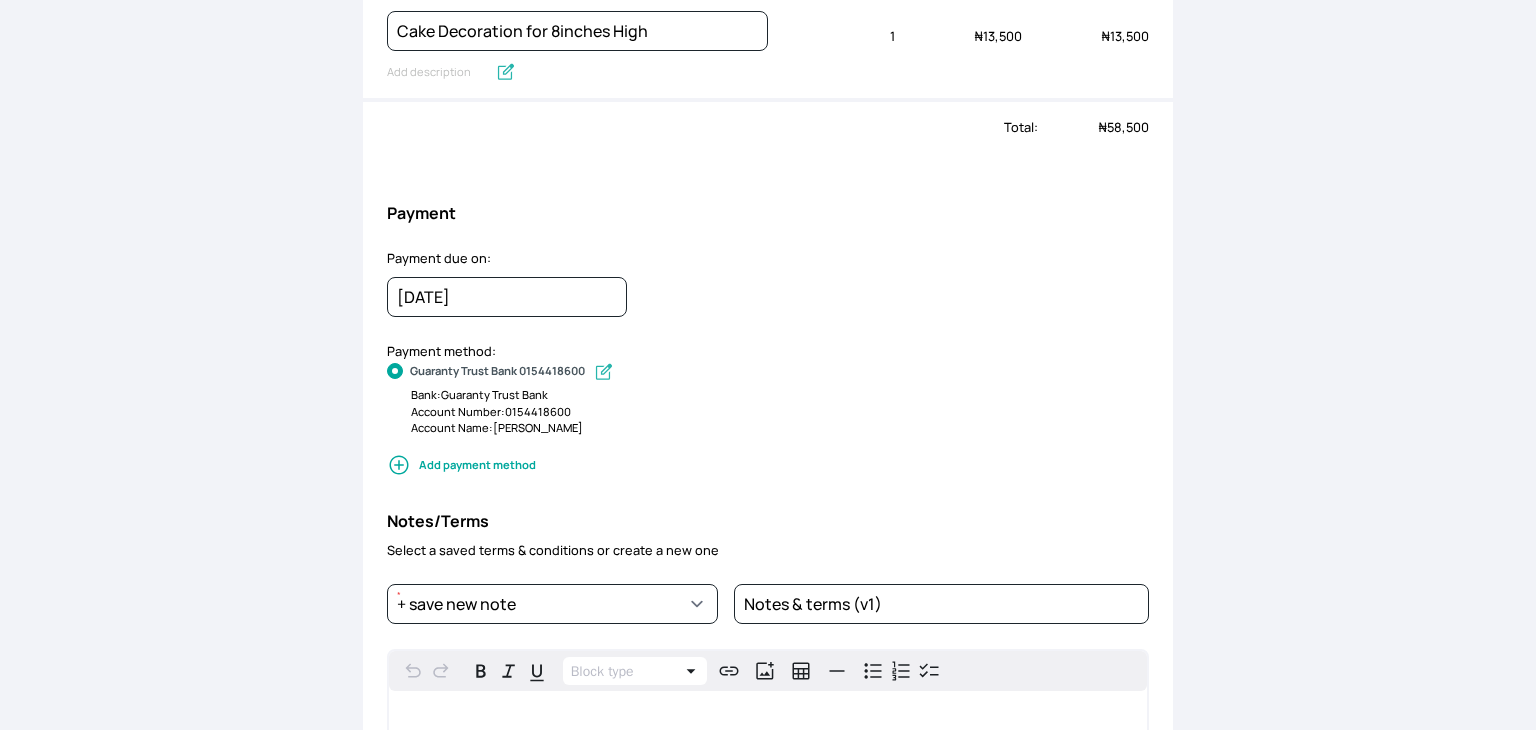 type on "500g Whipped Cream" 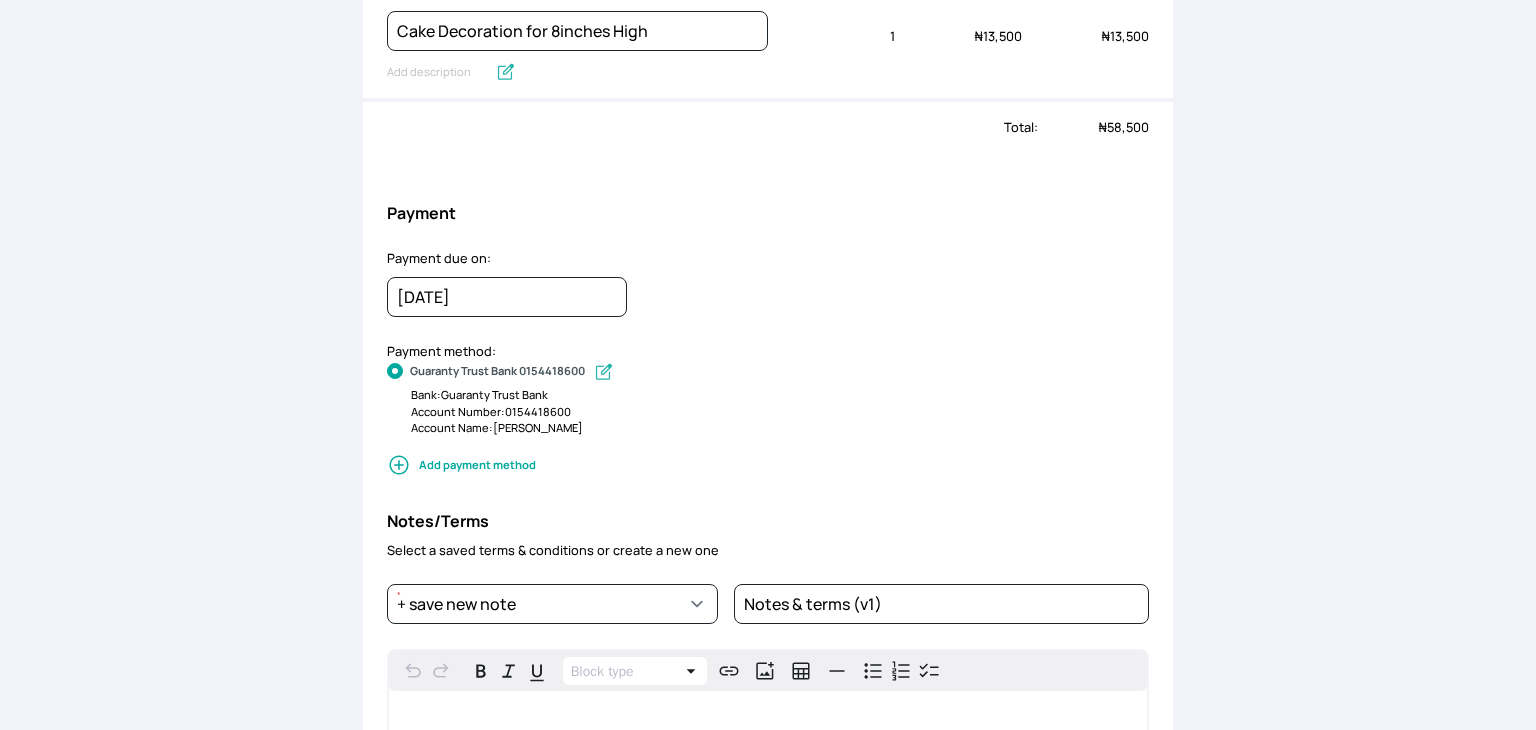 click at bounding box center [1512, 24] 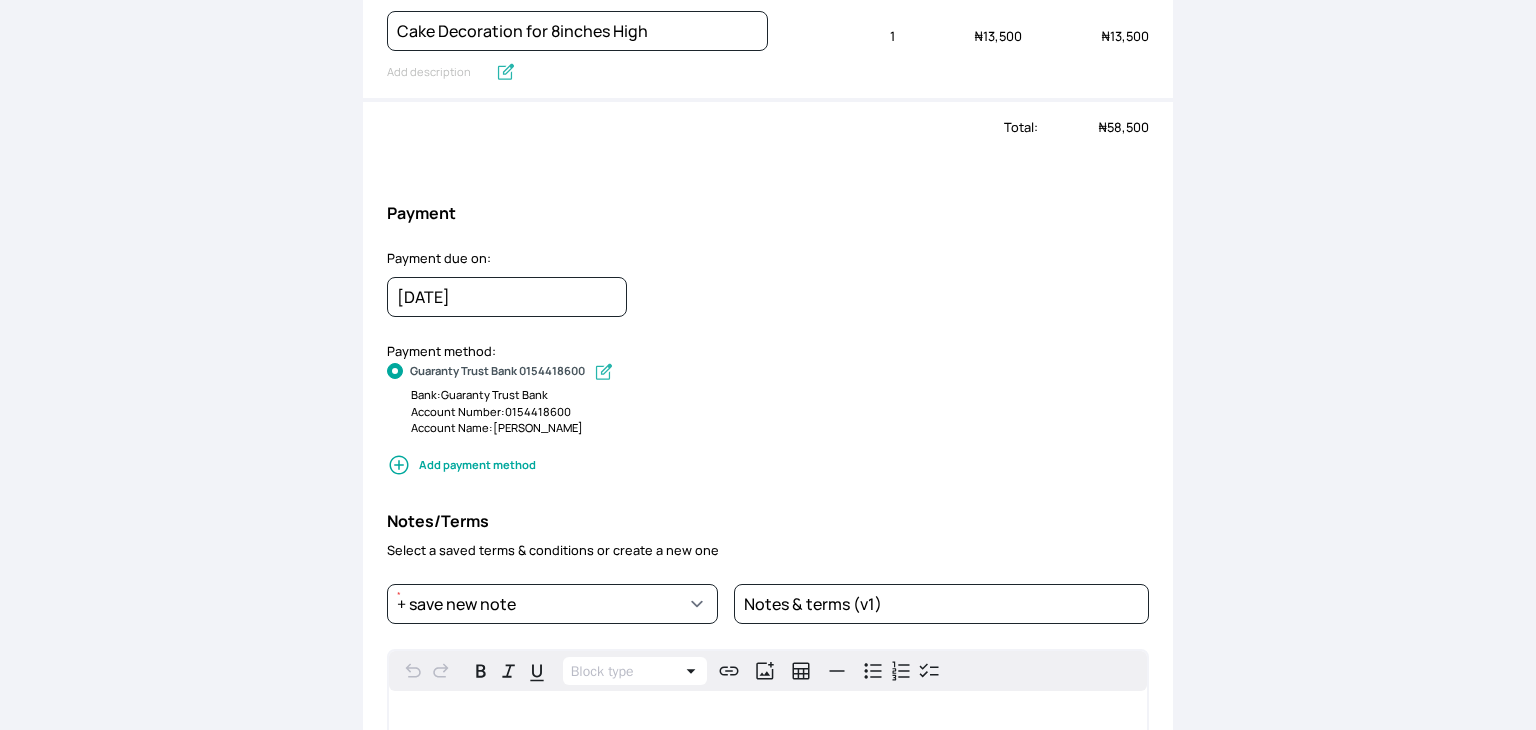 click at bounding box center [1512, 24] 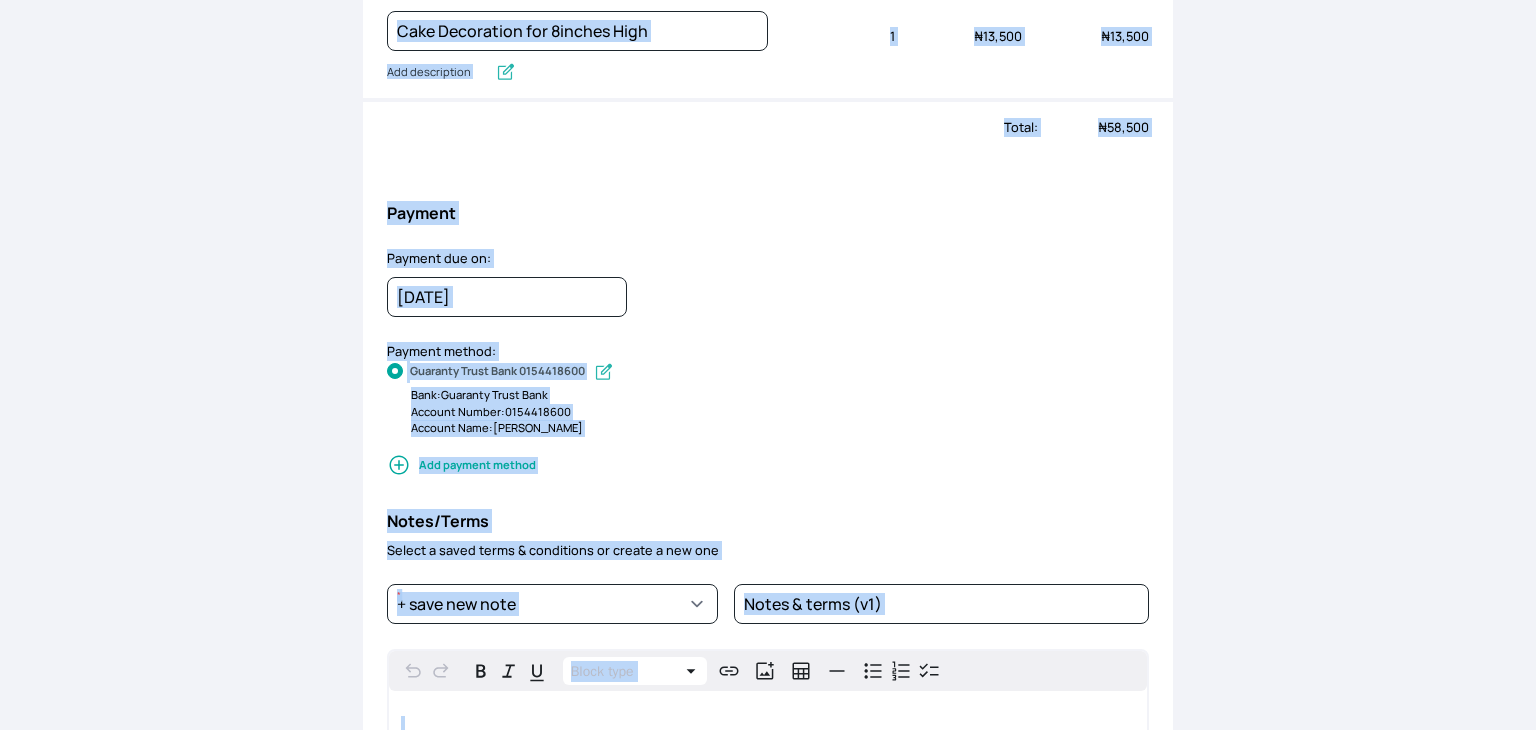 click at bounding box center [1512, 24] 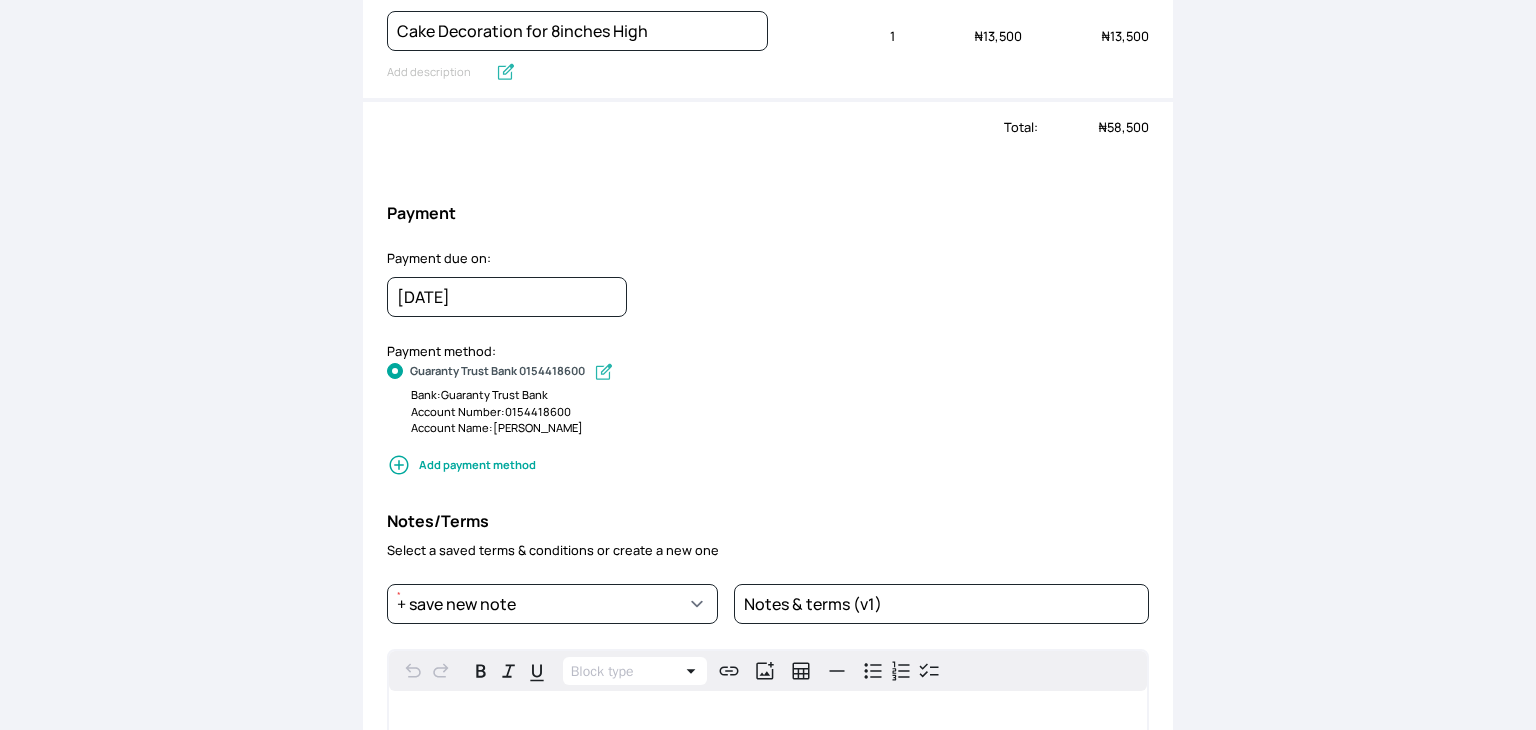 click at bounding box center [1512, 24] 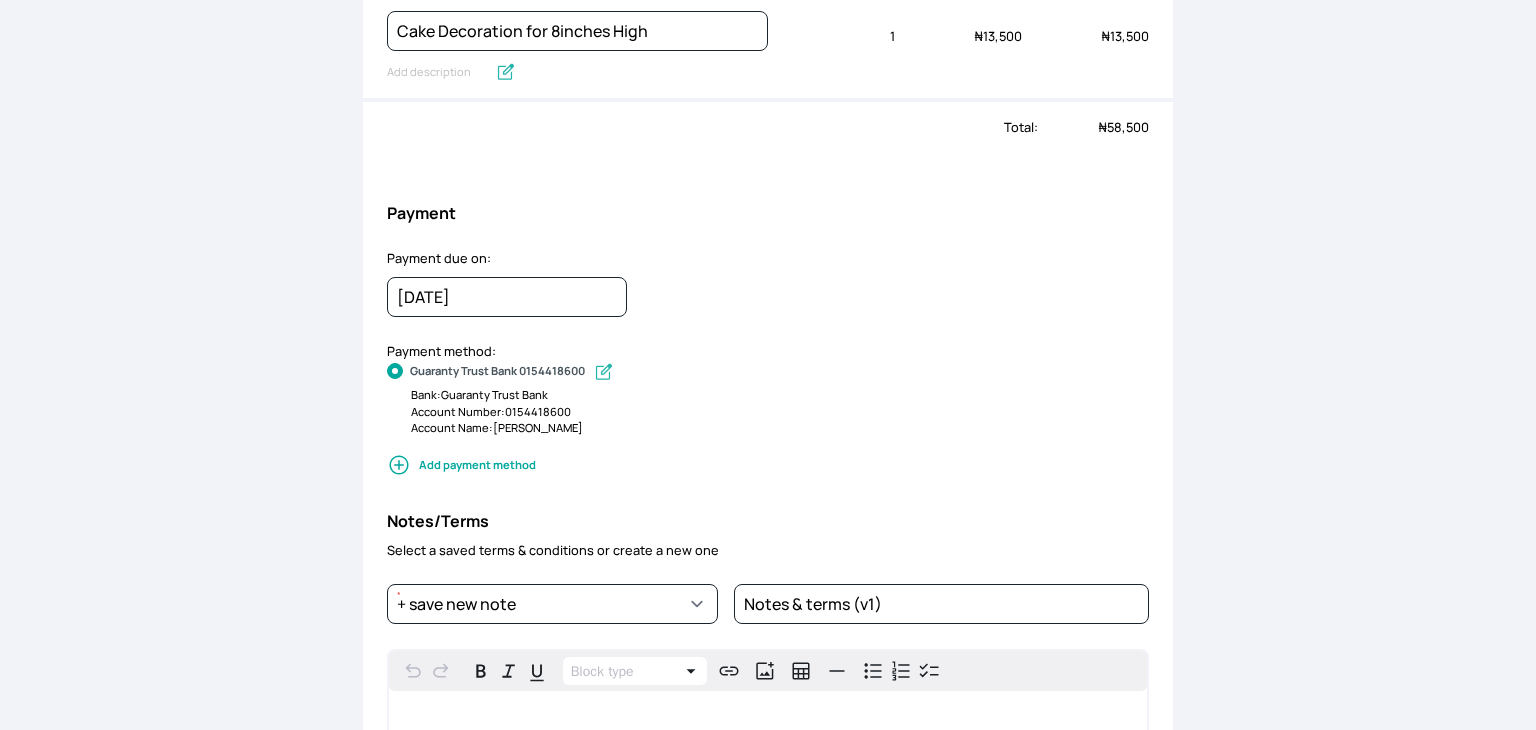 click at bounding box center [1512, 24] 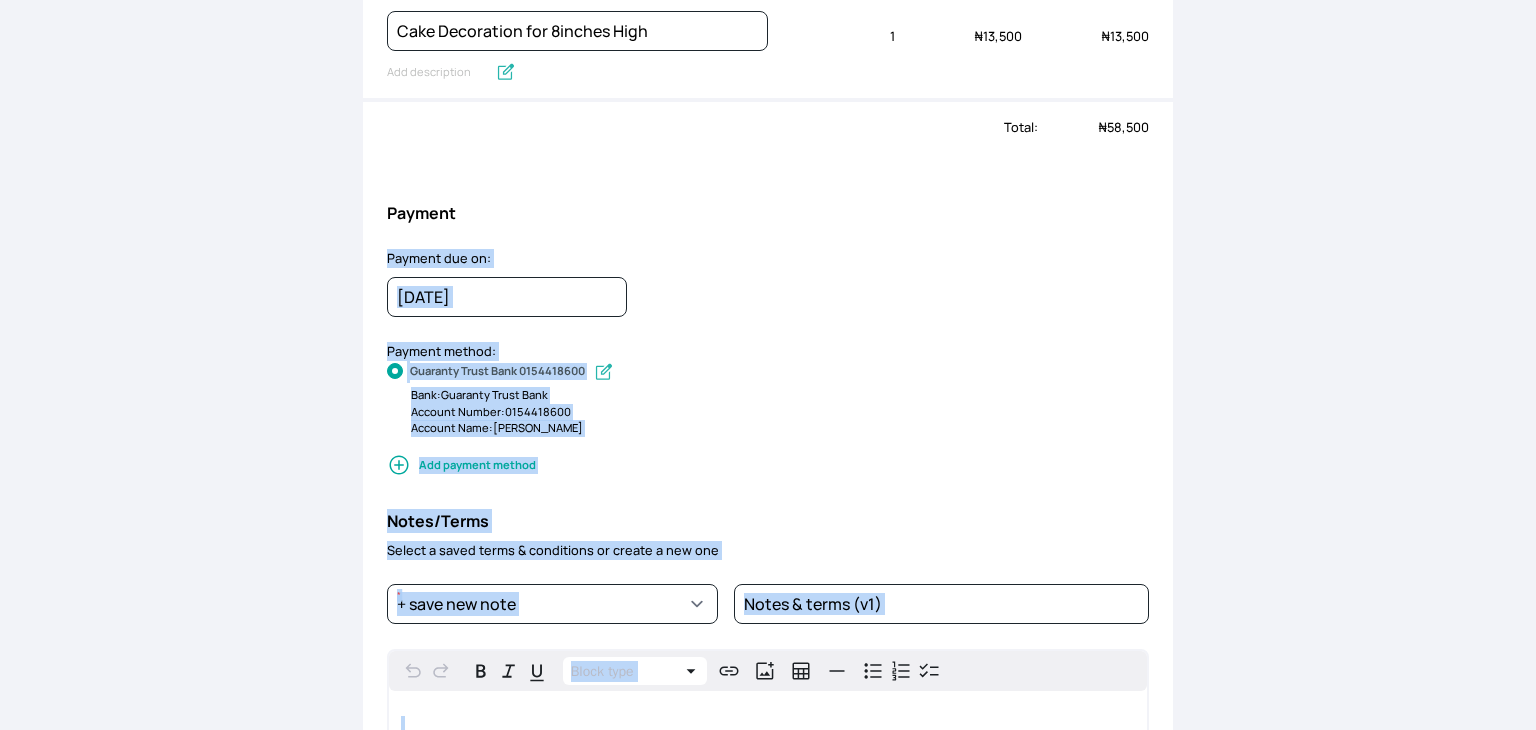 drag, startPoint x: 1529, startPoint y: 13, endPoint x: 1534, endPoint y: 183, distance: 170.07352 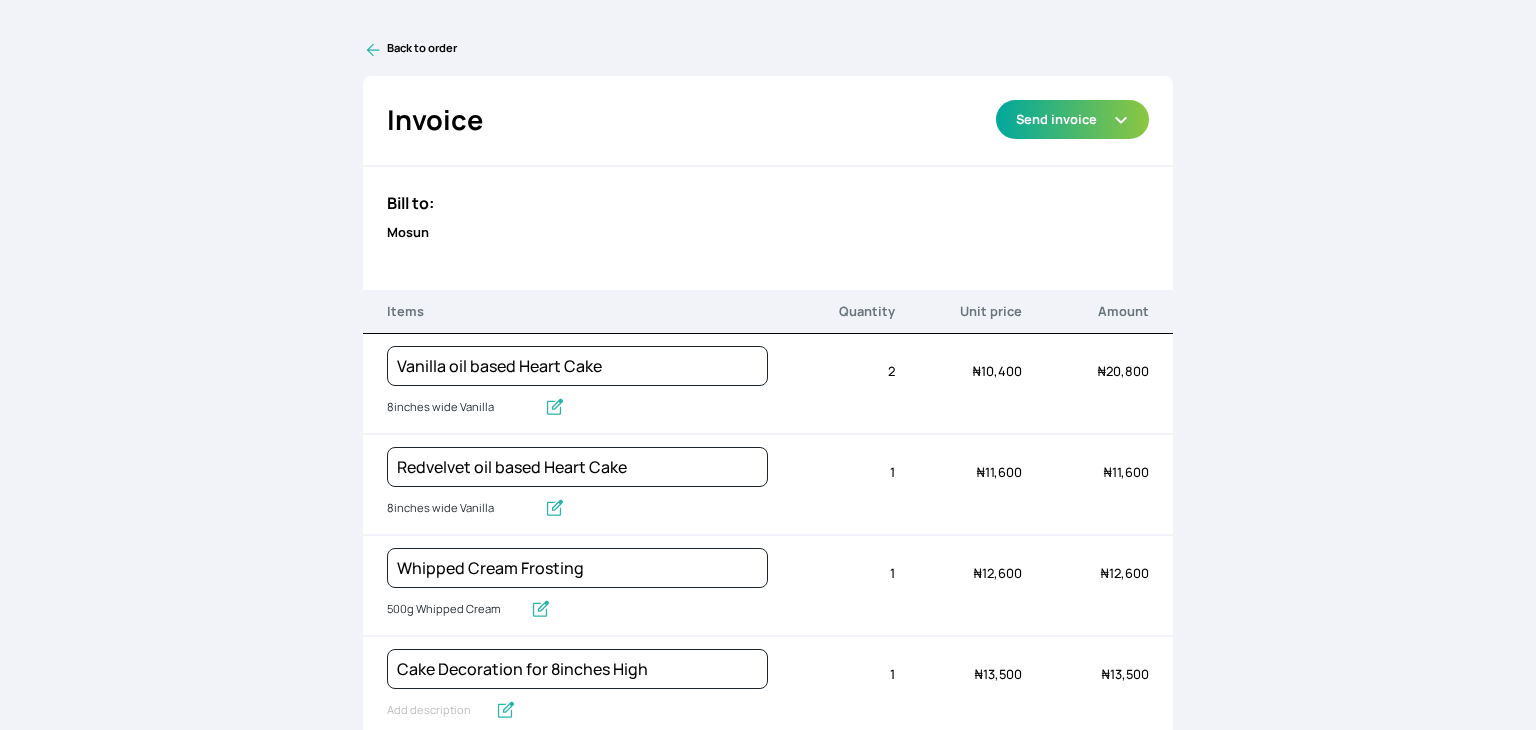 scroll, scrollTop: 638, scrollLeft: 0, axis: vertical 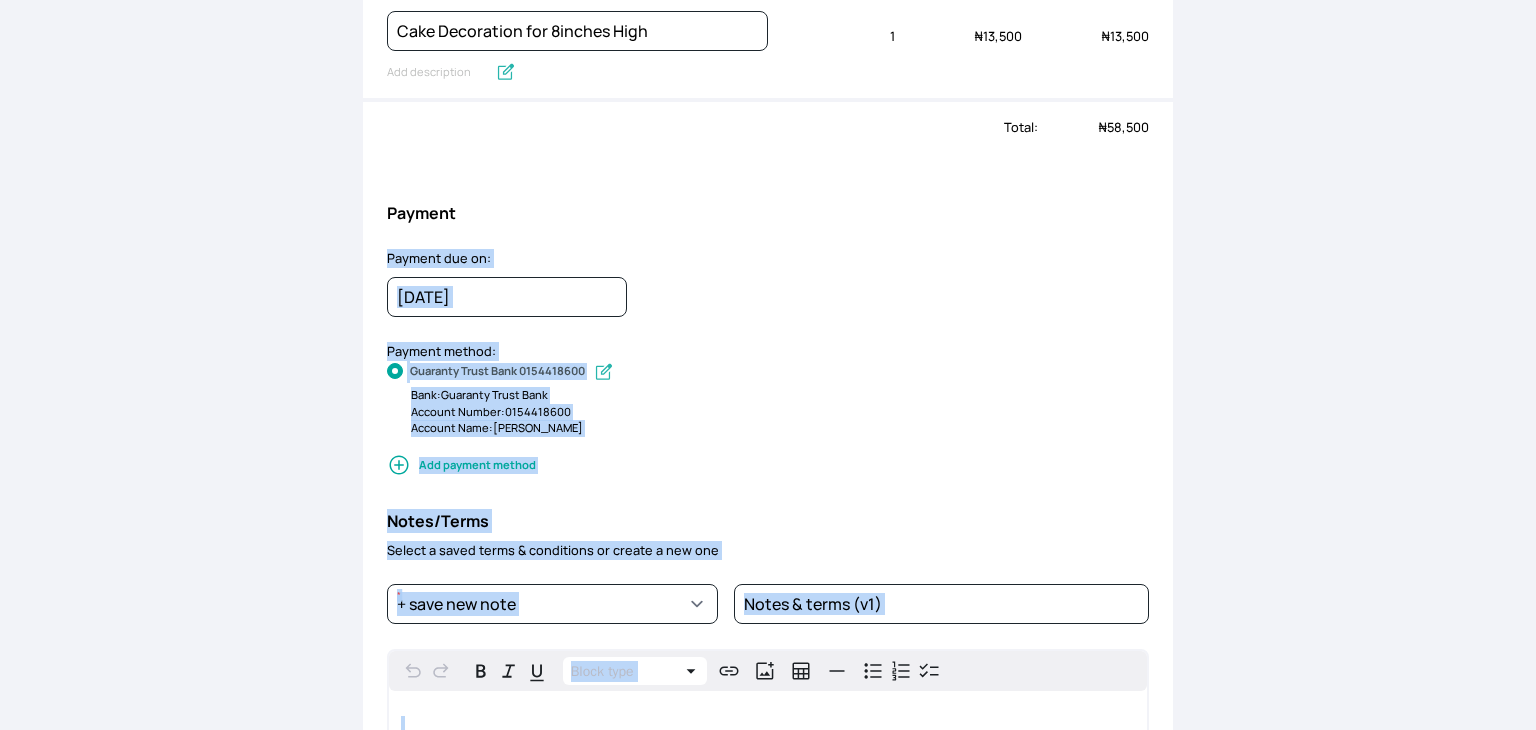 click on "Back to order Invoice Send via Email Send via WhatsApp Export as PDF Preview Send invoice Bill to: Mosun Items Quantity Unit price Amount Vanilla oil based Heart Cake 8inches wide Vanilla Quantity 2 Unit price ₦ 10,400 Amount ₦ 20,800 Redvelvet oil based Heart Cake 8inches wide Vanilla Quantity 1 Unit price ₦ 11,600 Amount ₦ 11,600 Whipped Cream Frosting 500g Whipped Cream Quantity 1 Unit price ₦ 12,600 Amount ₦ 12,600 Cake Decoration for 8inches High Quantity 1 Unit price ₦ 13,500 Amount ₦ 13,500 Total: ₦ 58,500 Payment Payment due on: [DATE] January February March April May June July August September October November [DATE] 2044 2043 2042 2041 2040 2039 2038 2037 2036 2035 2034 2033 2032 2031 2030 2029 2028 2027 2026 2025 2024 2023 2022 2021 2020 2019 2018 2017 2016 2015 2014 2013 2012 2011 2010 2009 2008 2007 2006 2005 2004 2003 2002 2001 2000 1999 1998 1997 1996 1995 1994 1993 1992 1991 1990 1989 1988 1987 1986 1985 1984 1983 1982 1981 1980 1979 1978 1977 1976 1975 1974 Sun" at bounding box center [768, 365] 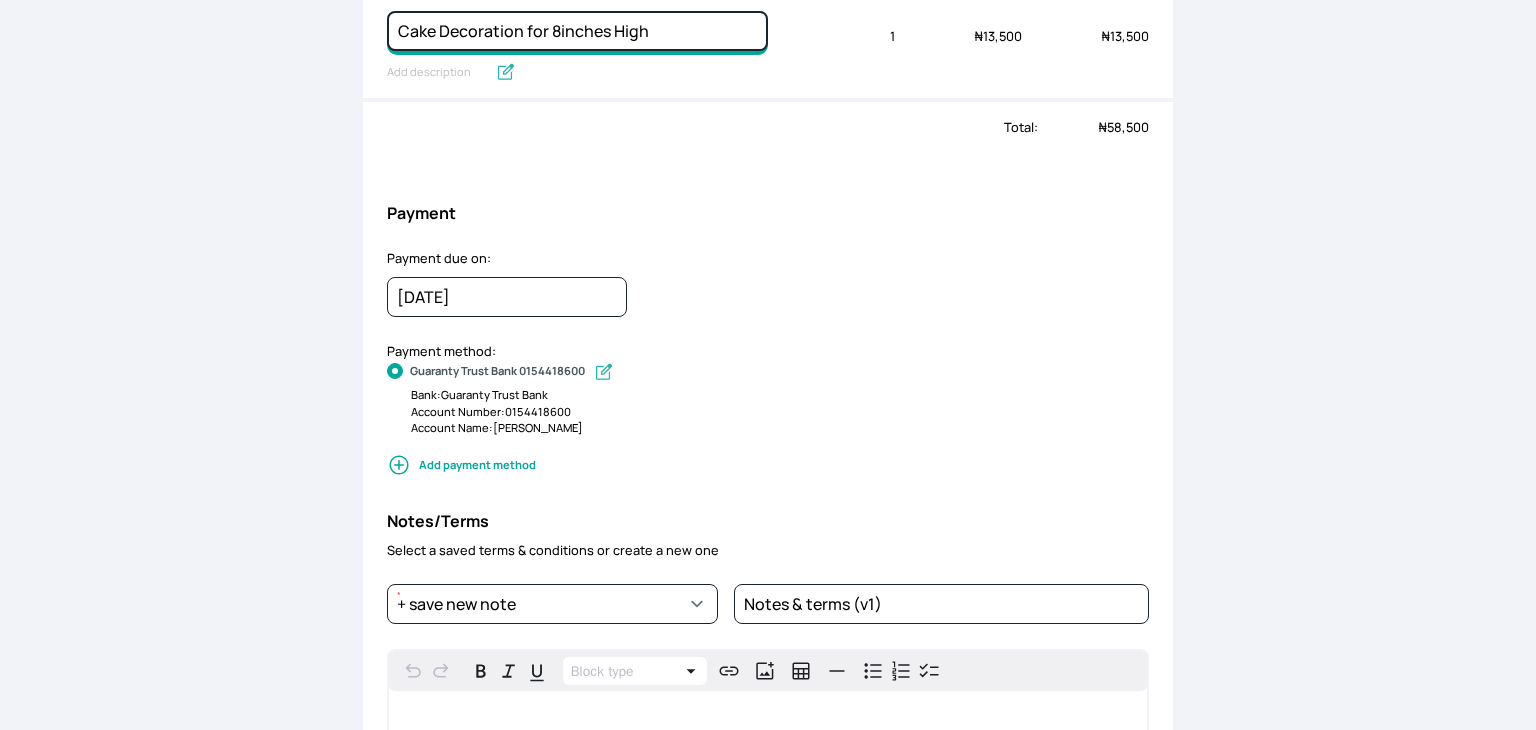 click on "Cake Decoration for 8inches High" at bounding box center [577, -272] 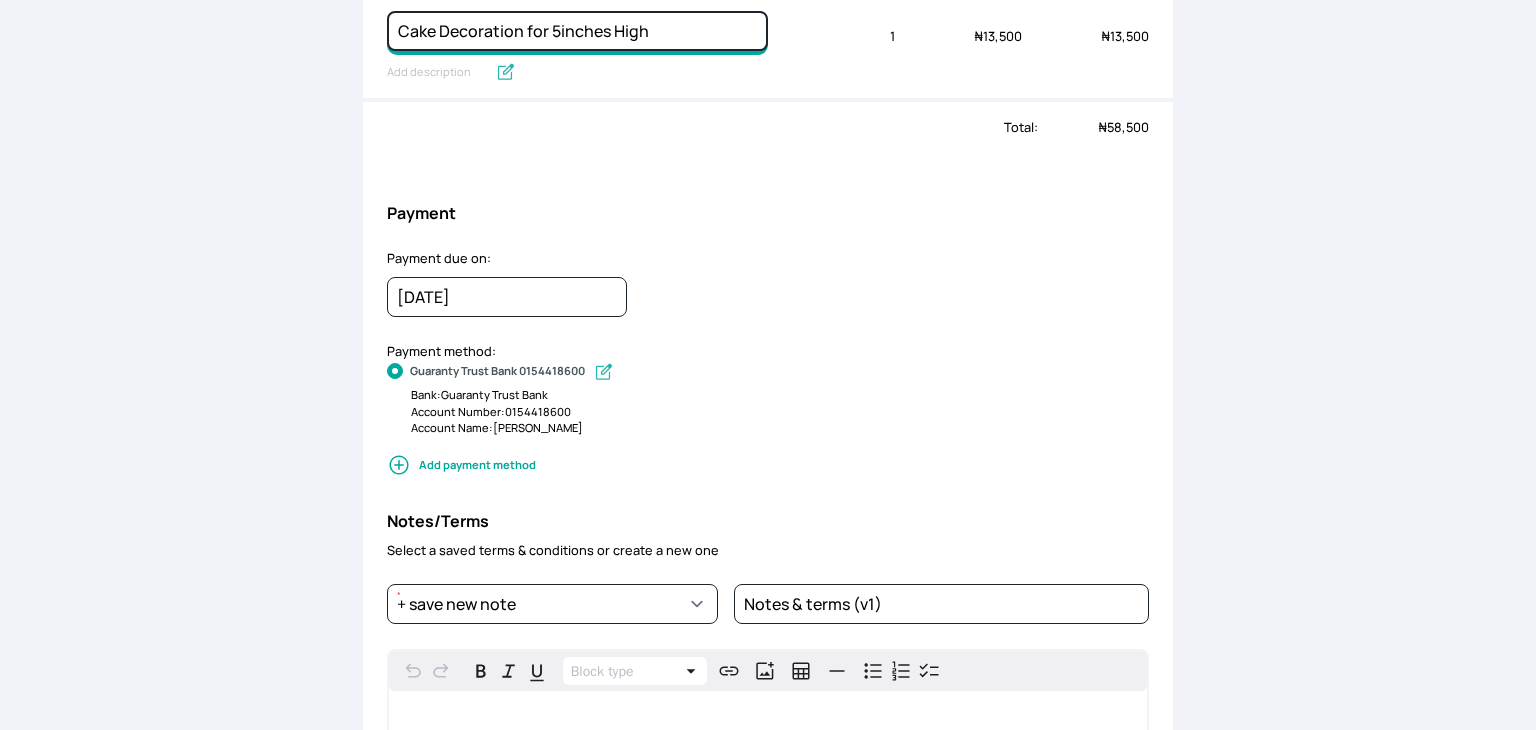 type on "Cake Decoration for 5inches High" 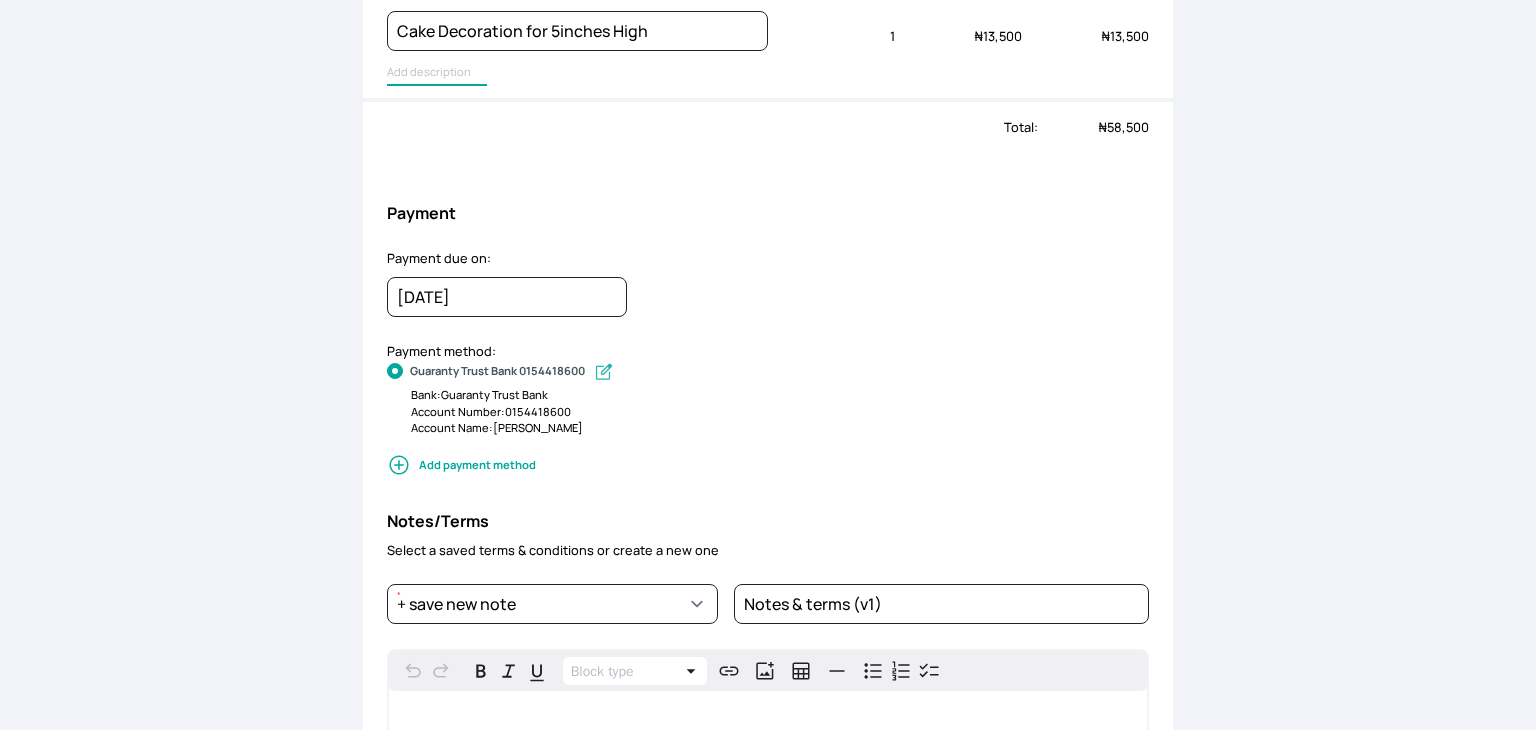 type on "Cake Decoration for 8inches High" 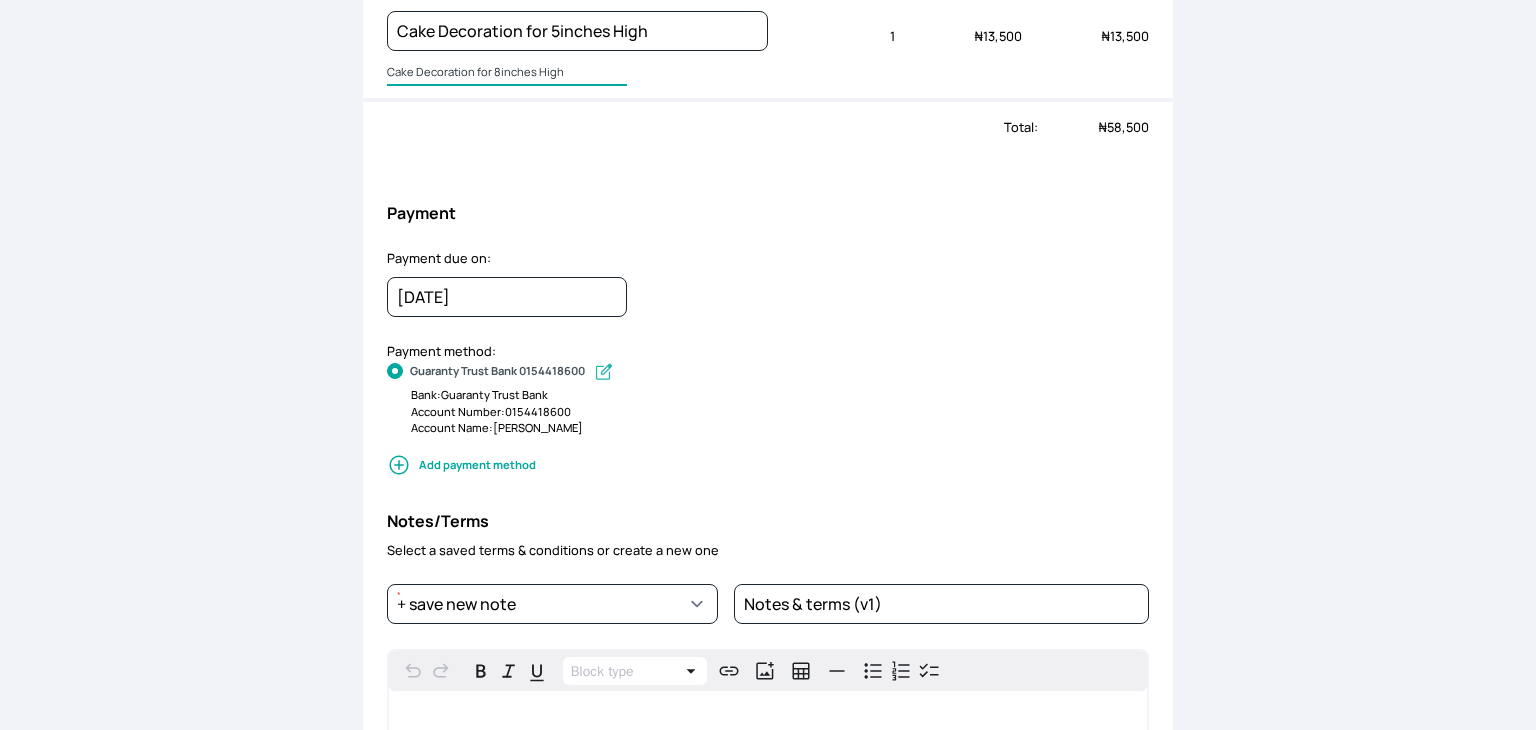 click on "Cake Decoration for 8inches High" at bounding box center (507, 73) 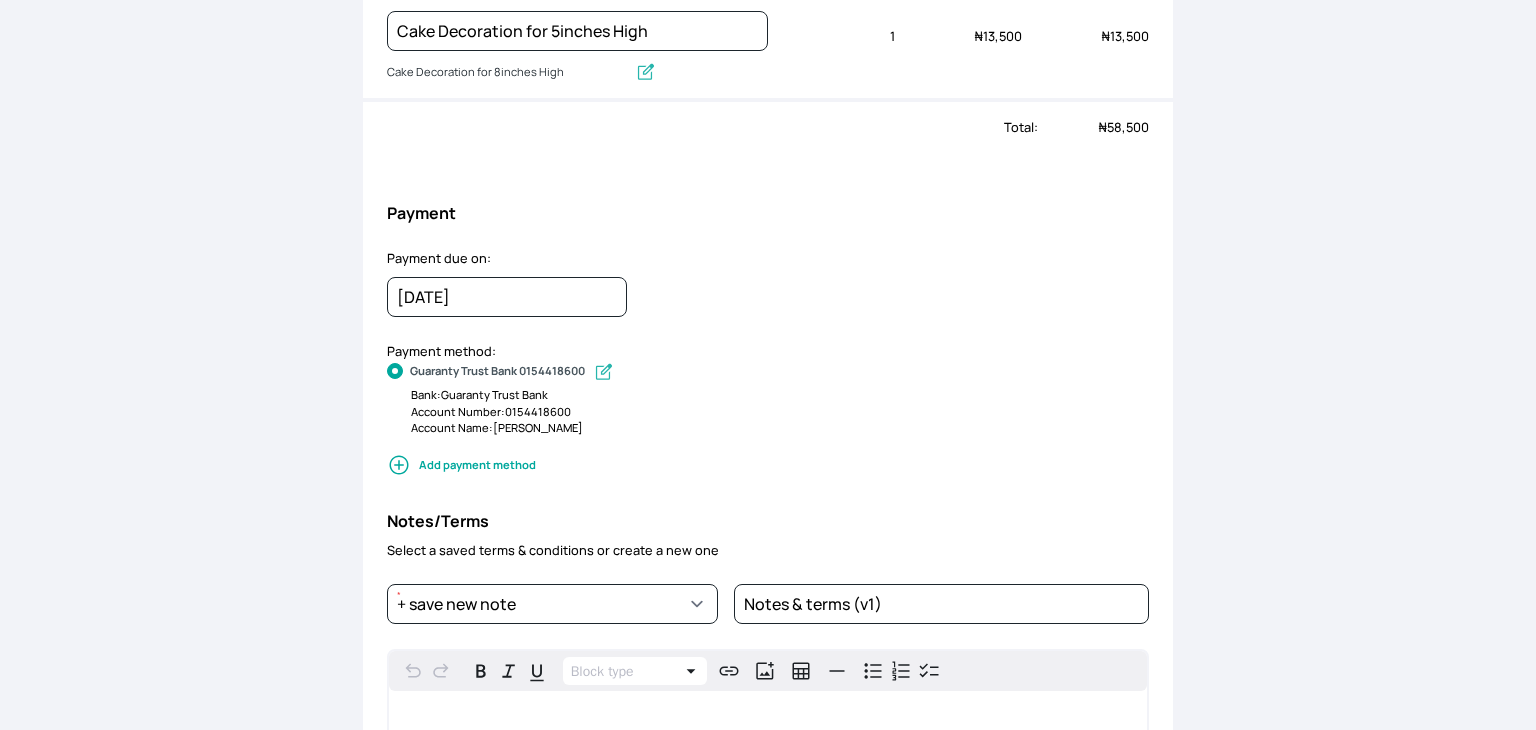 click on "Invoice Send via Email Send via WhatsApp Export as PDF Preview Send invoice Bill to: Mosun Items Quantity Unit price Amount Vanilla oil based Heart Cake 8inches wide Vanilla Quantity 2 Unit price ₦ 10,400 Amount ₦ 20,800 Redvelvet oil based Heart Cake 8inches wide Vanilla Quantity 1 Unit price ₦ 11,600 Amount ₦ 11,600 Whipped Cream Frosting 500g Whipped Cream Quantity 1 Unit price ₦ 12,600 Amount ₦ 12,600 Cake Decoration for 5inches High Cake Decoration for 8inches High Quantity 1 Unit price ₦ 13,500 Amount ₦ 13,500 Total: ₦ 58,500 Payment Payment due on: [DATE] January February March April May June July August September October November [DATE] 2044 2043 2042 2041 2040 2039 2038 2037 2036 2035 2034 2033 2032 2031 2030 2029 2028 2027 2026 2025 2024 2023 2022 2021 2020 2019 2018 2017 2016 2015 2014 2013 2012 2011 2010 2009 2008 2007 2006 2005 2004 2003 2002 2001 2000 1999 1998 1997 1996 1995 1994 1993 1992 1991 1990 1989 1988 1987 1986 1985 1984 1983 1982 1981 1980 1979 1978 1977" at bounding box center [768, 240] 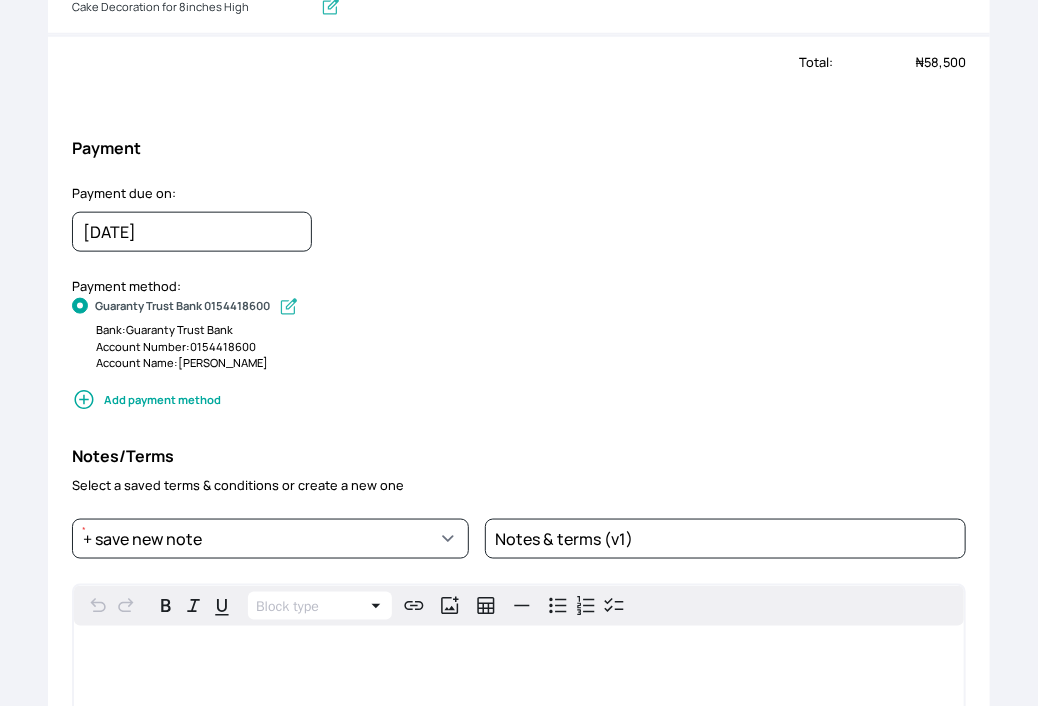 scroll, scrollTop: 600, scrollLeft: 0, axis: vertical 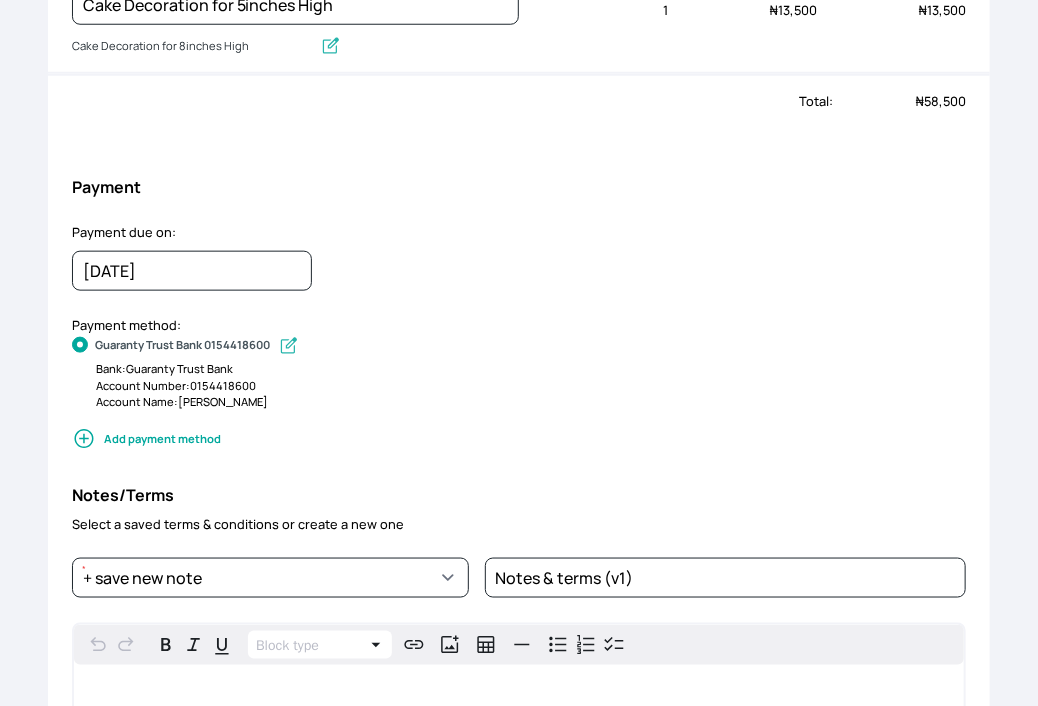 type on "R  edvelvet oil based Heart Cake" 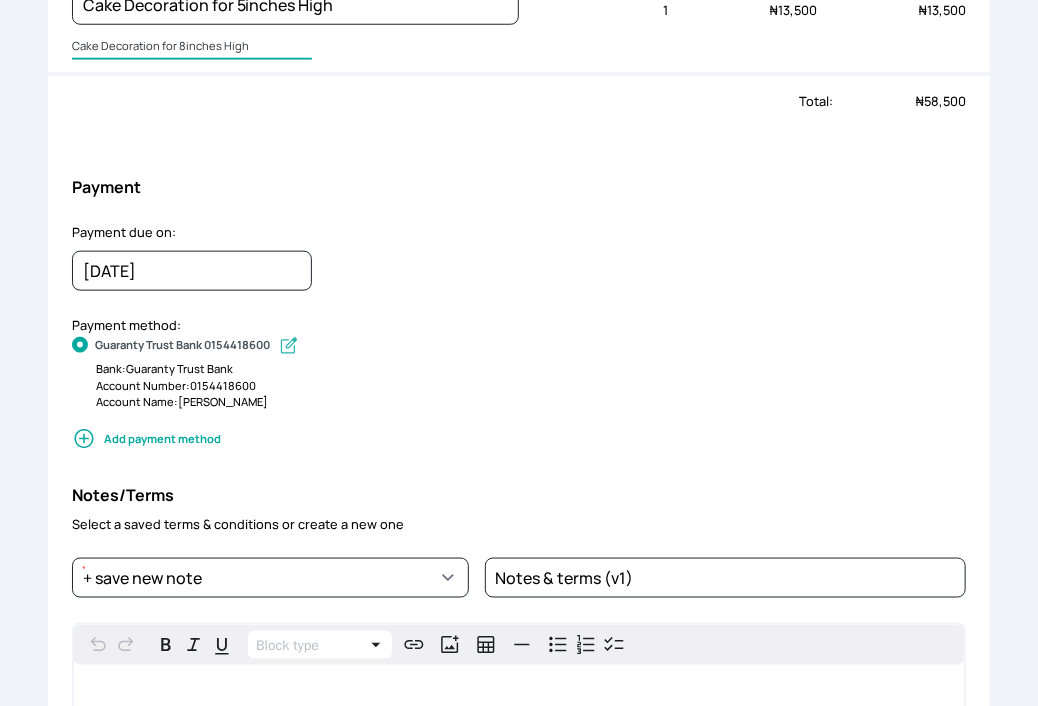 click on "Cake Decoration for 8inches High" at bounding box center [192, 47] 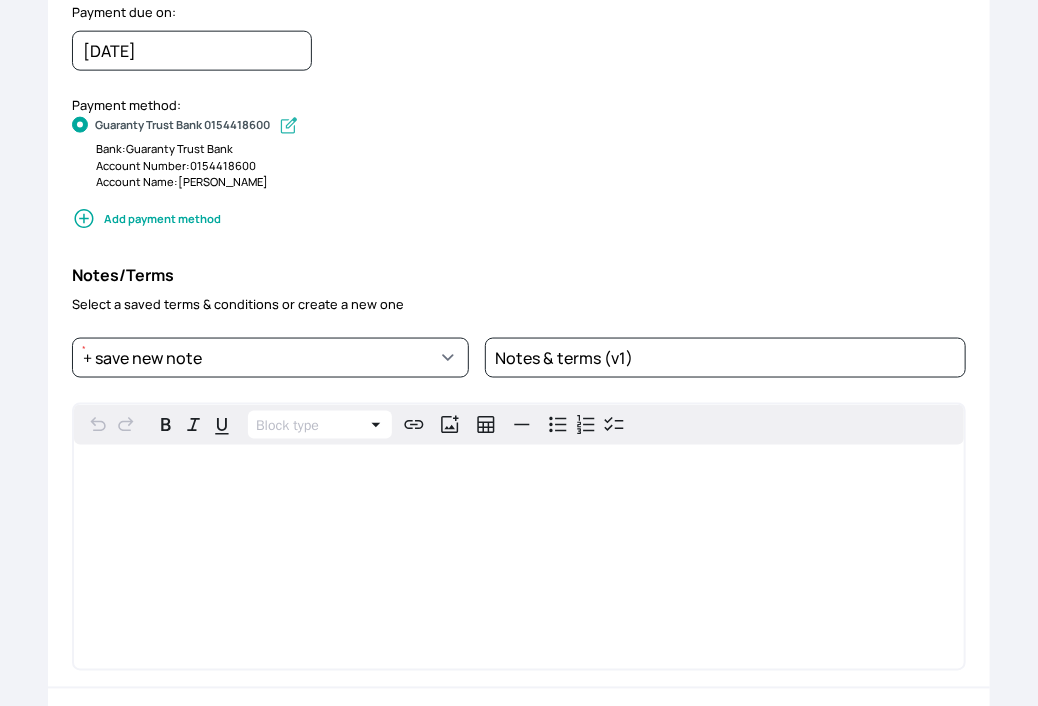 scroll, scrollTop: 948, scrollLeft: 0, axis: vertical 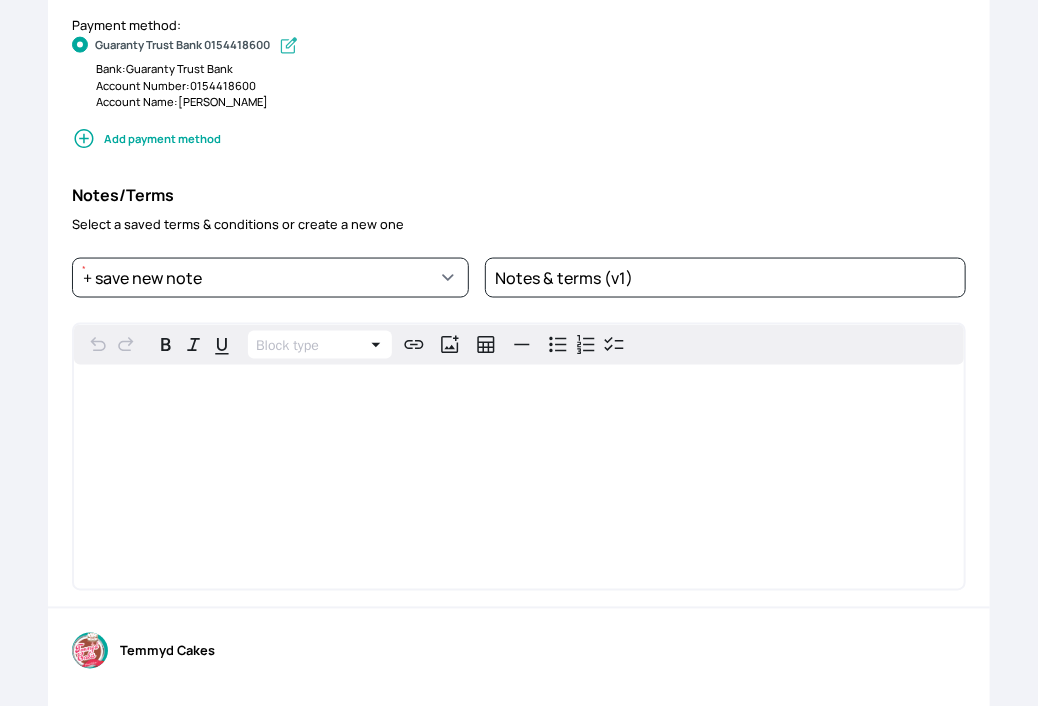 type on "Cake board, Cake box, crown and toppings" 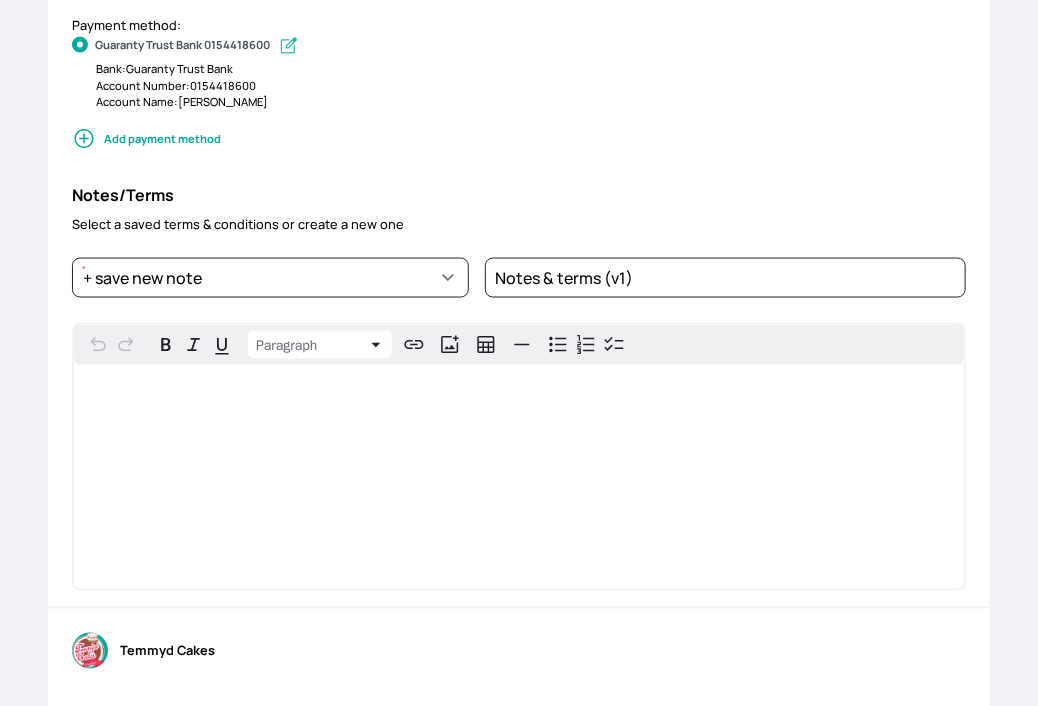 click at bounding box center (519, 477) 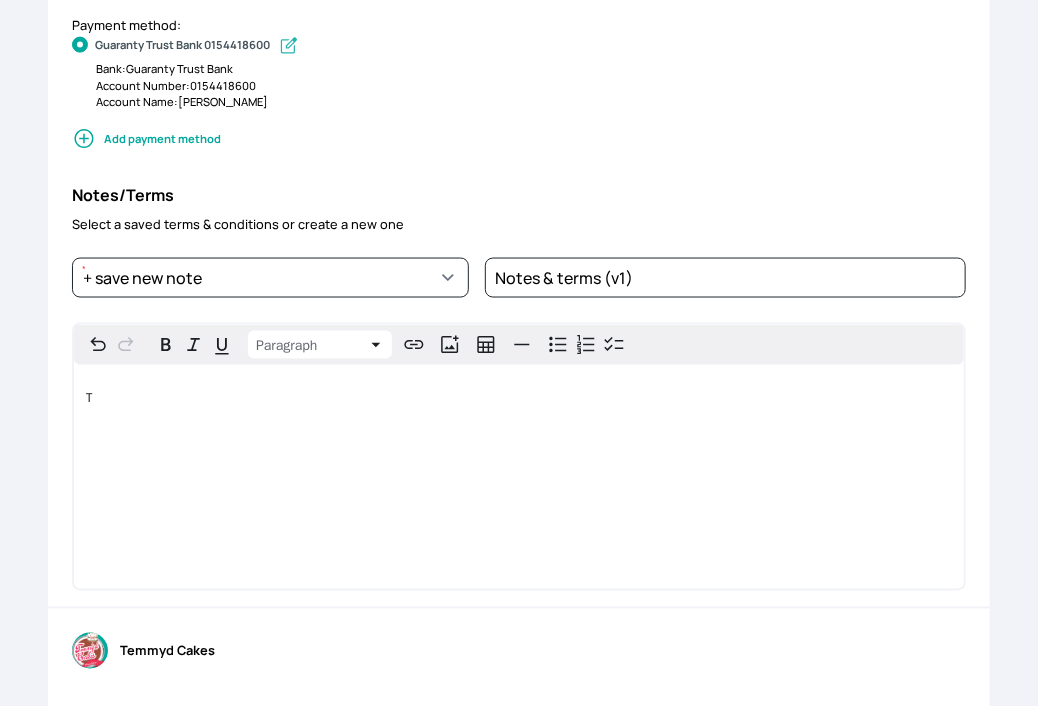 type 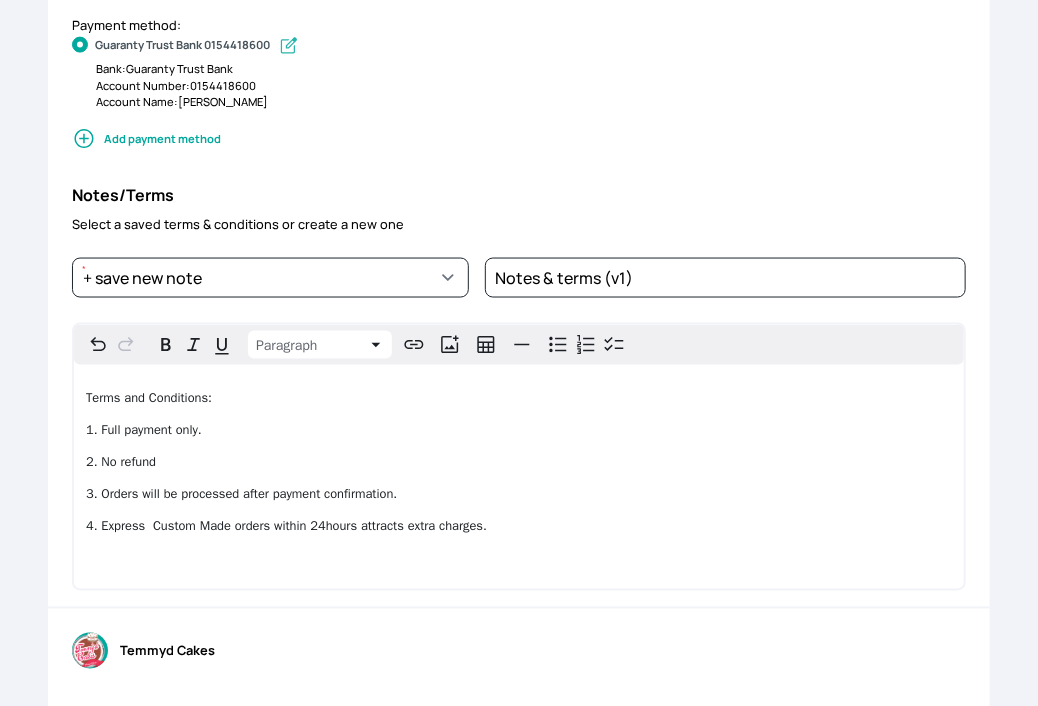 click on "4. Express  Custom Made orders within 24hours attracts extra charges." at bounding box center [286, 527] 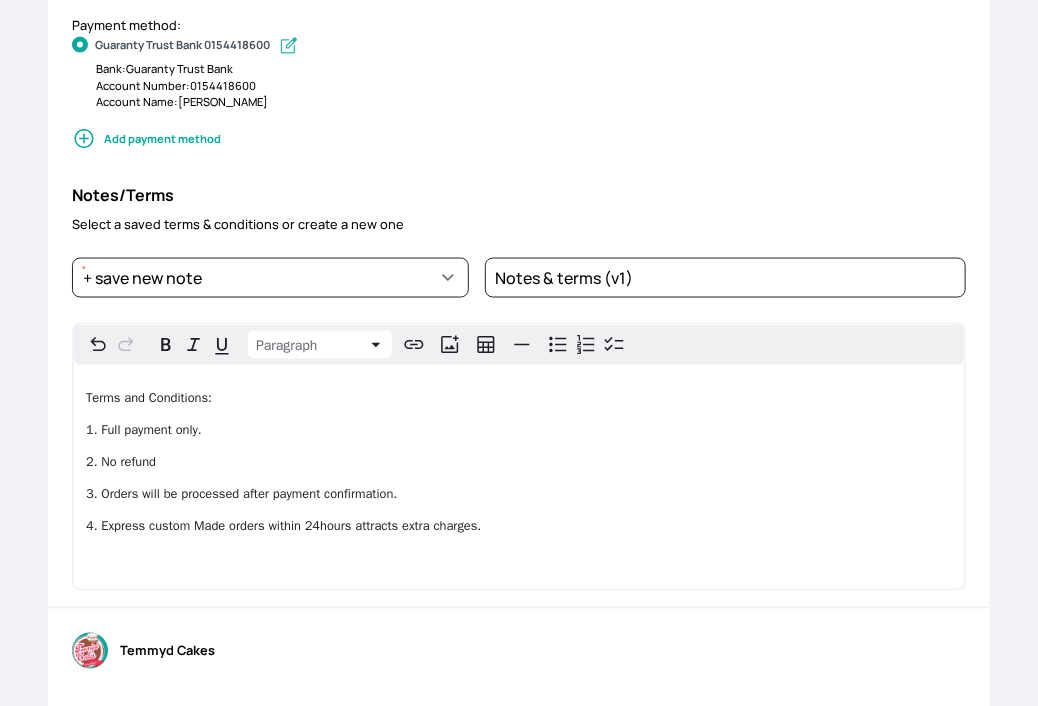 click on "4. Express custom Made orders within 24hours attracts extra charges." at bounding box center [283, 527] 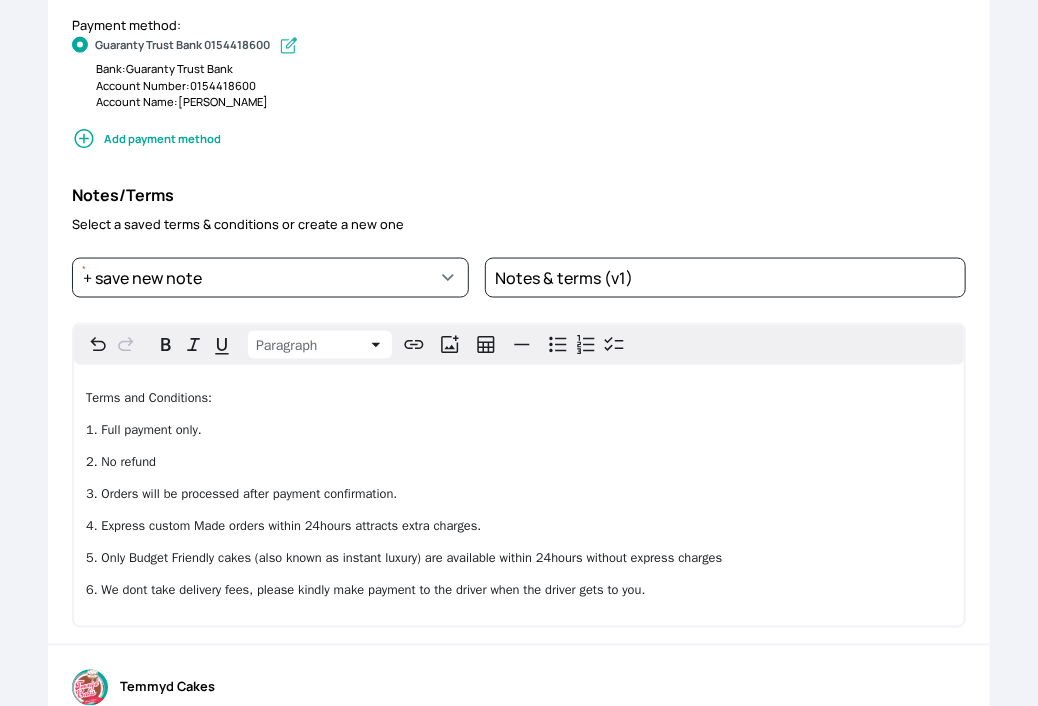 click on "6. We dont take delivery fees, please kindly make payment to the driver when the driver gets to you." at bounding box center [365, 591] 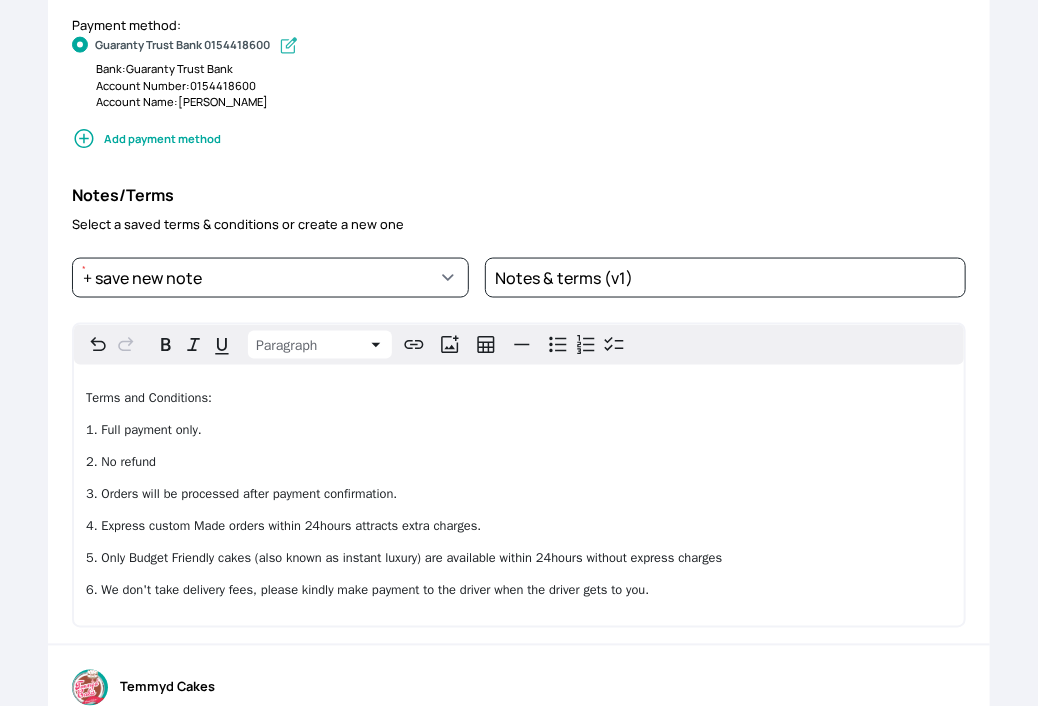 click on "6. We don't take delivery fees, please kindly make payment to the driver when the driver gets to you." at bounding box center [519, 591] 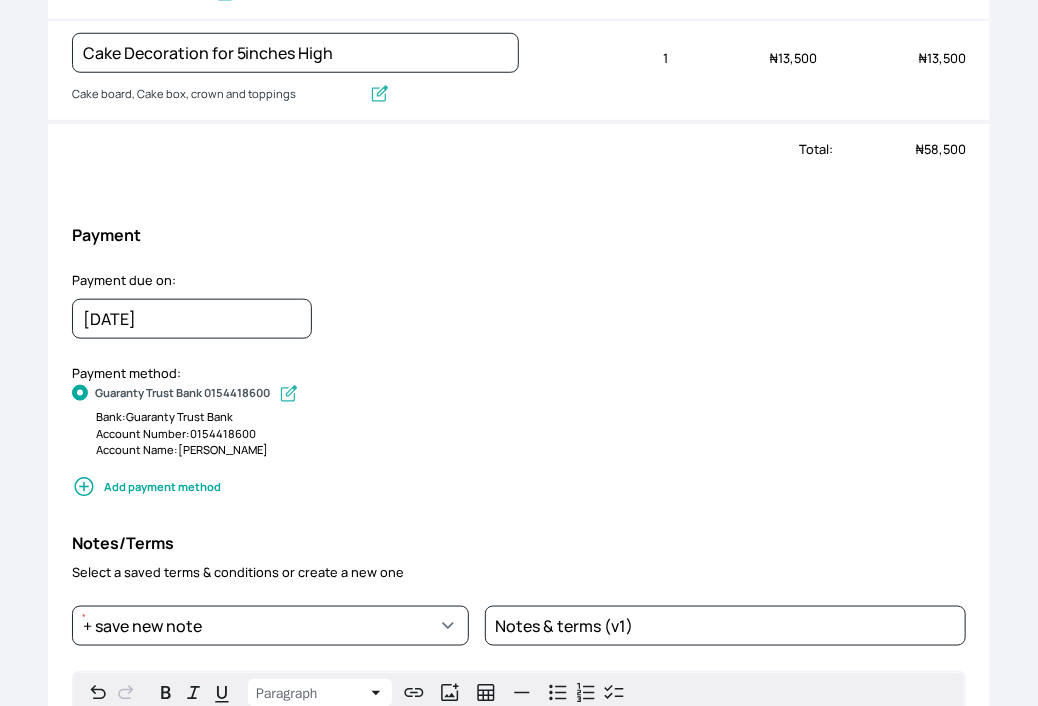 scroll, scrollTop: 988, scrollLeft: 0, axis: vertical 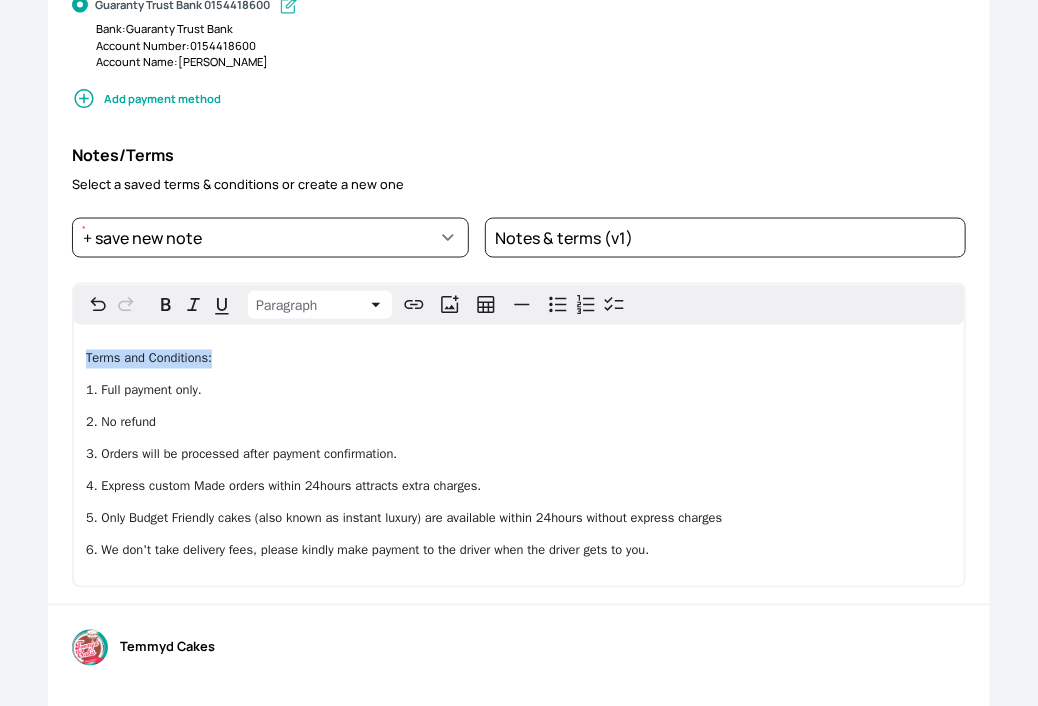 drag, startPoint x: 84, startPoint y: 343, endPoint x: 226, endPoint y: 357, distance: 142.68848 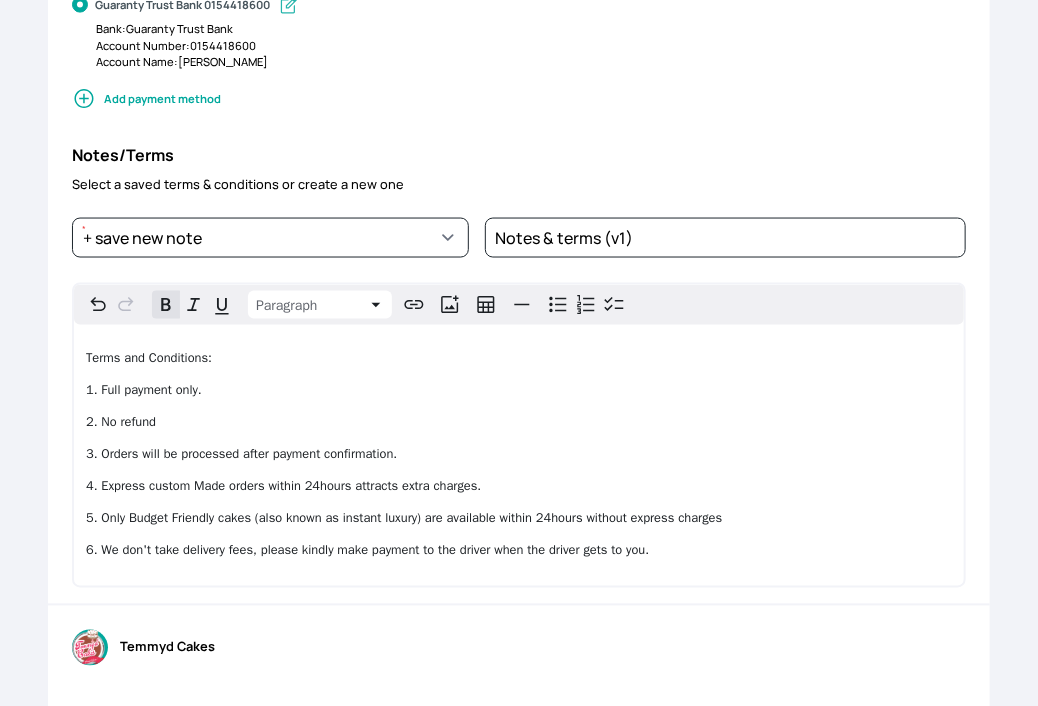 click at bounding box center [222, 305] 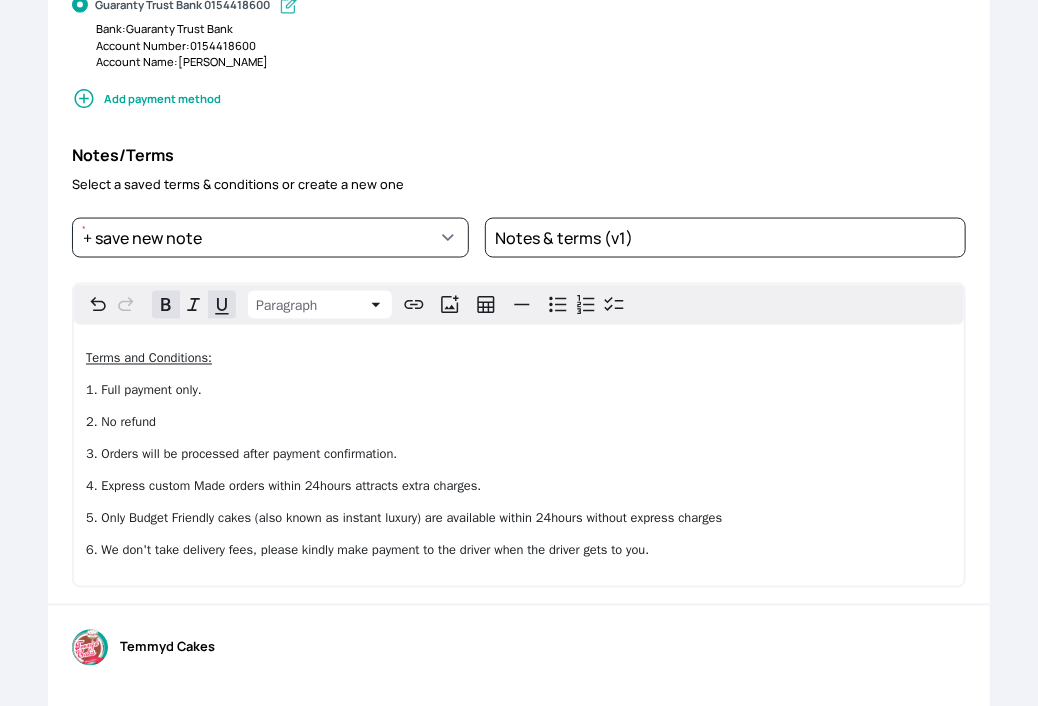 click on "Terms and Conditions: 1. Full payment only. 2. No refund 3. Orders will be processed after payment confirmation. 4. Express custom Made orders within 24hours attracts extra charges. 5. Only Budget Friendly cakes (also known as instant luxury) are available within 24hours without express charges 6. We don't take delivery fees, please kindly make payment to the driver when the driver gets to you." at bounding box center (519, 455) 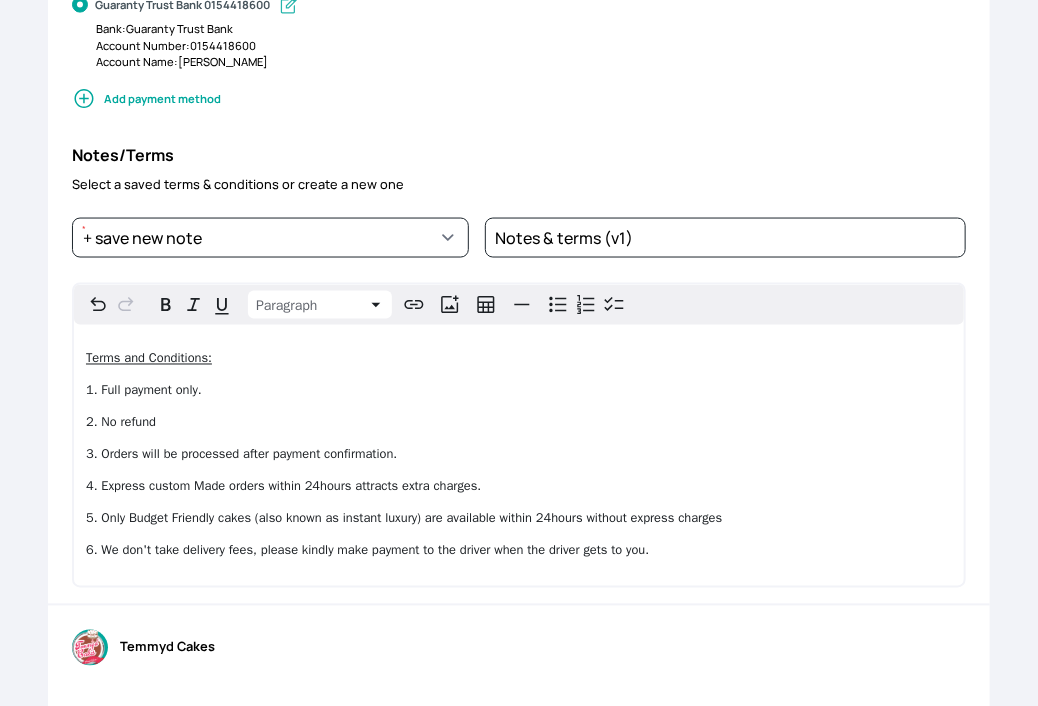 click on "Overview Store Products Sales Orders Offerings Expenses Templates Notifications 55 Settings Temmyd Cakes    Add business Sign out Temmyd Cakes   Add business   Sign out [PERSON_NAME] Temmyd Cakes Back to order Invoice Send via Email Send via WhatsApp Export as PDF Preview Send invoice Bill to: Mosun Items Quantity Unit price Amount Vanilla oil based Heart Cake 8inches wide Vanilla Quantity 2 Unit price ₦ 10,400 Amount ₦ 20,800 R  edvelvet oil based Heart Cake 8inches wide Vanilla Quantity 1 Unit price ₦ 11,600 Amount ₦ 11,600 Whipped Cream Frosting 500g Whipped Cream Quantity 1 Unit price ₦ 12,600 Amount ₦ 12,600 Cake Decoration for 5inches High Cake board, Cake box, crown and toppings Quantity 1 Unit price ₦ 13,500 Amount ₦ 13,500 Total: ₦ 58,500 Payment Payment due on: [DATE] January February March April May June July August September October November [DATE] 2044 2043 2042 2041 2040 2039 2038 2037 2036 2035 2034 2033 2032 2031 2030 2029 2028 2027 2026 2025 2024 2023 2022" at bounding box center [519, 353] 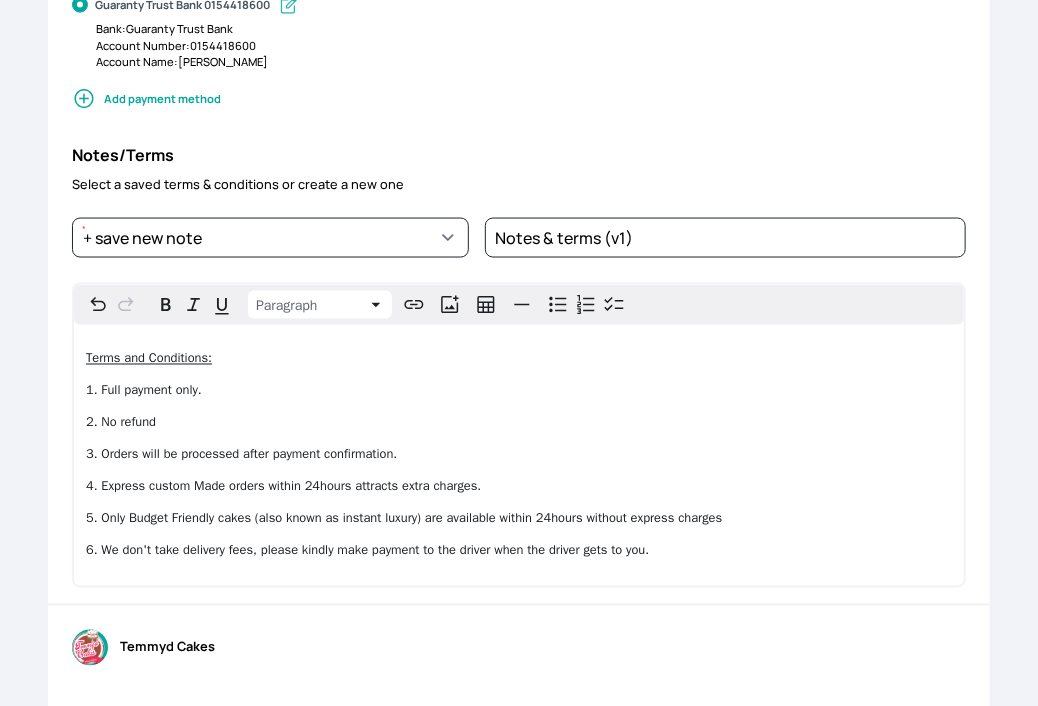 click on "Overview Store Products Sales Orders Offerings Expenses Templates Notifications 55 Settings Temmyd Cakes    Add business Sign out Temmyd Cakes   Add business   Sign out [PERSON_NAME] Temmyd Cakes Back to order Invoice Send via Email Send via WhatsApp Export as PDF Preview Send invoice Bill to: Mosun Items Quantity Unit price Amount Vanilla oil based Heart Cake 8inches wide Vanilla Quantity 2 Unit price ₦ 10,400 Amount ₦ 20,800 R  edvelvet oil based Heart Cake 8inches wide Vanilla Quantity 1 Unit price ₦ 11,600 Amount ₦ 11,600 Whipped Cream Frosting 500g Whipped Cream Quantity 1 Unit price ₦ 12,600 Amount ₦ 12,600 Cake Decoration for 5inches High Cake board, Cake box, crown and toppings Quantity 1 Unit price ₦ 13,500 Amount ₦ 13,500 Total: ₦ 58,500 Payment Payment due on: [DATE] January February March April May June July August September October November [DATE] 2044 2043 2042 2041 2040 2039 2038 2037 2036 2035 2034 2033 2032 2031 2030 2029 2028 2027 2026 2025 2024 2023 2022" at bounding box center [519, 353] 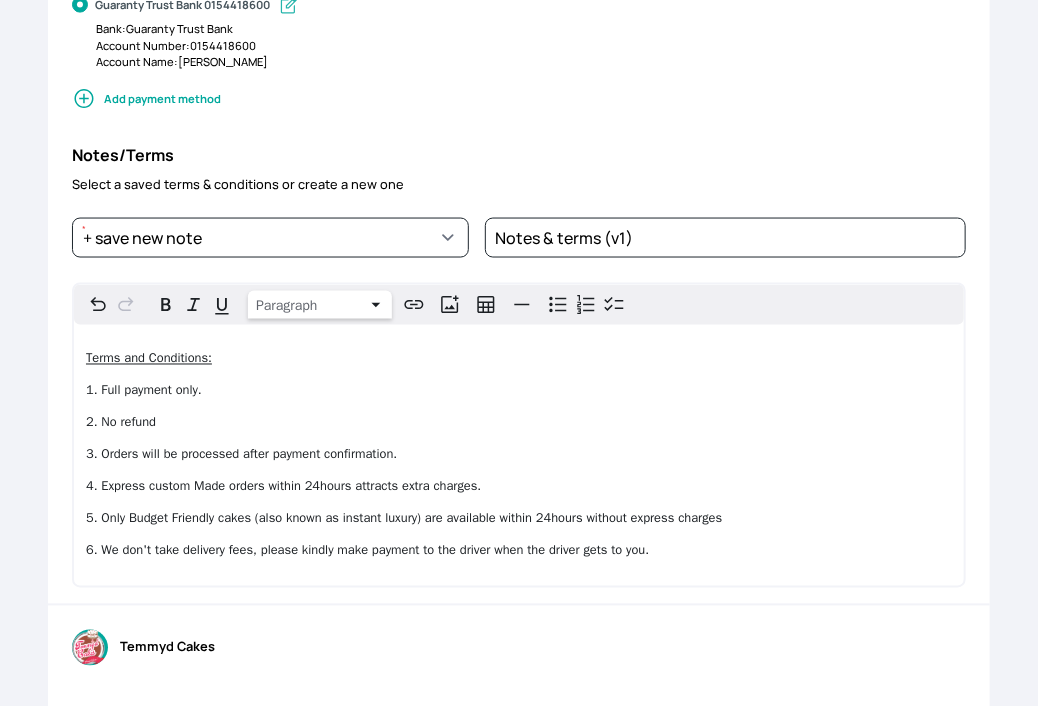 click on "Overview Store Products Sales Orders Offerings Expenses Templates Notifications 55 Settings Temmyd Cakes    Add business Sign out Temmyd Cakes   Add business   Sign out [PERSON_NAME] Temmyd Cakes Back to order Invoice Send via Email Send via WhatsApp Export as PDF Preview Send invoice Bill to: Mosun Items Quantity Unit price Amount Vanilla oil based Heart Cake 8inches wide Vanilla Quantity 2 Unit price ₦ 10,400 Amount ₦ 20,800 R  edvelvet oil based Heart Cake 8inches wide Vanilla Quantity 1 Unit price ₦ 11,600 Amount ₦ 11,600 Whipped Cream Frosting 500g Whipped Cream Quantity 1 Unit price ₦ 12,600 Amount ₦ 12,600 Cake Decoration for 5inches High Cake board, Cake box, crown and toppings Quantity 1 Unit price ₦ 13,500 Amount ₦ 13,500 Total: ₦ 58,500 Payment Payment due on: [DATE] January February March April May June July August September October November [DATE] 2044 2043 2042 2041 2040 2039 2038 2037 2036 2035 2034 2033 2032 2031 2030 2029 2028 2027 2026 2025 2024 2023 2022" at bounding box center [519, 353] 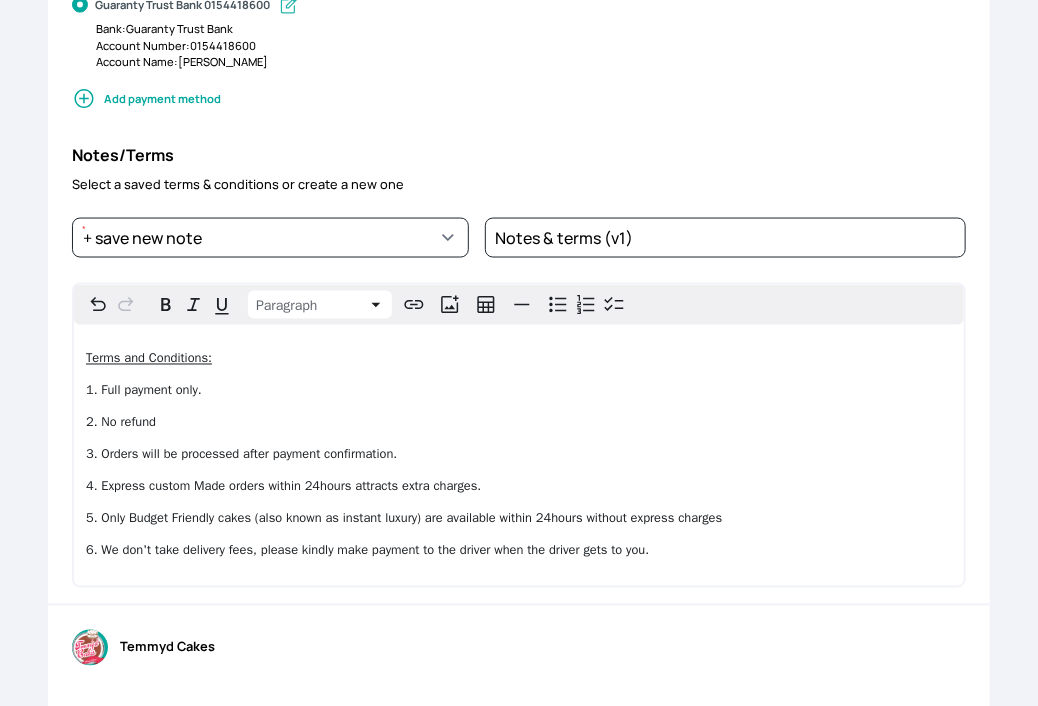 click on "Overview Store Products Sales Orders Offerings Expenses Templates Notifications 55 Settings Temmyd Cakes    Add business Sign out Temmyd Cakes   Add business   Sign out [PERSON_NAME] Temmyd Cakes Back to order Invoice Send via Email Send via WhatsApp Export as PDF Preview Send invoice Bill to: Mosun Items Quantity Unit price Amount Vanilla oil based Heart Cake 8inches wide Vanilla Quantity 2 Unit price ₦ 10,400 Amount ₦ 20,800 R  edvelvet oil based Heart Cake 8inches wide Vanilla Quantity 1 Unit price ₦ 11,600 Amount ₦ 11,600 Whipped Cream Frosting 500g Whipped Cream Quantity 1 Unit price ₦ 12,600 Amount ₦ 12,600 Cake Decoration for 5inches High Cake board, Cake box, crown and toppings Quantity 1 Unit price ₦ 13,500 Amount ₦ 13,500 Total: ₦ 58,500 Payment Payment due on: [DATE] January February March April May June July August September October November [DATE] 2044 2043 2042 2041 2040 2039 2038 2037 2036 2035 2034 2033 2032 2031 2030 2029 2028 2027 2026 2025 2024 2023 2022" at bounding box center (519, 353) 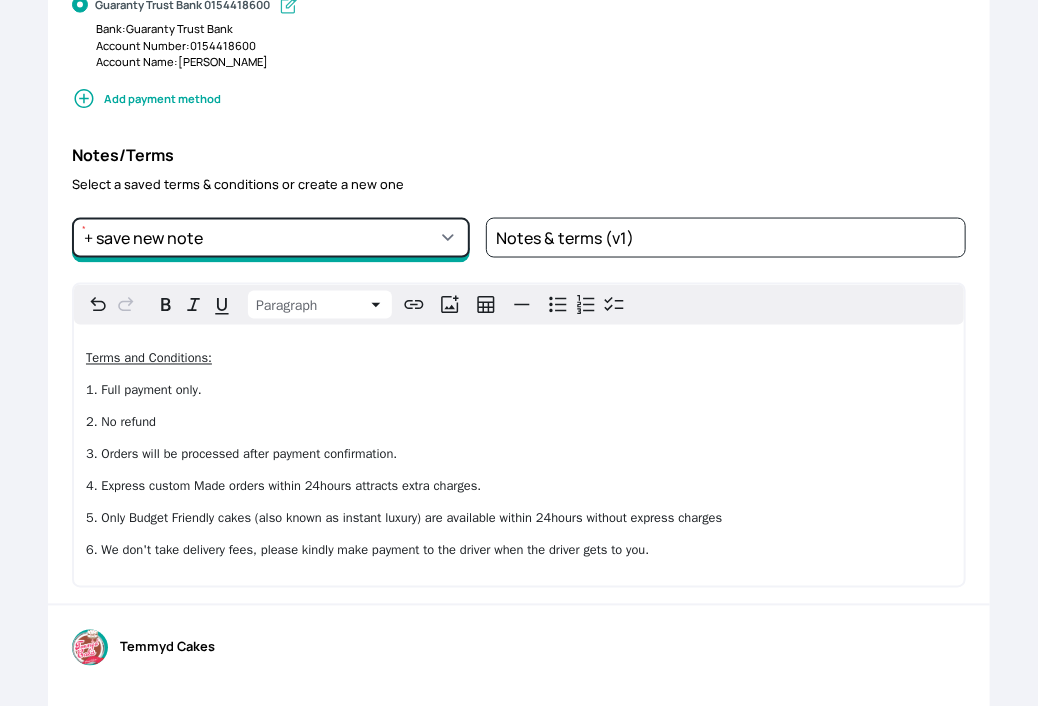 click on "+ save new note" at bounding box center [271, 238] 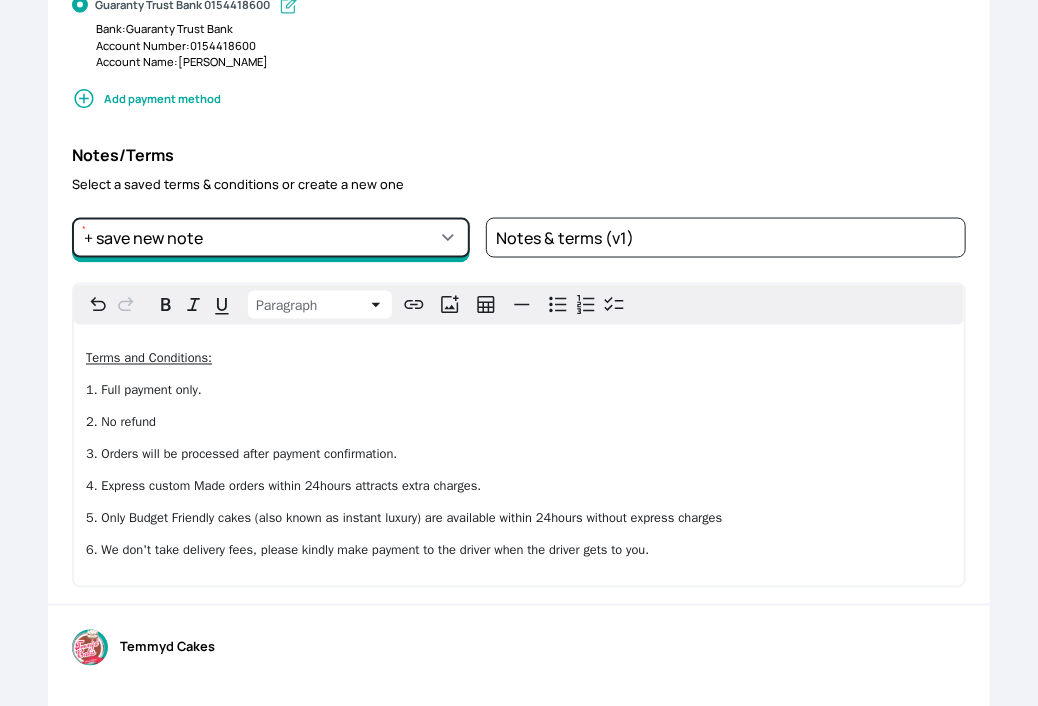 click on "+ save new note" at bounding box center [271, 238] 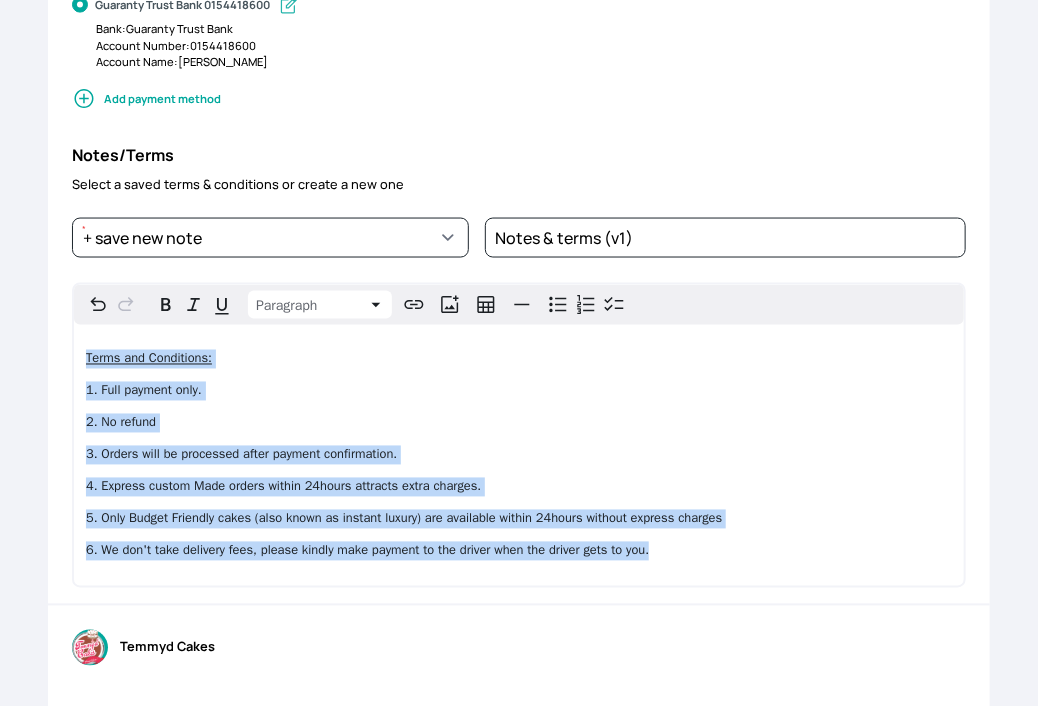 drag, startPoint x: 80, startPoint y: 353, endPoint x: 726, endPoint y: 573, distance: 682.4339 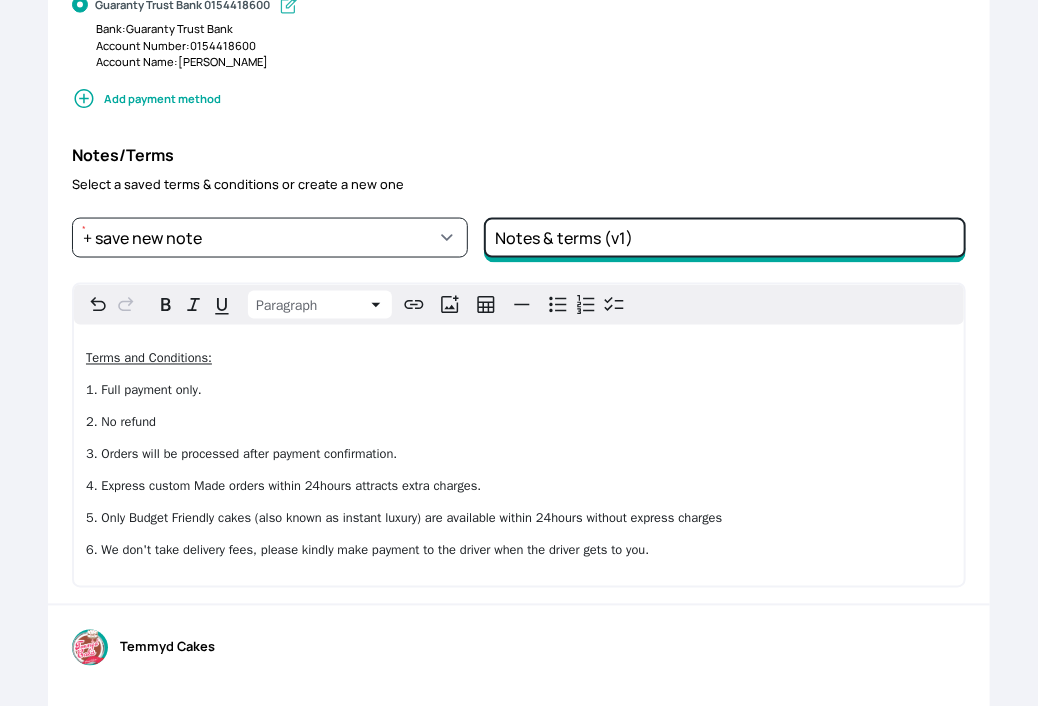 click on "Notes & terms (v1)" at bounding box center (725, 238) 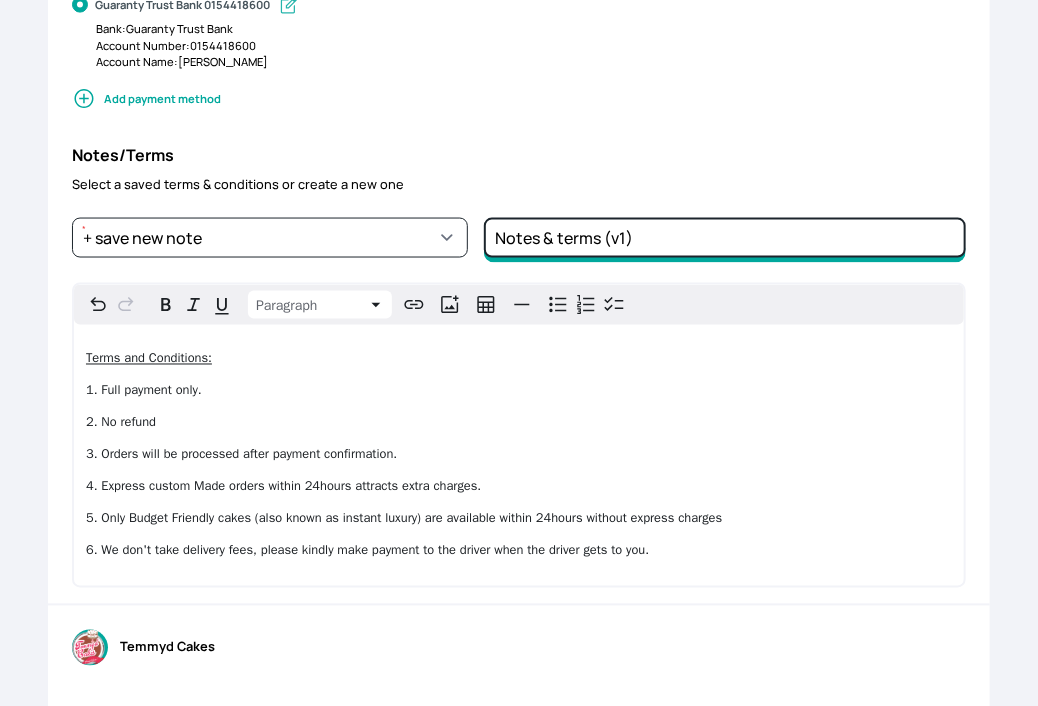 drag, startPoint x: 635, startPoint y: 230, endPoint x: 464, endPoint y: 219, distance: 171.35344 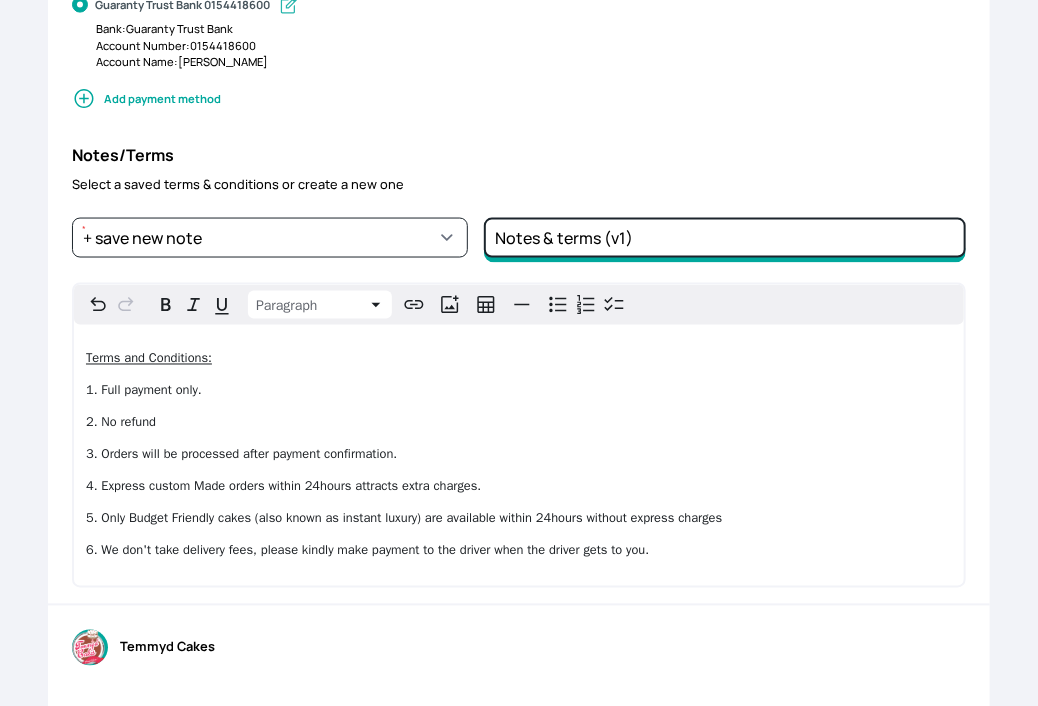 paste on "Terms and Conditions: 1. Full payment only. 2. No refund 3. Orders will be processed after payment confirmation. 4. Express custom Made orders within 24hours attracts extra charges. 5. Only Budget Friendly cakes (also known as instant luxury) are available within 24hours without express charges 6. We don't take delivery fees, please kindly make payment to the driver when the driver gets to you." 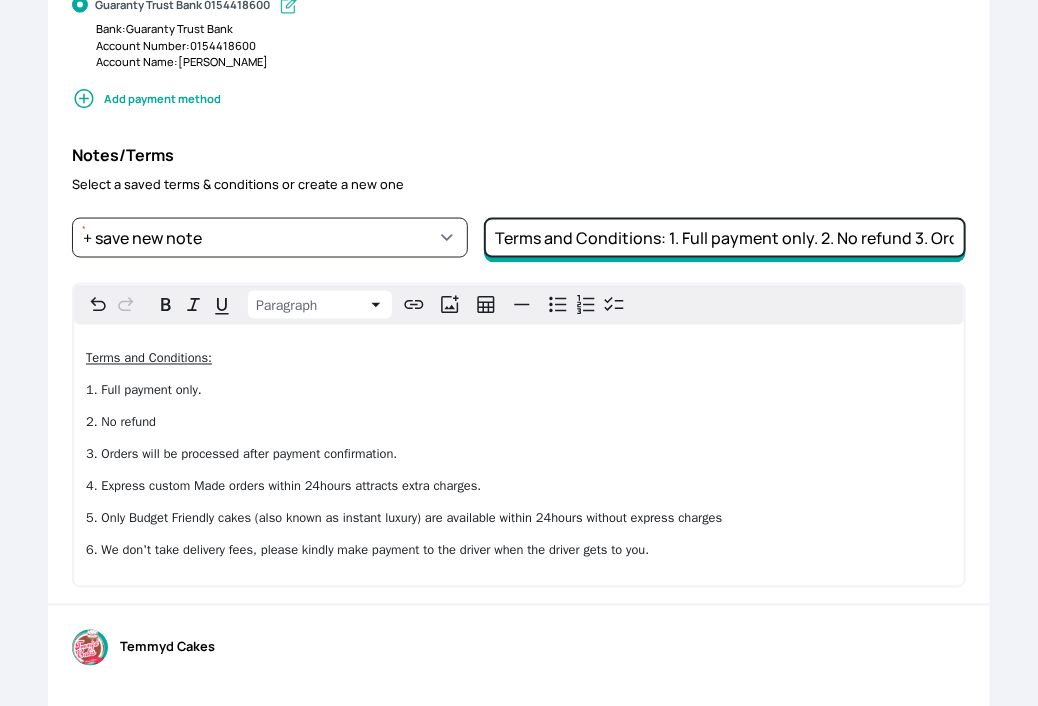 scroll, scrollTop: 0, scrollLeft: 2497, axis: horizontal 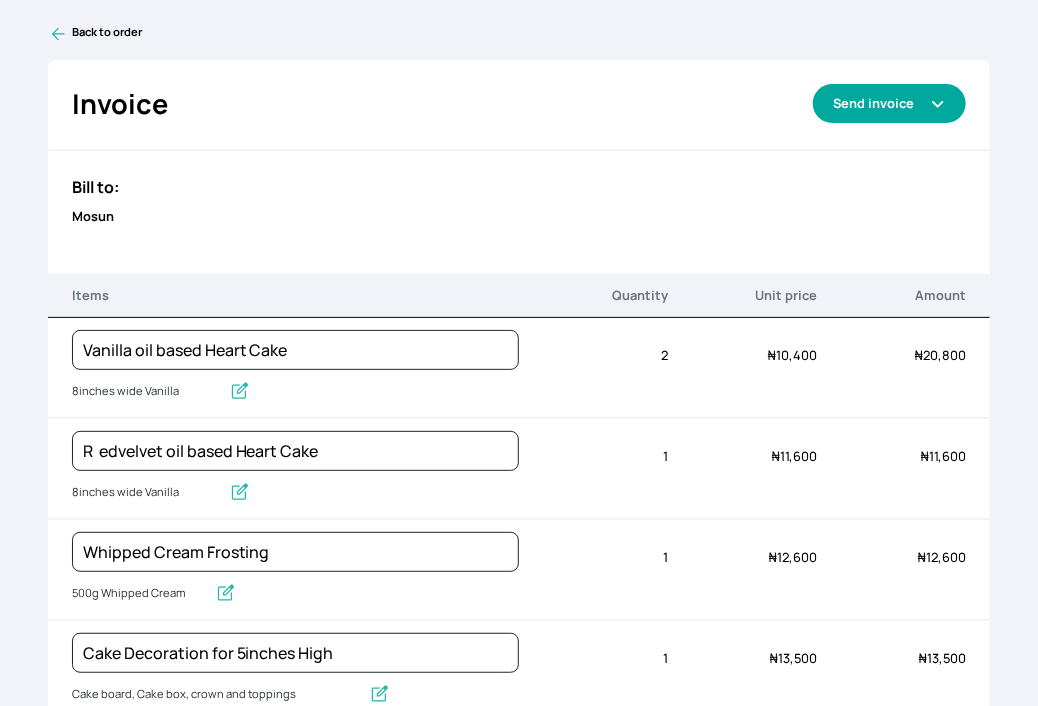 click on "Send invoice" at bounding box center (889, 103) 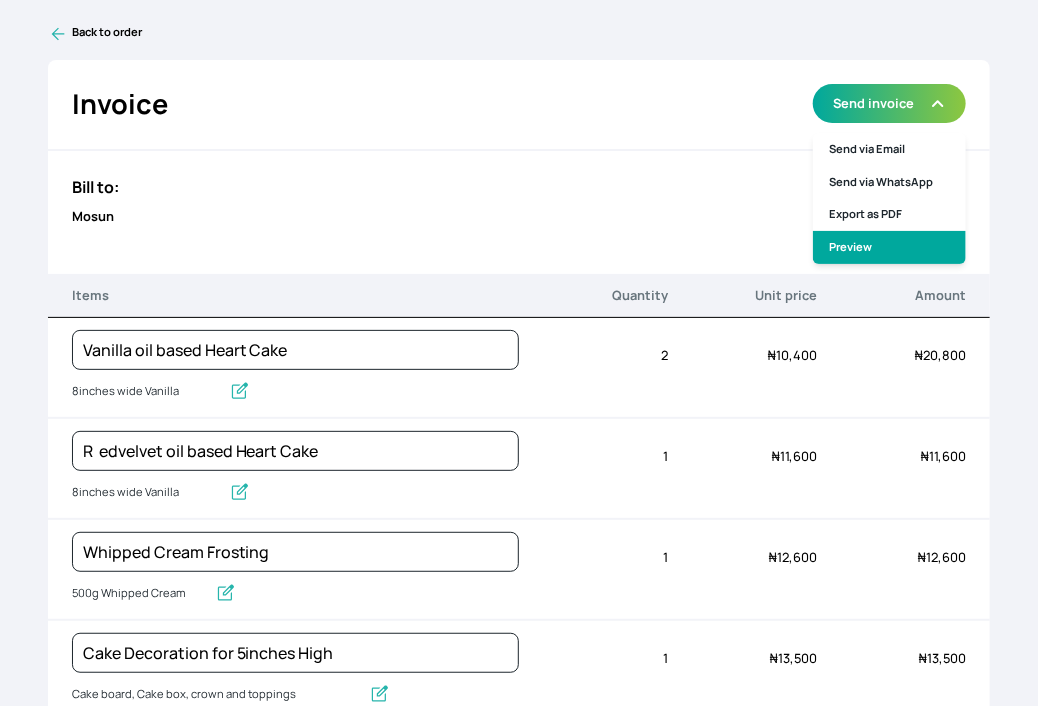 click on "Preview" at bounding box center (889, 247) 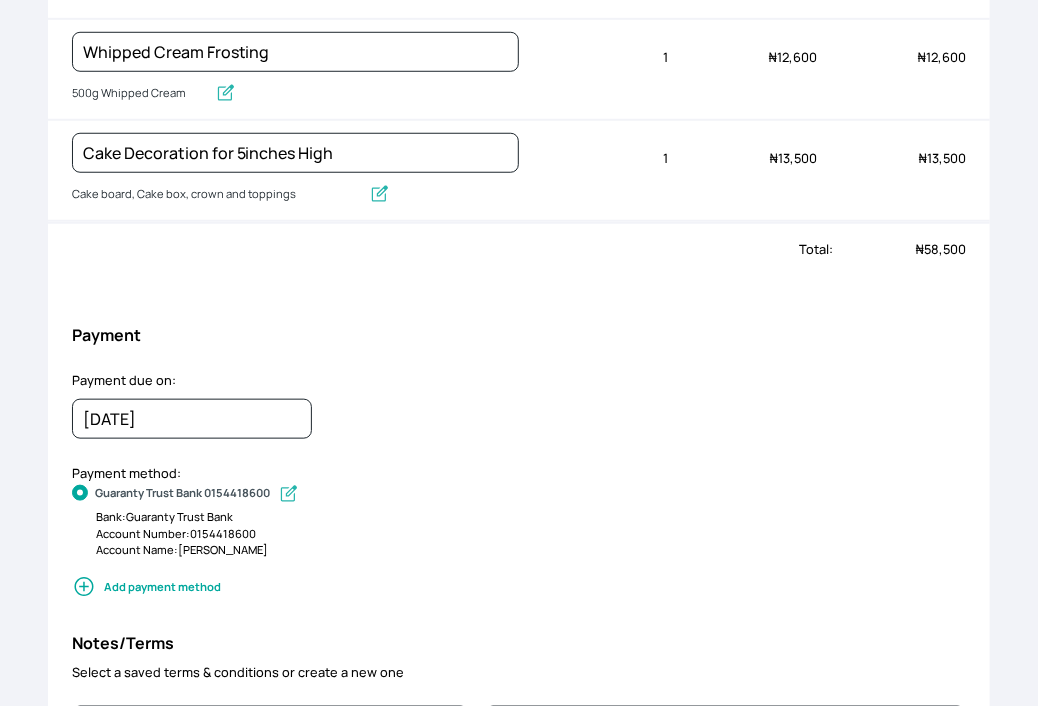 scroll, scrollTop: 988, scrollLeft: 0, axis: vertical 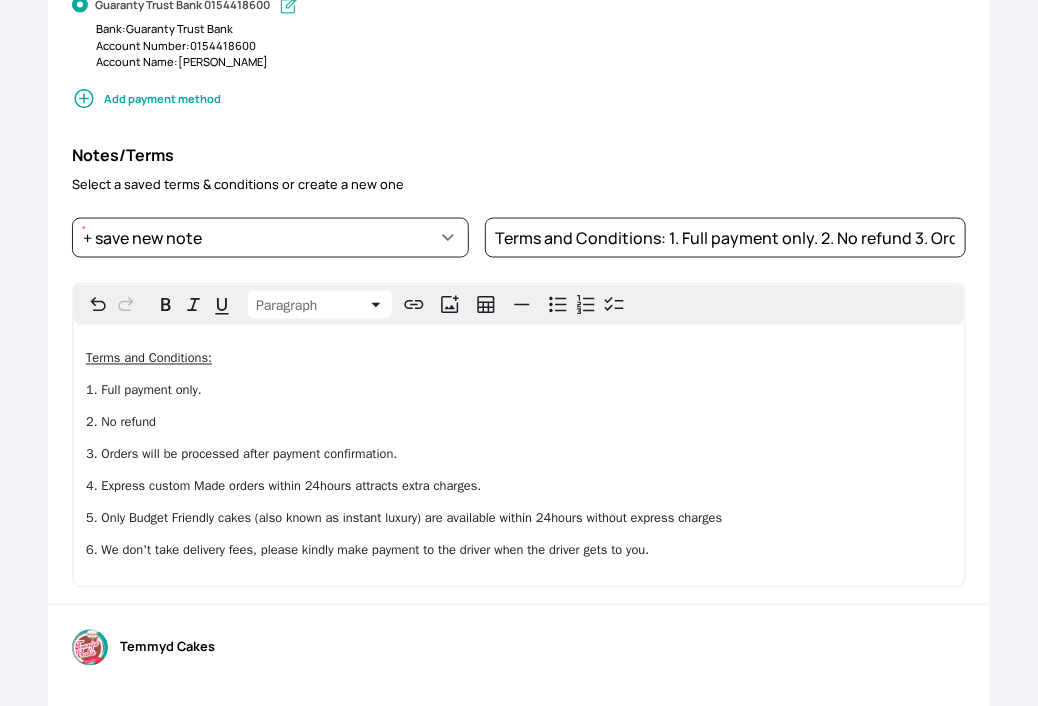click on "6. We don't take delivery fees, please kindly make payment to the driver when the driver gets to you." at bounding box center [367, 551] 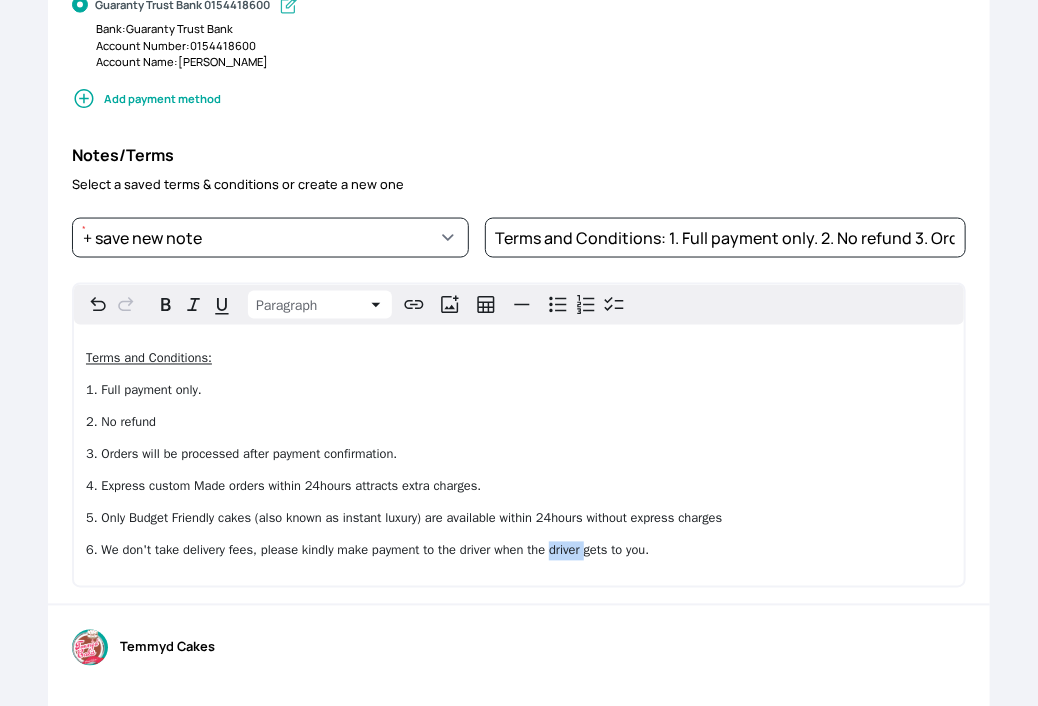 click on "6. We don't take delivery fees, please kindly make payment to the driver when the driver gets to you." at bounding box center [367, 551] 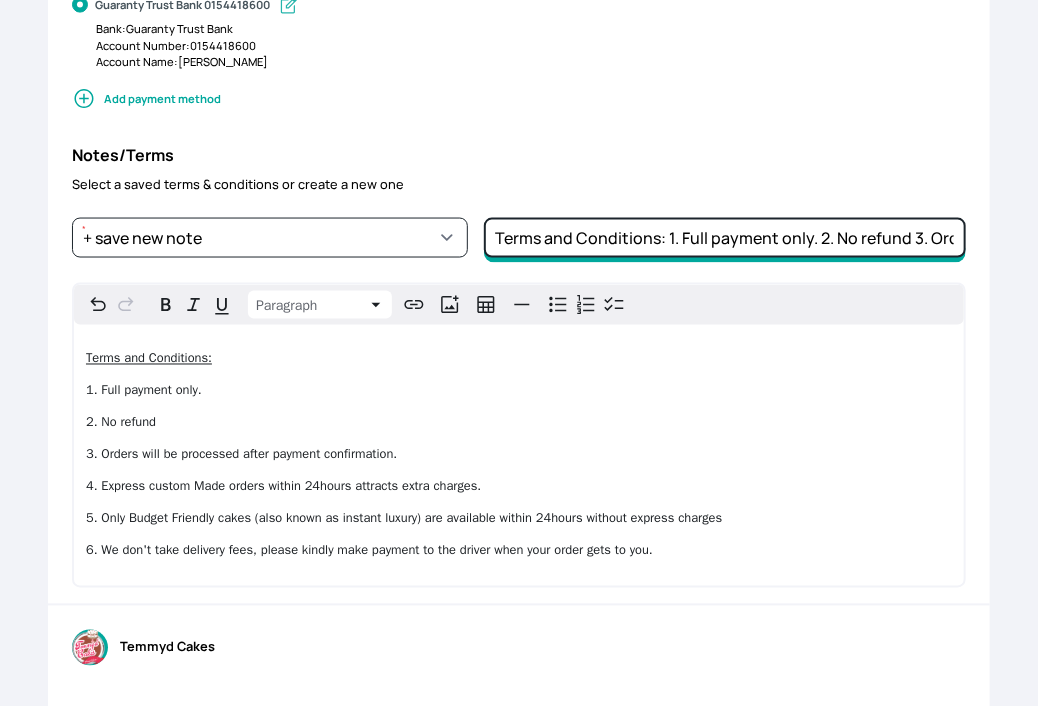 click on "Terms and Conditions: 1. Full payment only. 2. No refund 3. Orders will be processed after payment confirmation. 4. Express custom Made orders within 24hours attracts extra charges. 5. Only Budget Friendly cakes (also known as instant luxury) are available within 24hours without express charges 6. We don't take delivery fees, please kindly make payment to the driver when the driver gets to you." at bounding box center (725, 238) 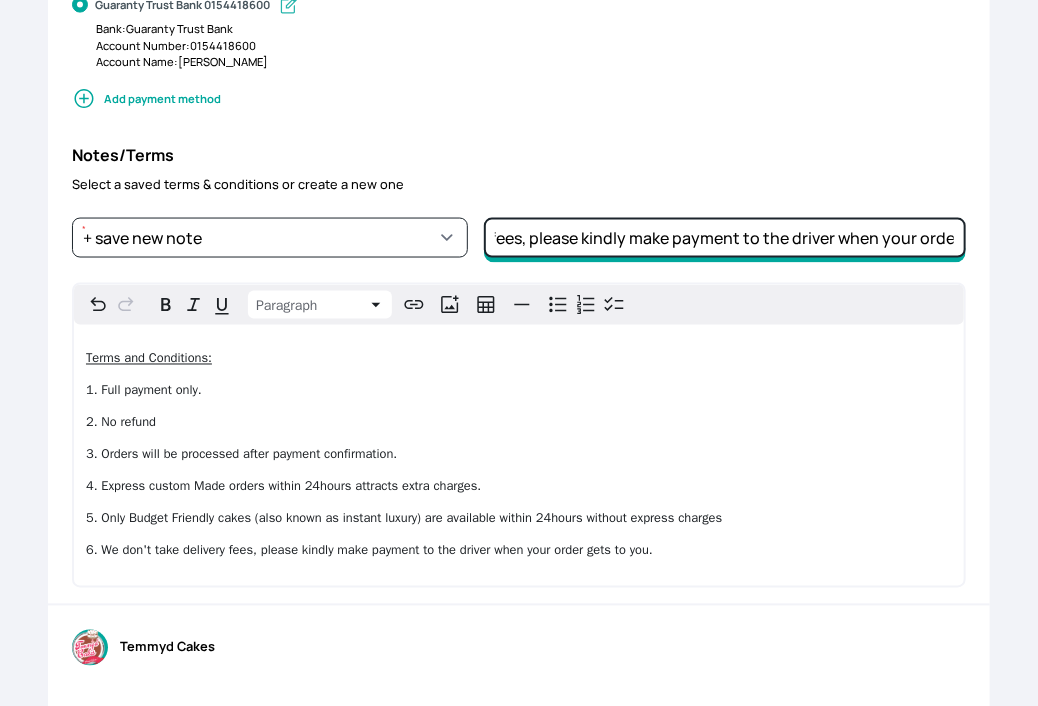 scroll, scrollTop: 0, scrollLeft: 2412, axis: horizontal 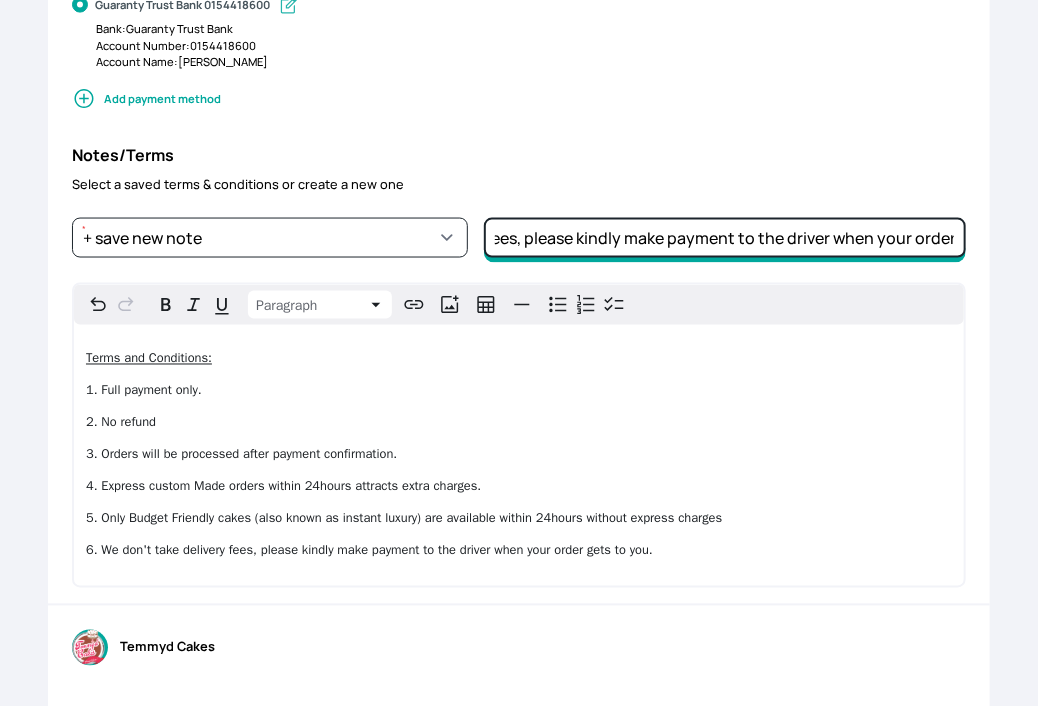 type on "Terms and Conditions: 1. Full payment only. 2. No refund 3. Orders will be processed after payment confirmation. 4. Express custom Made orders within 24hours attracts extra charges. 5. Only Budget Friendly cakes (also known as instant luxury) are available within 24hours without express charges 6. We don't take delivery fees, please kindly make payment to the driver when your order gets to you." 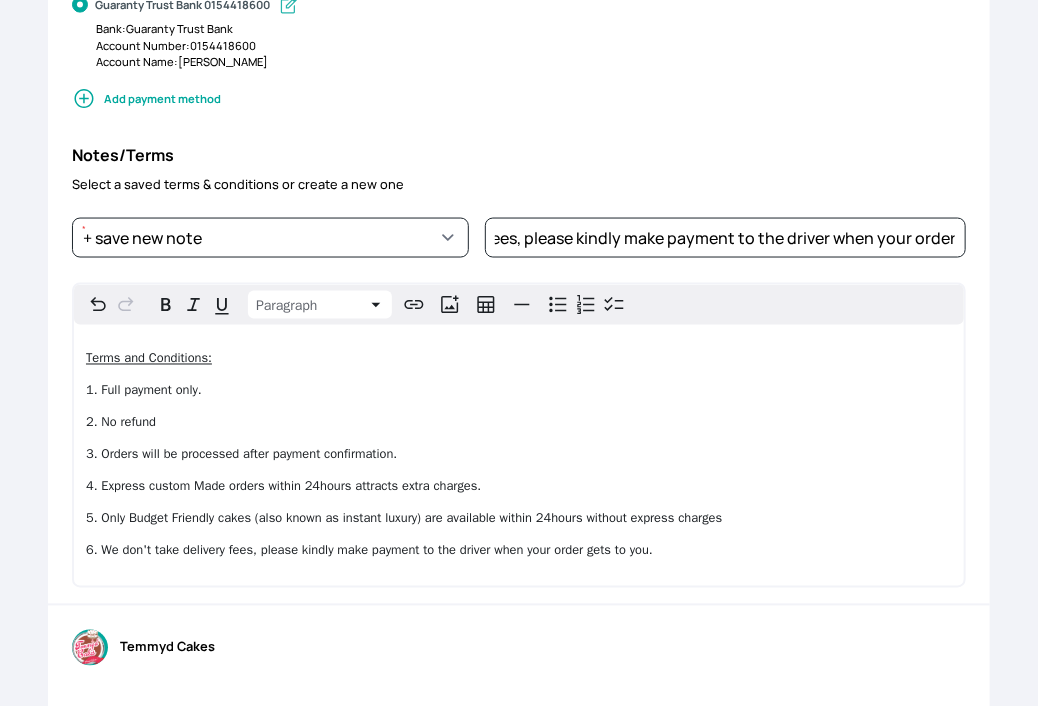 scroll, scrollTop: 0, scrollLeft: 0, axis: both 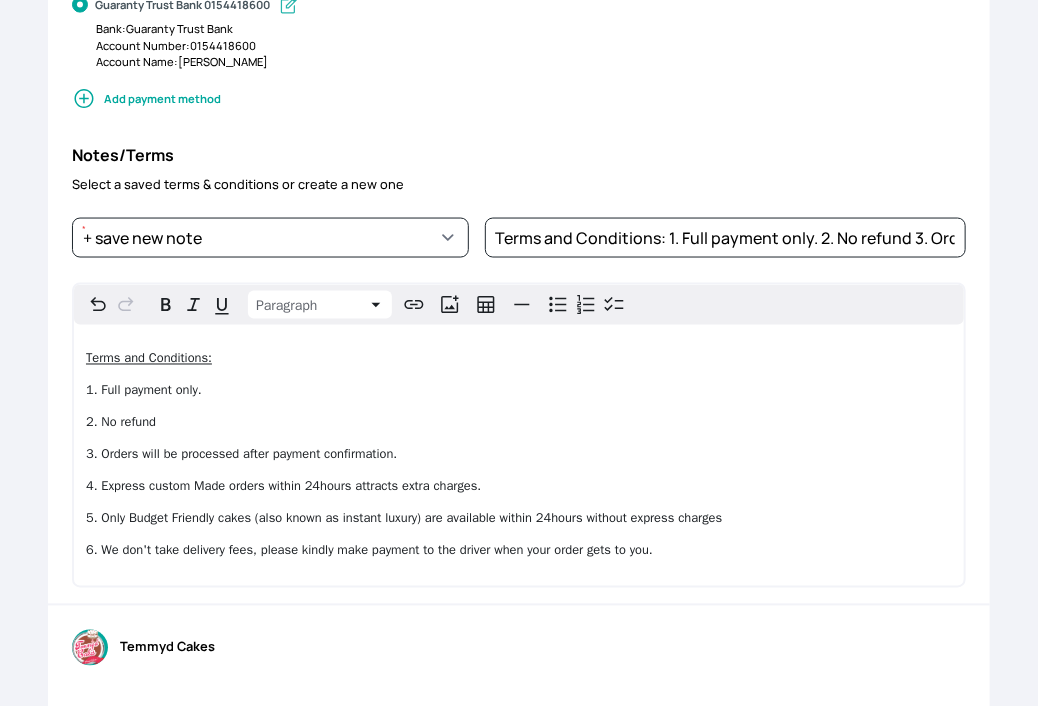 click on "4. Express custom Made orders within 24hours attracts extra charges." at bounding box center [283, 487] 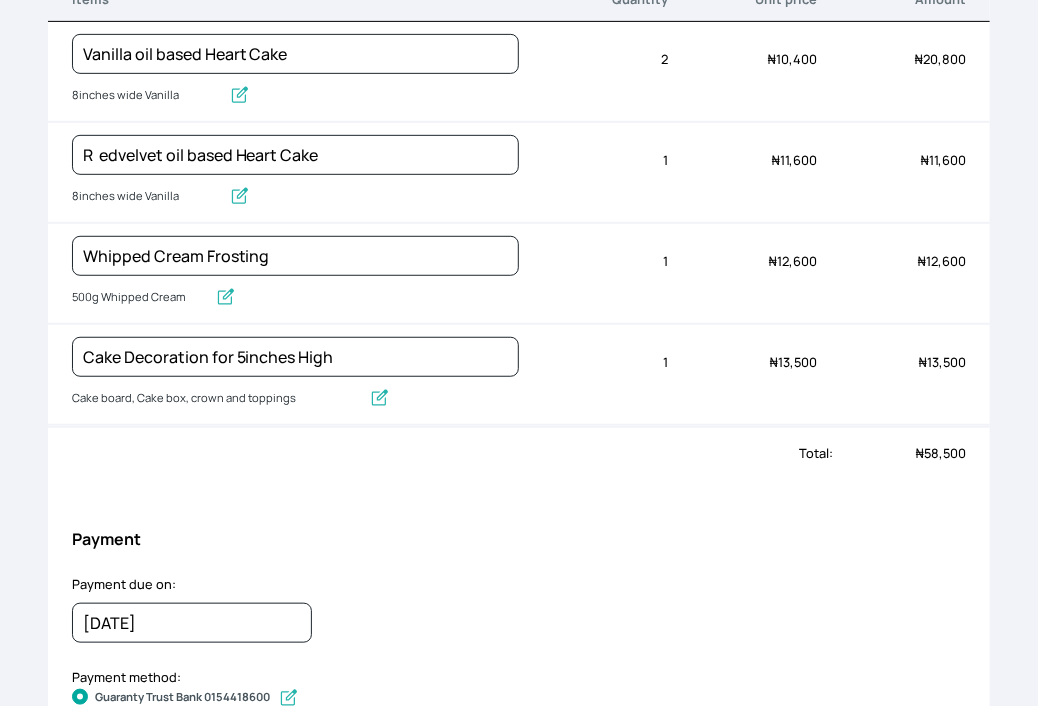 scroll, scrollTop: 0, scrollLeft: 0, axis: both 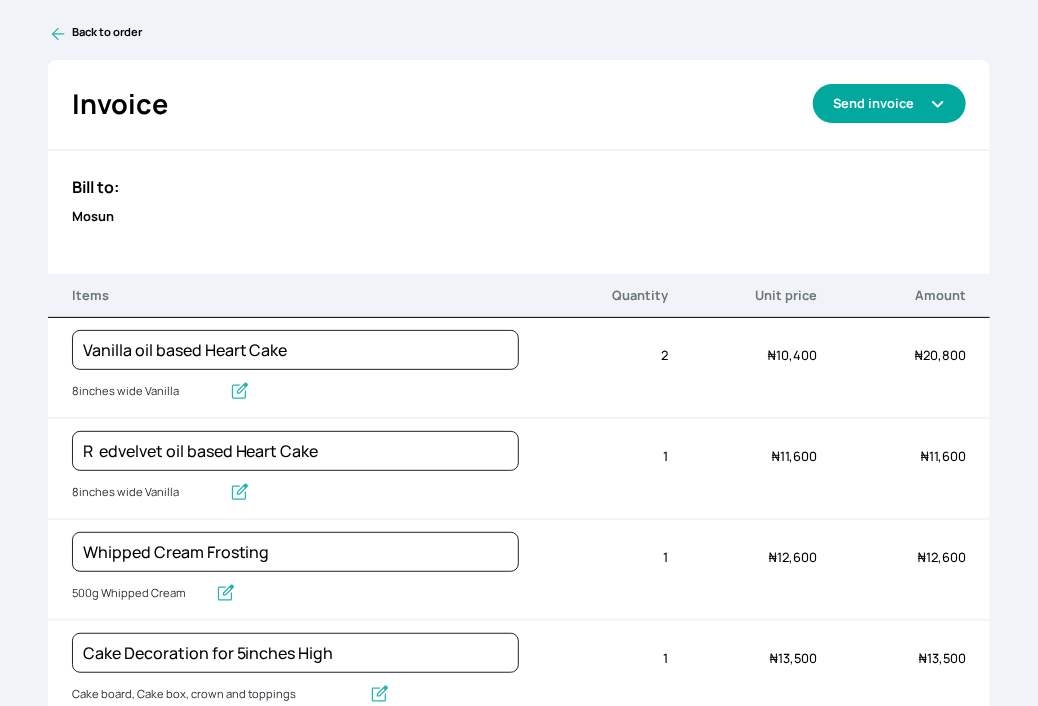click on "Send invoice" at bounding box center [889, 103] 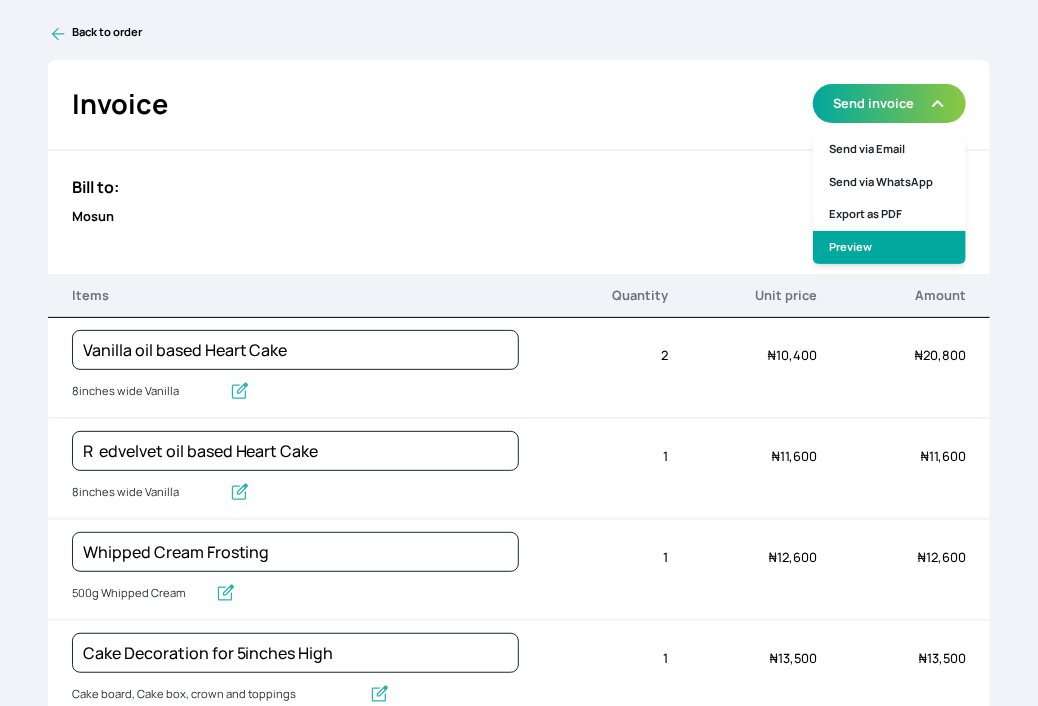 click on "Preview" at bounding box center (889, 247) 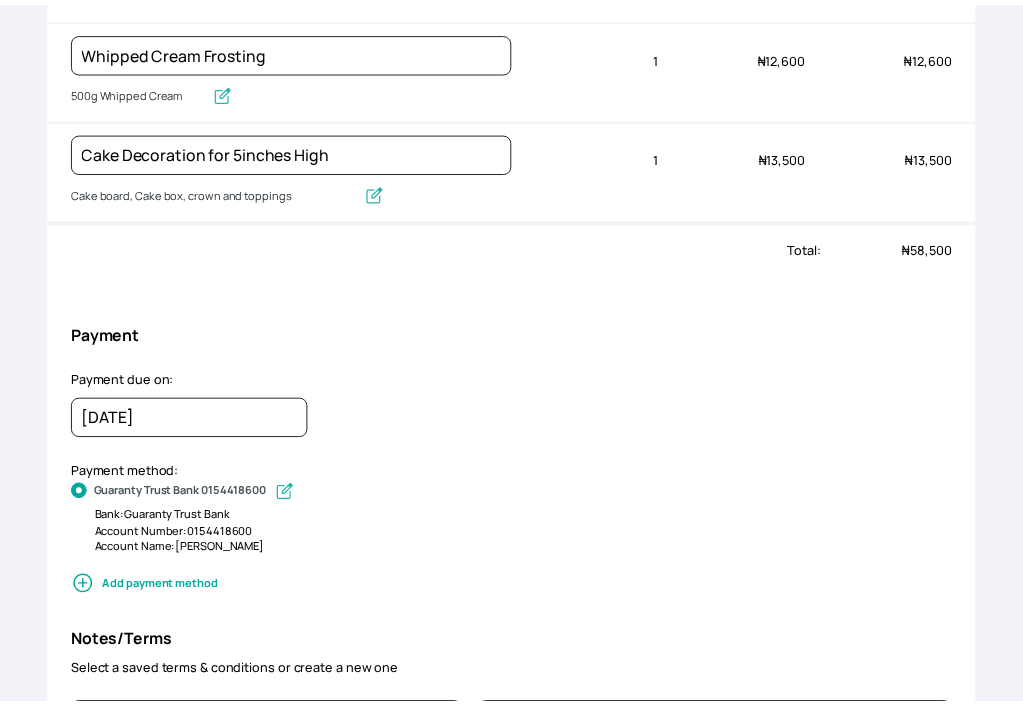 scroll, scrollTop: 988, scrollLeft: 0, axis: vertical 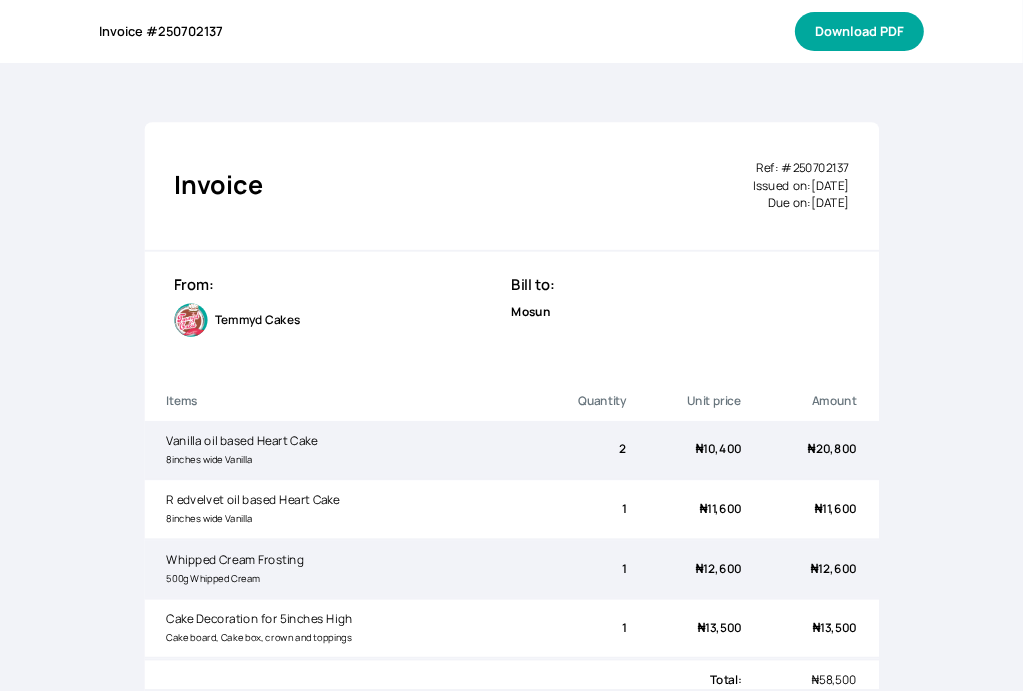 click on "Download PDF" at bounding box center [859, 31] 